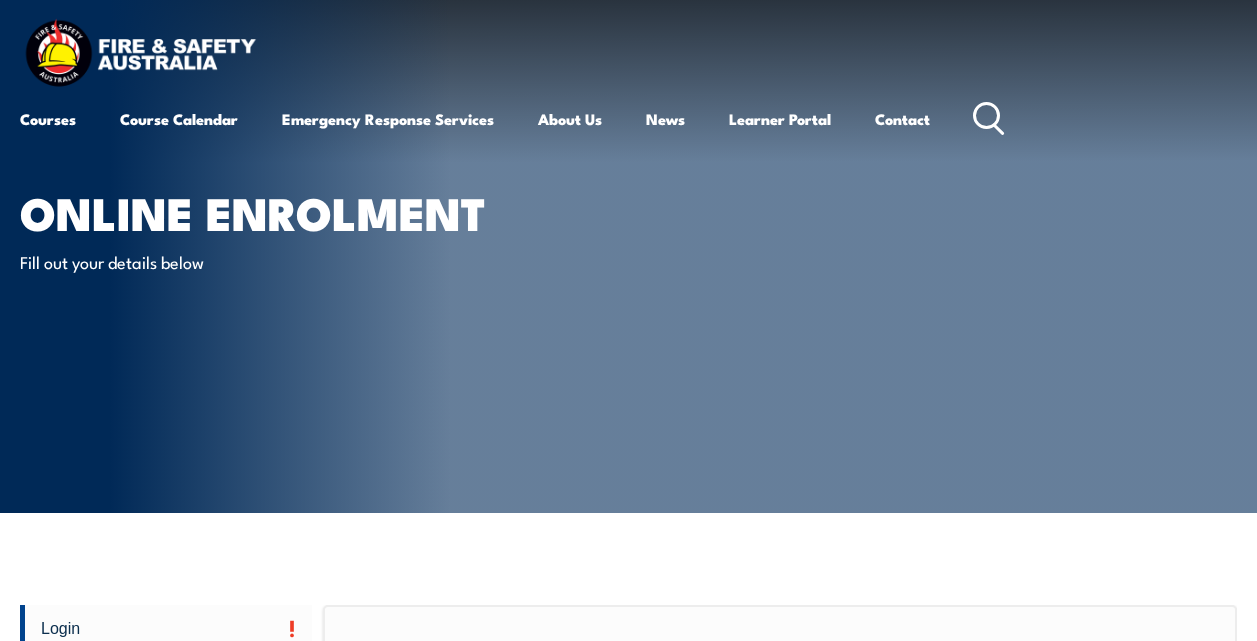click on "Online Enrolment
Fill out your details below" at bounding box center [628, 256] 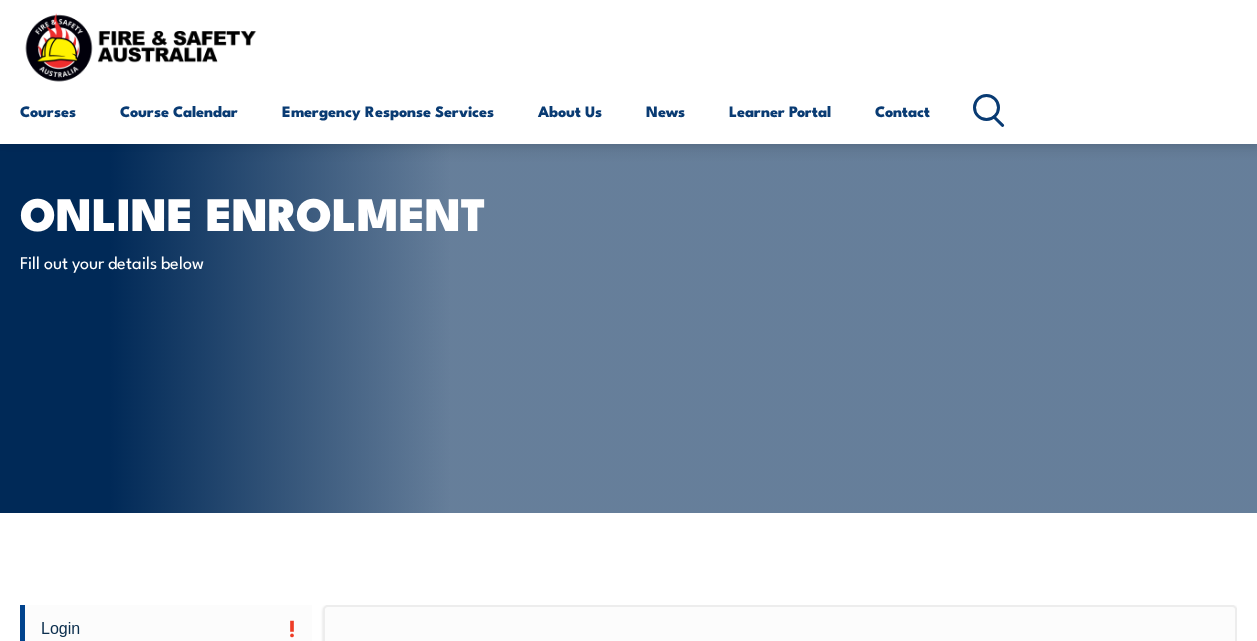 scroll, scrollTop: 300, scrollLeft: 0, axis: vertical 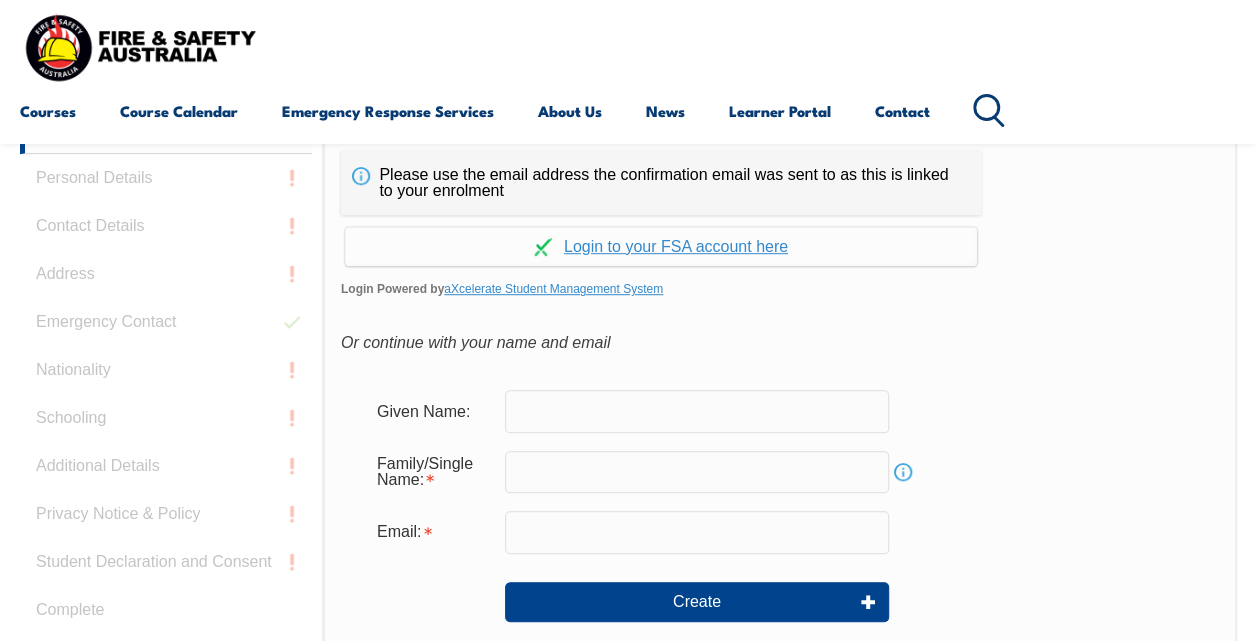 click at bounding box center [697, 411] 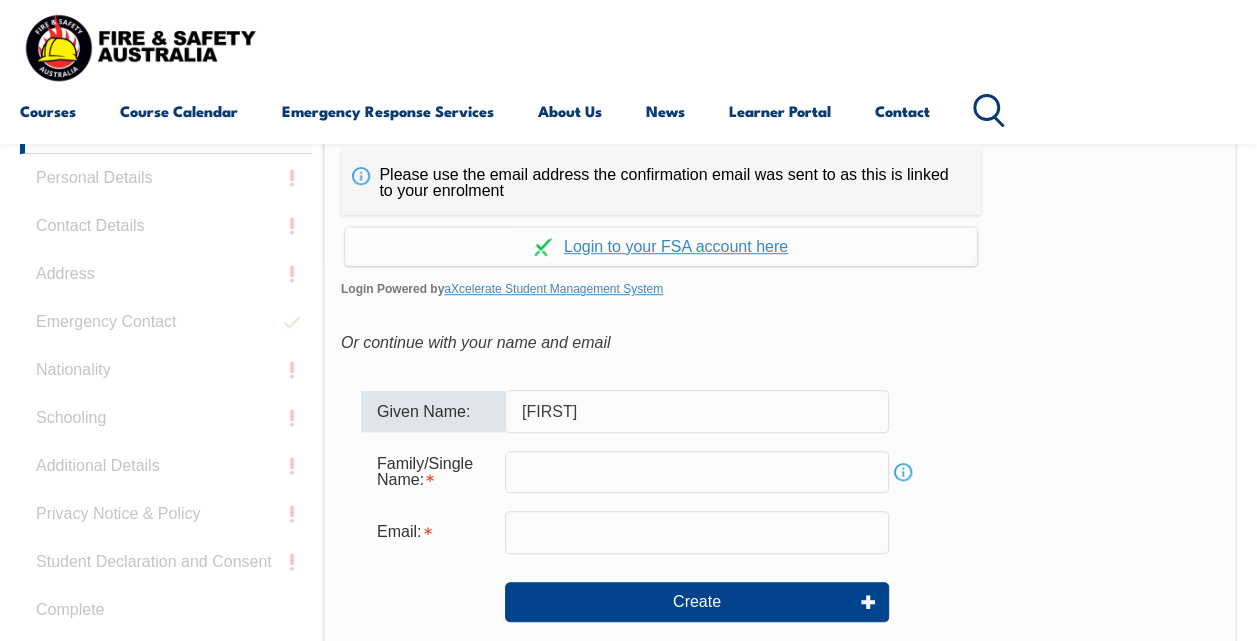 type on "Anthony" 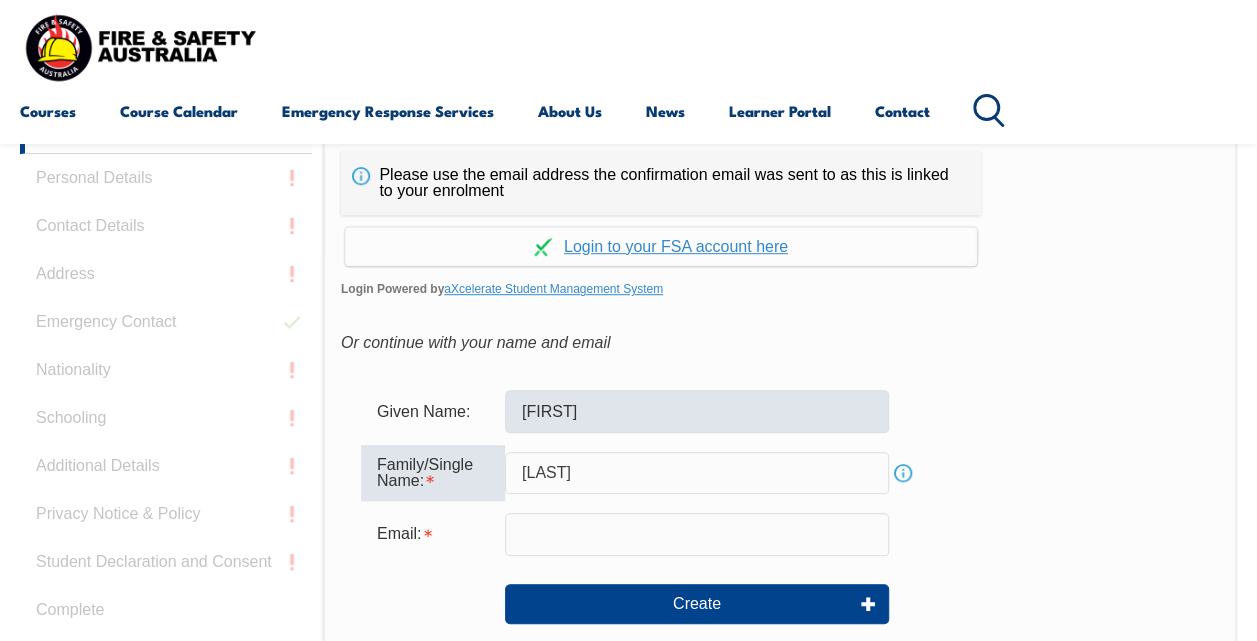 type on "Ogle" 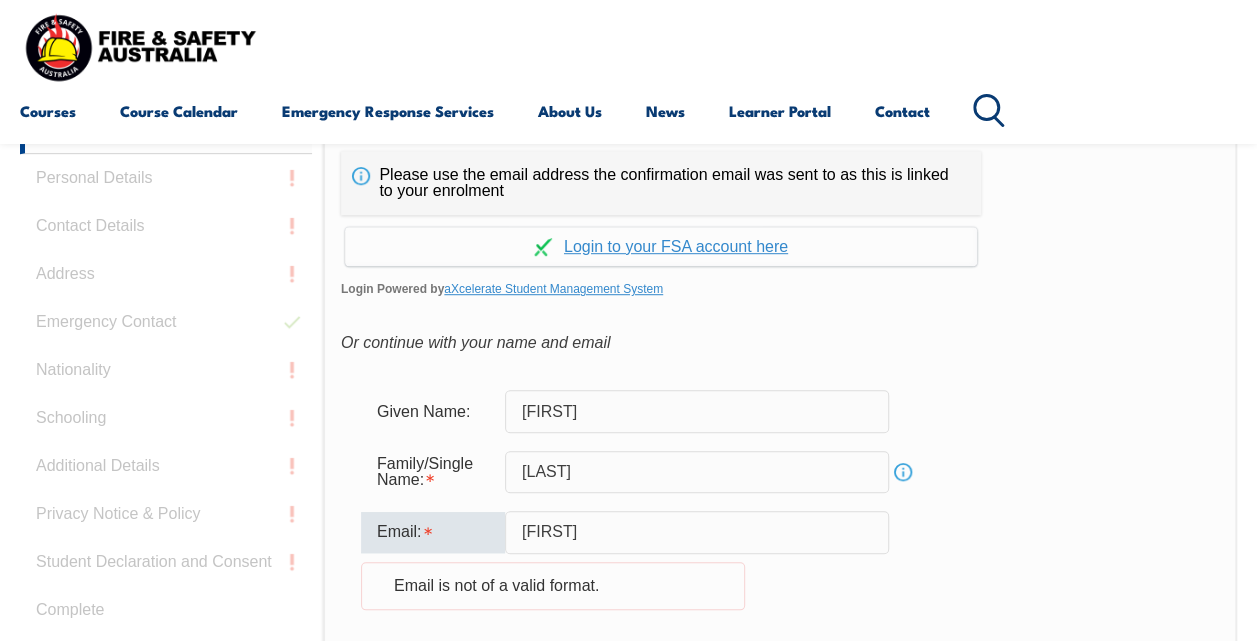 type on "anthony.ogle@coulsonaviation.com.au" 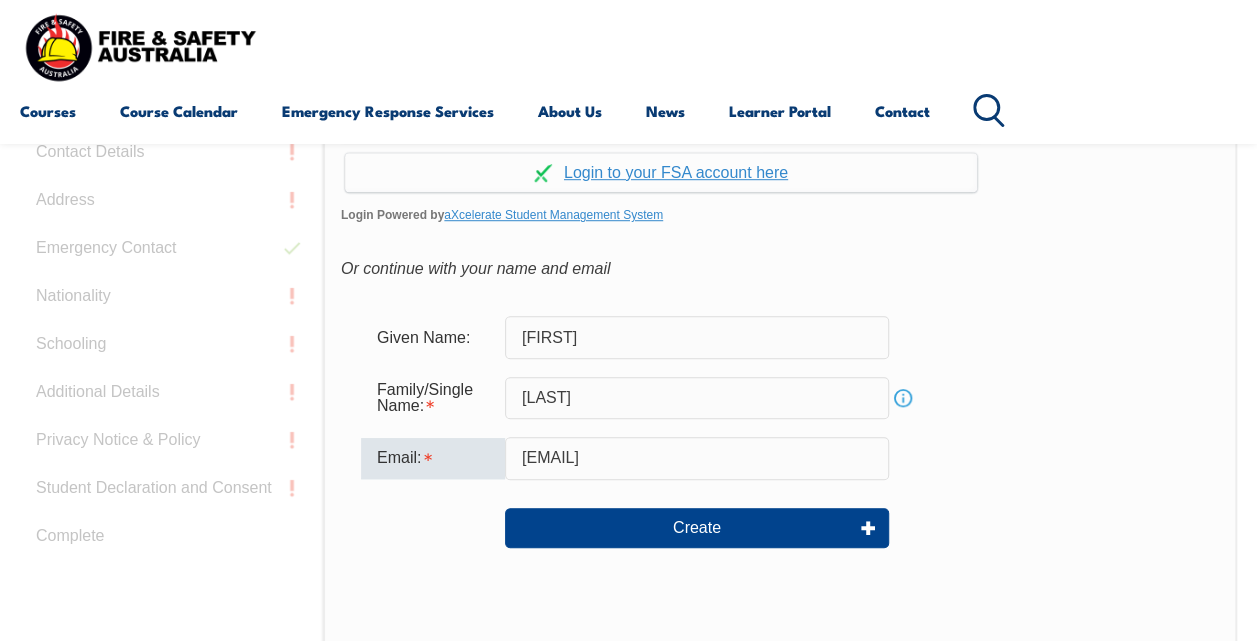 scroll, scrollTop: 800, scrollLeft: 0, axis: vertical 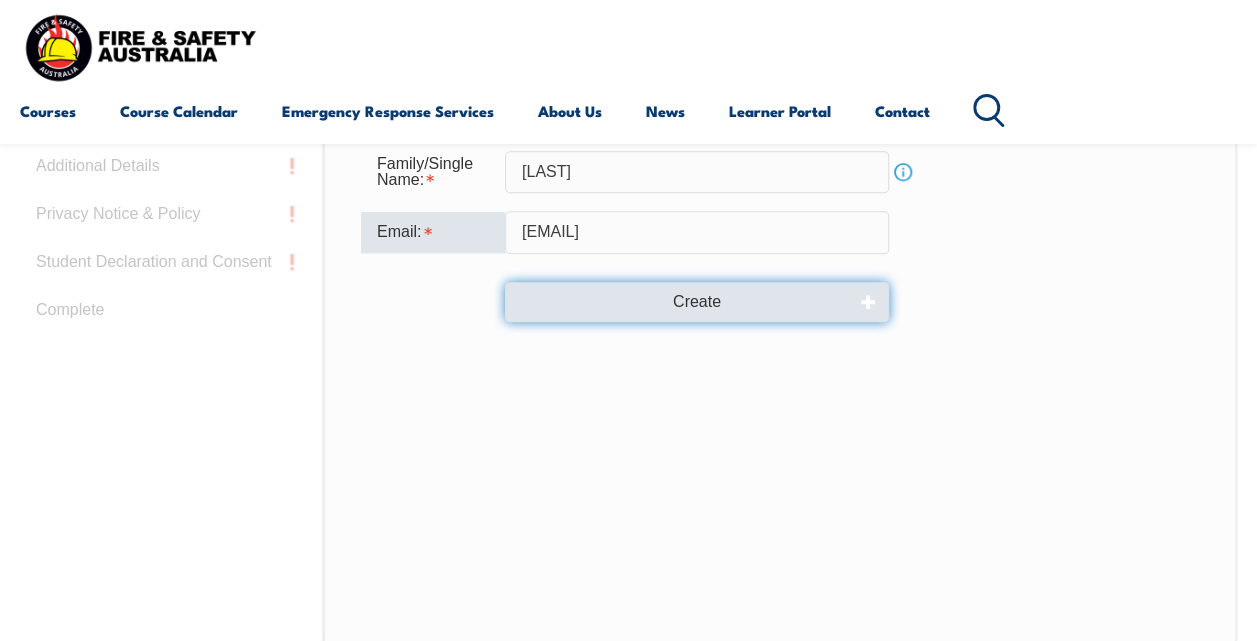 click on "Create" at bounding box center [697, 302] 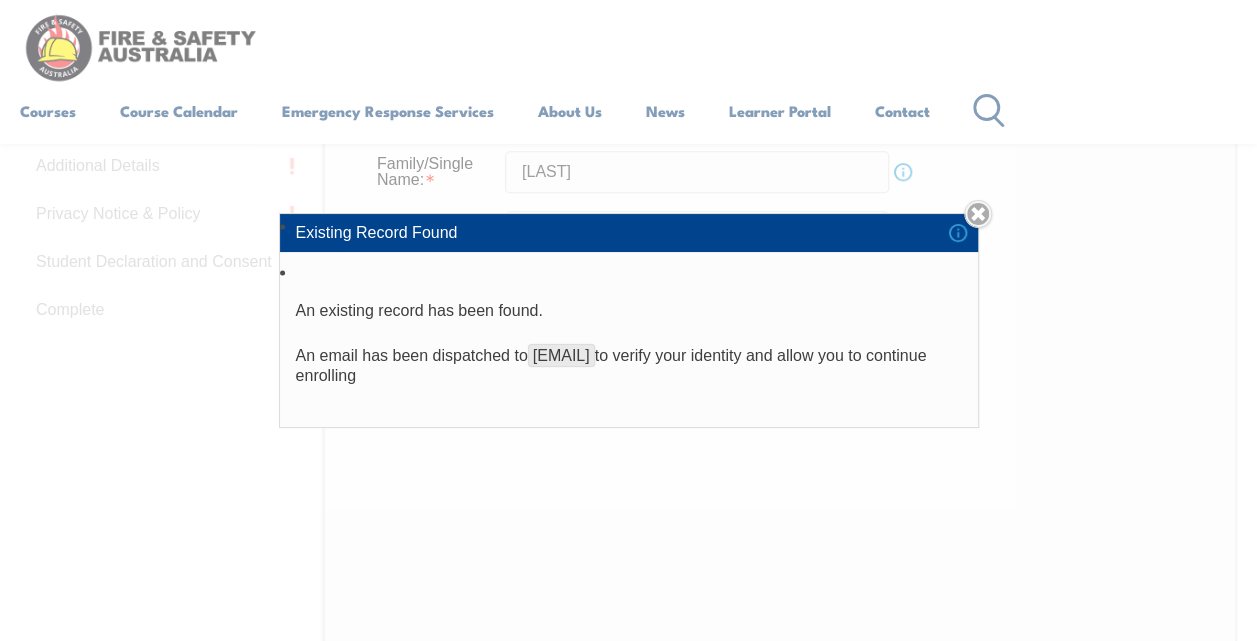 click on "**********" at bounding box center [629, 343] 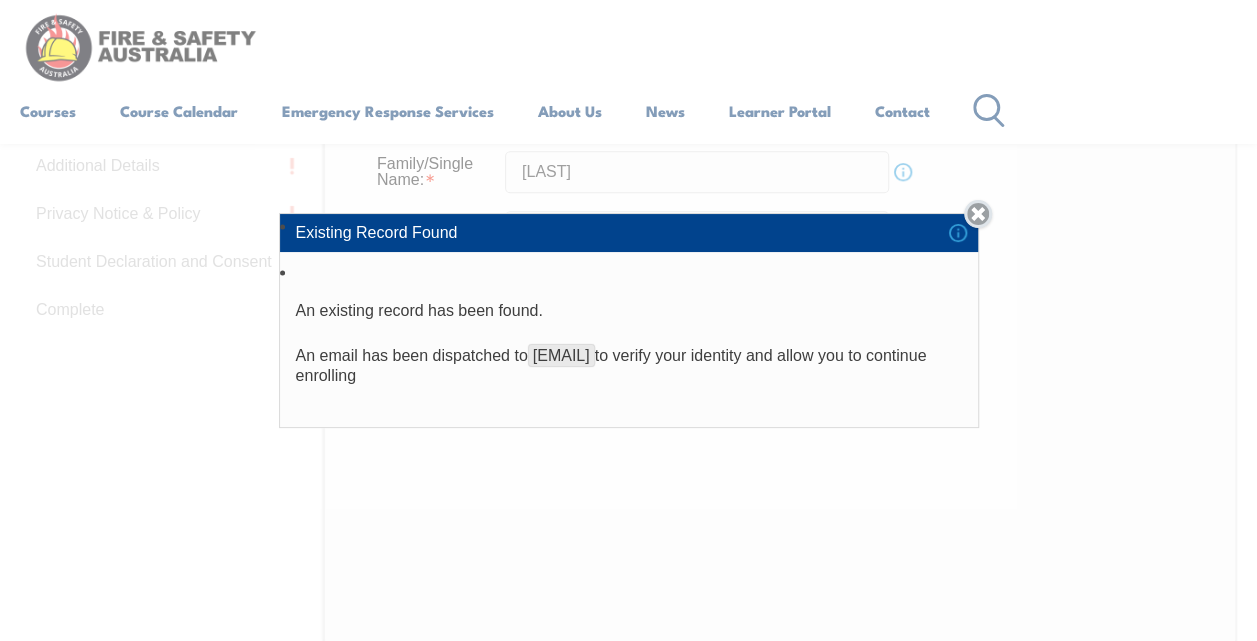 click on "Close" at bounding box center [978, 214] 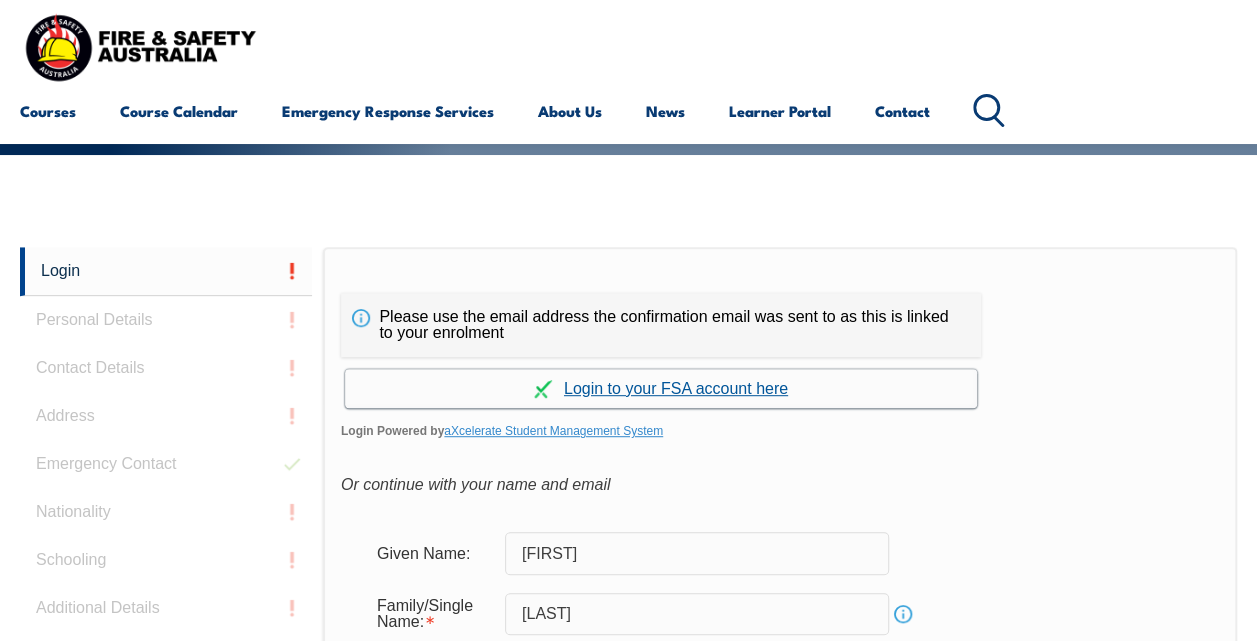 scroll, scrollTop: 400, scrollLeft: 0, axis: vertical 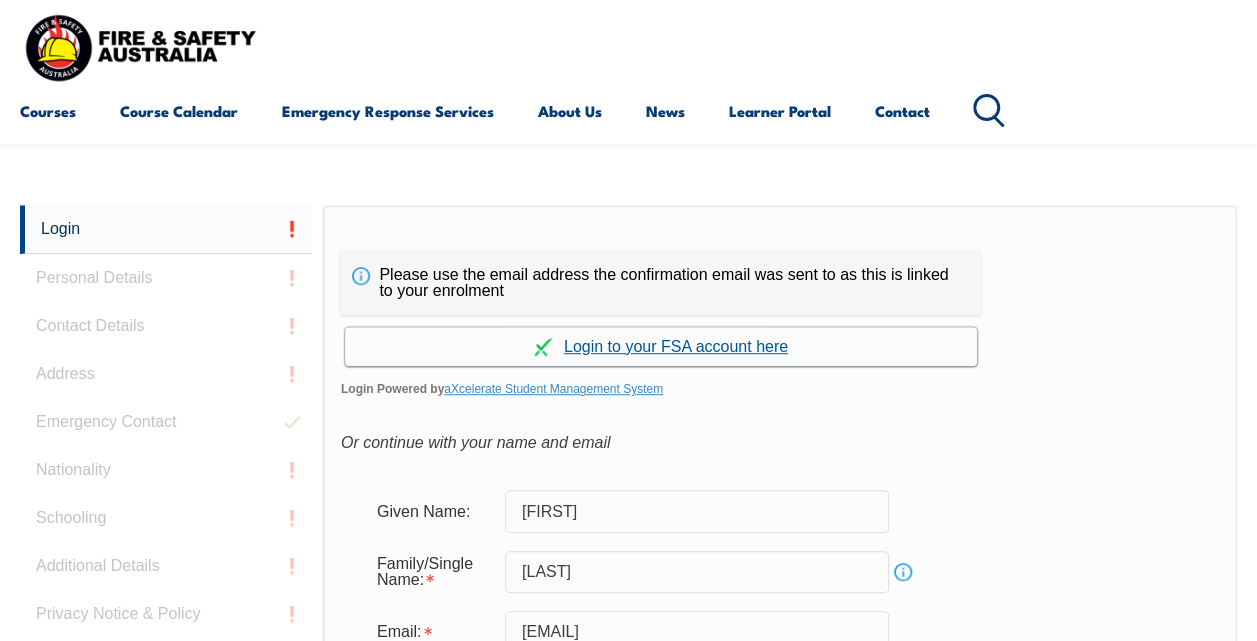 click on "Continue with aXcelerate" at bounding box center [661, 346] 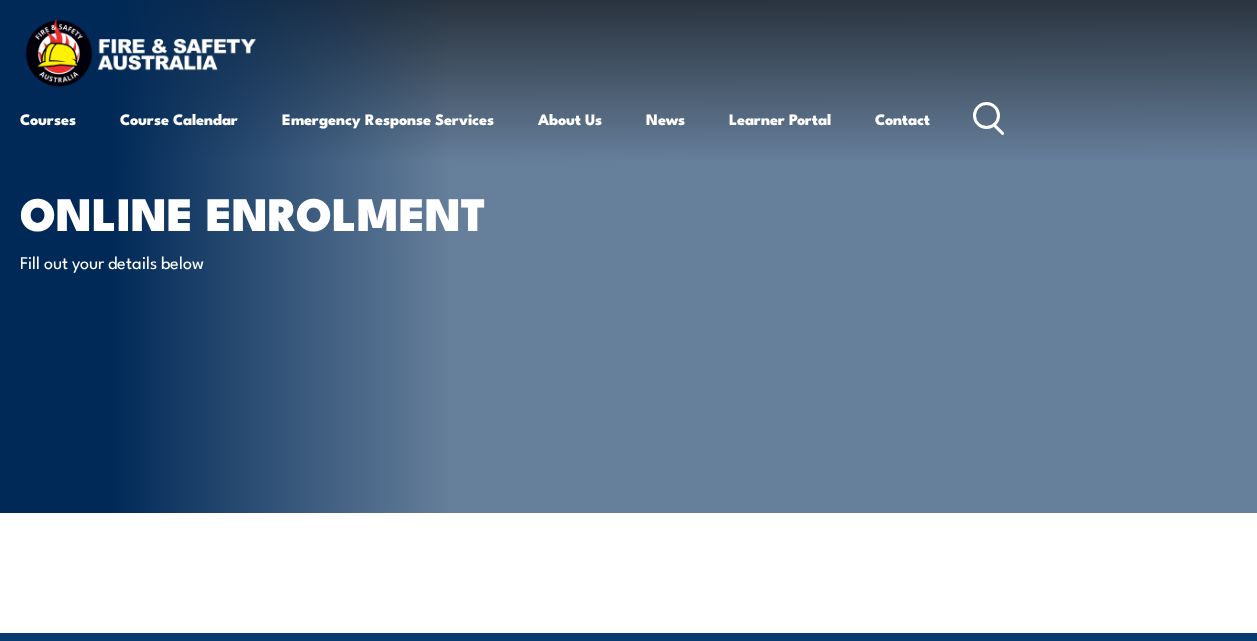 scroll, scrollTop: 0, scrollLeft: 0, axis: both 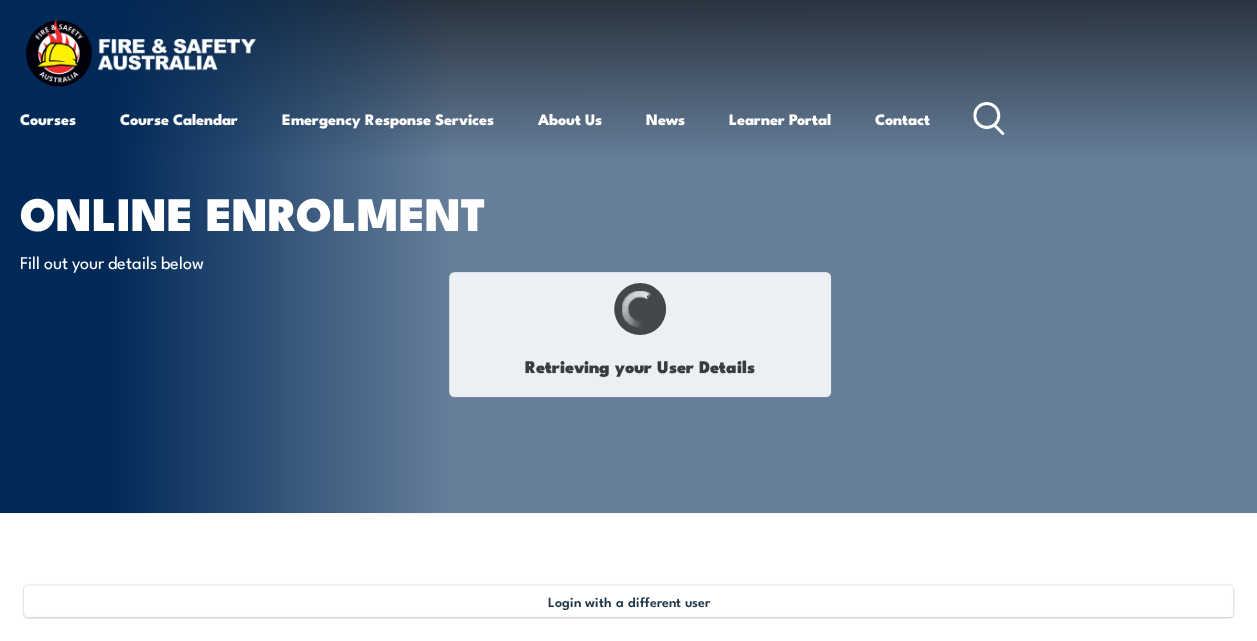 type on "Anthony" 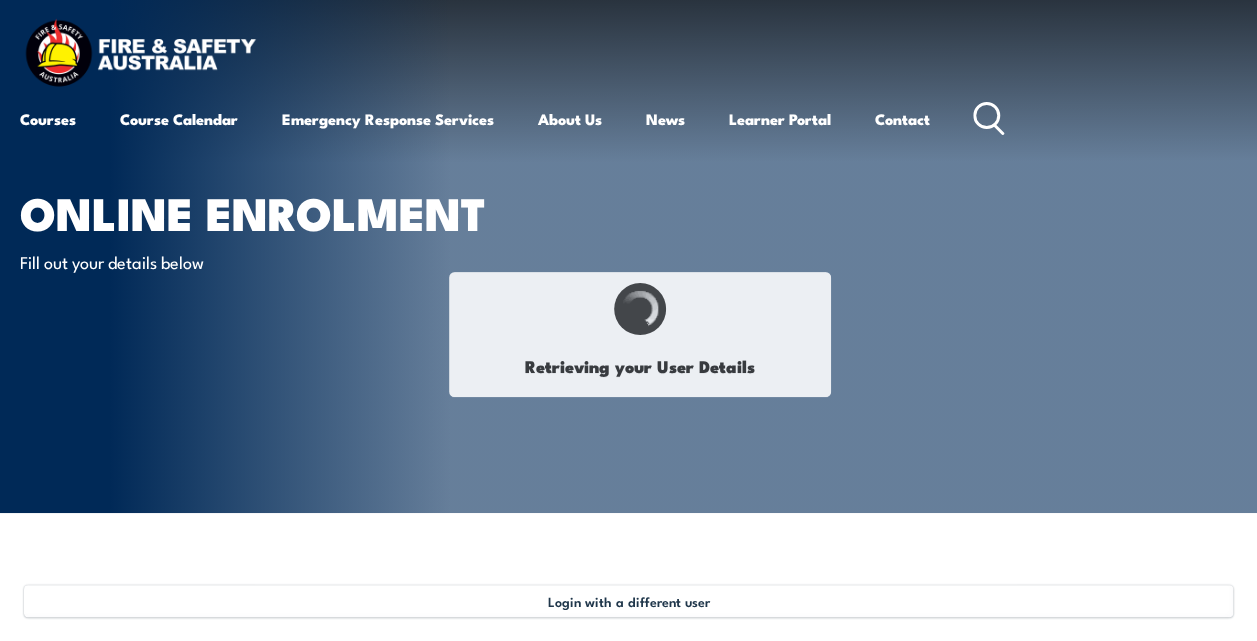 type on "Ogles" 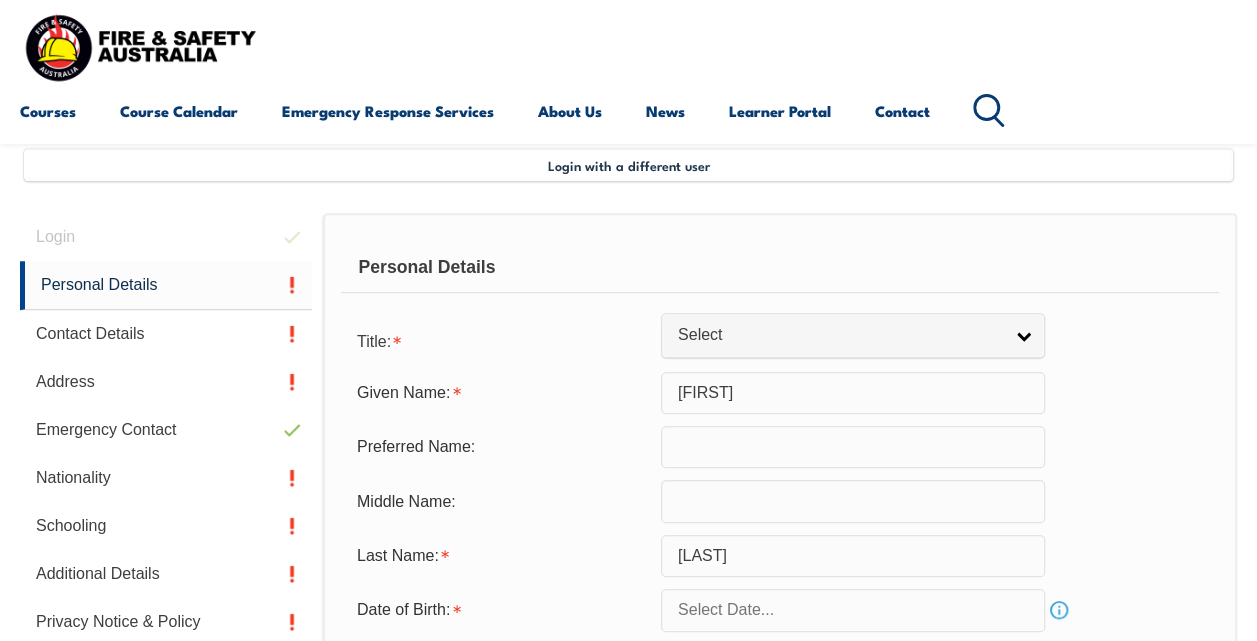 scroll, scrollTop: 485, scrollLeft: 0, axis: vertical 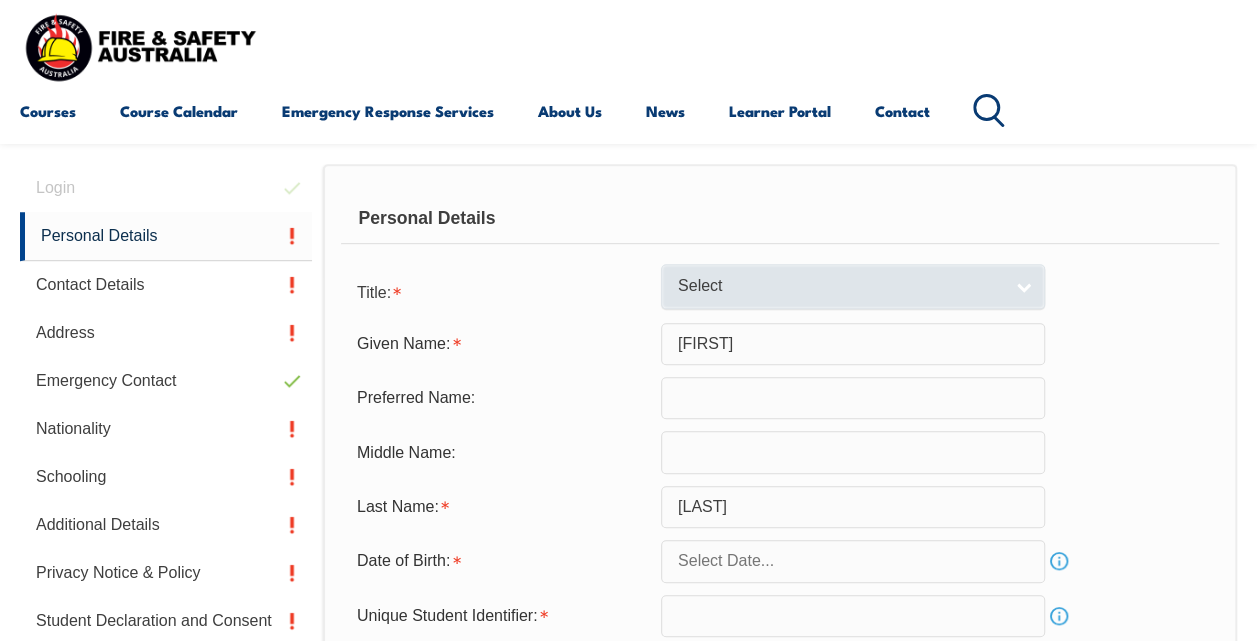 click on "Select" at bounding box center [840, 286] 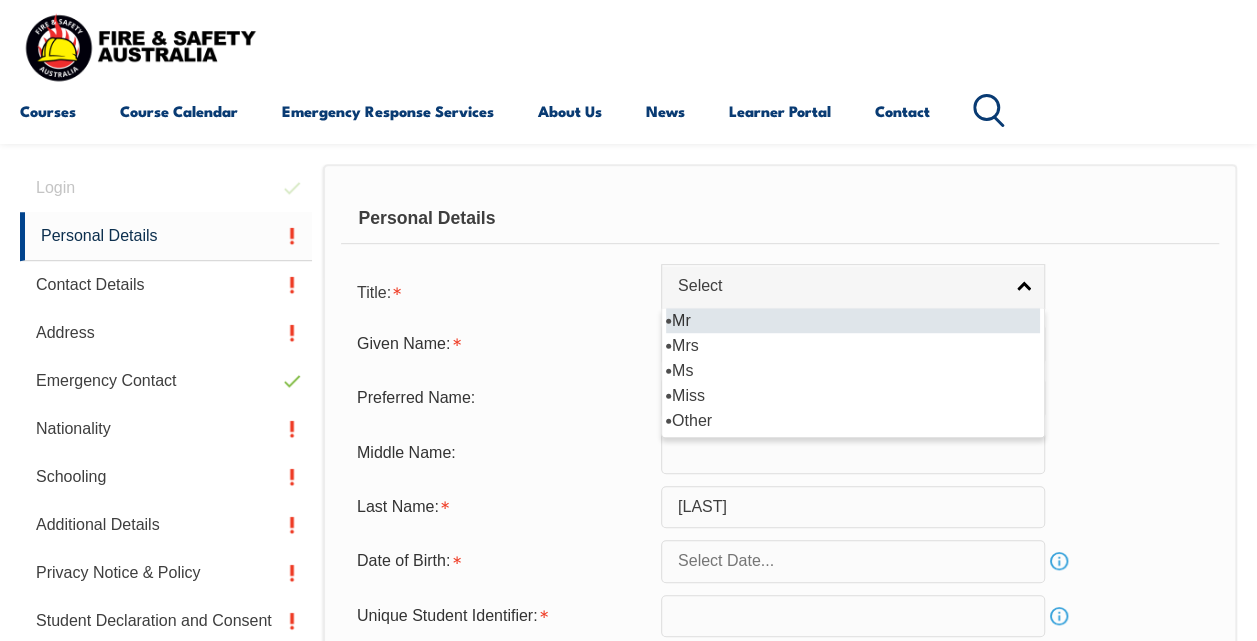 click on "Mr" at bounding box center (853, 320) 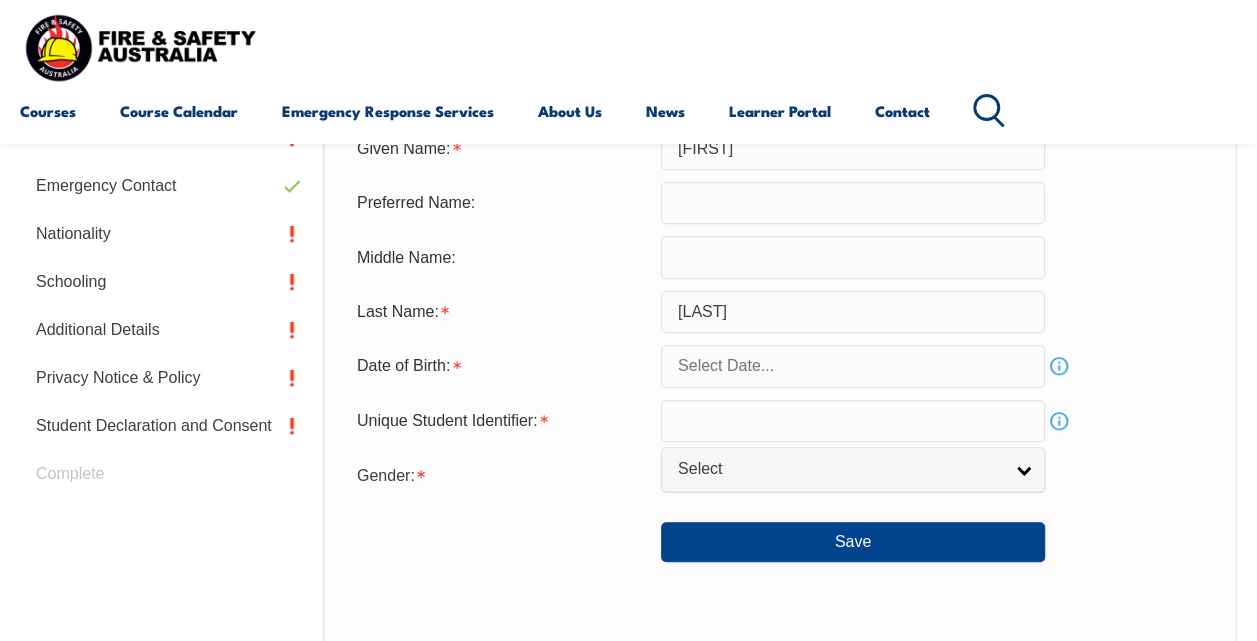 scroll, scrollTop: 685, scrollLeft: 0, axis: vertical 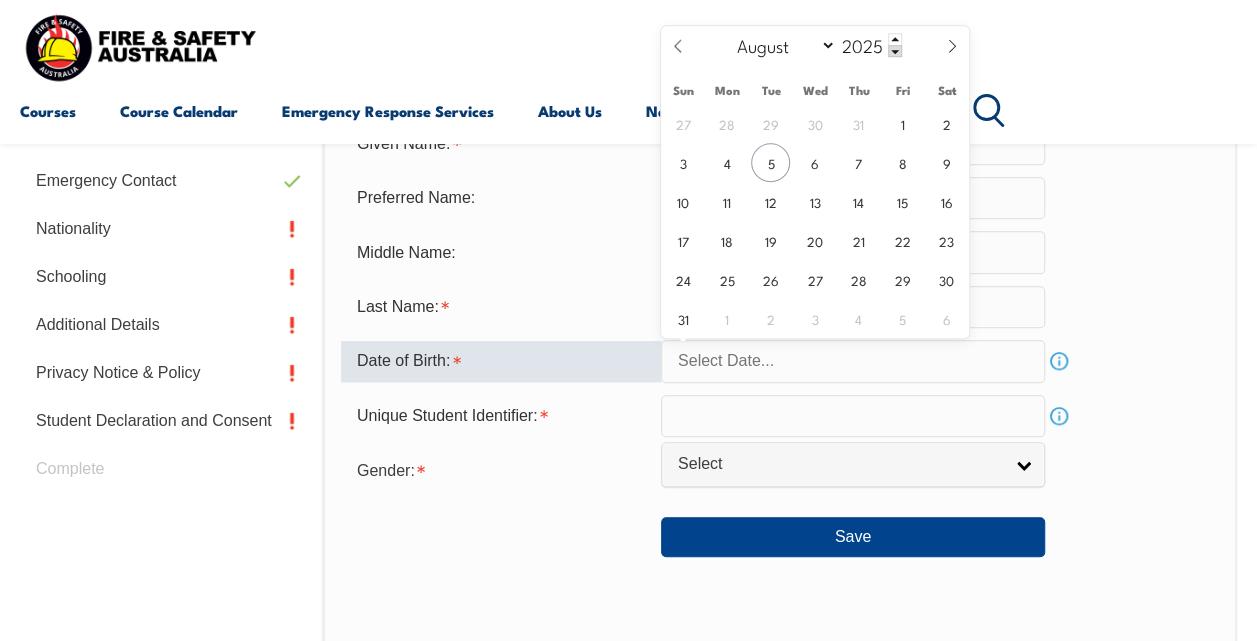 click at bounding box center [853, 361] 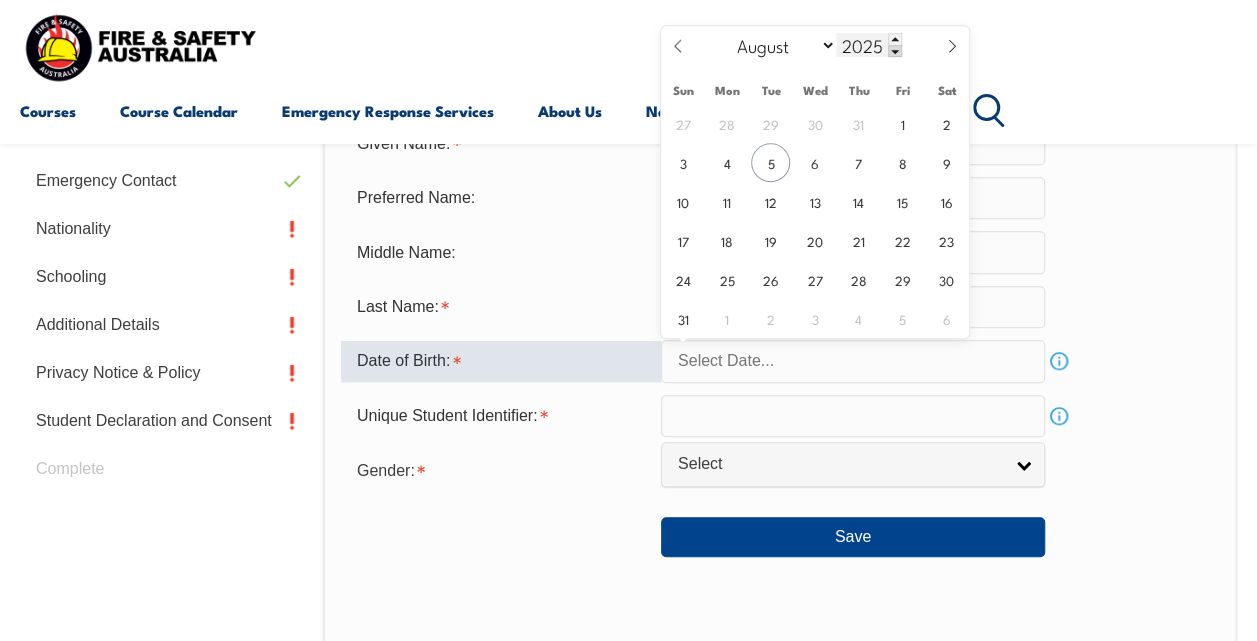 click at bounding box center [895, 51] 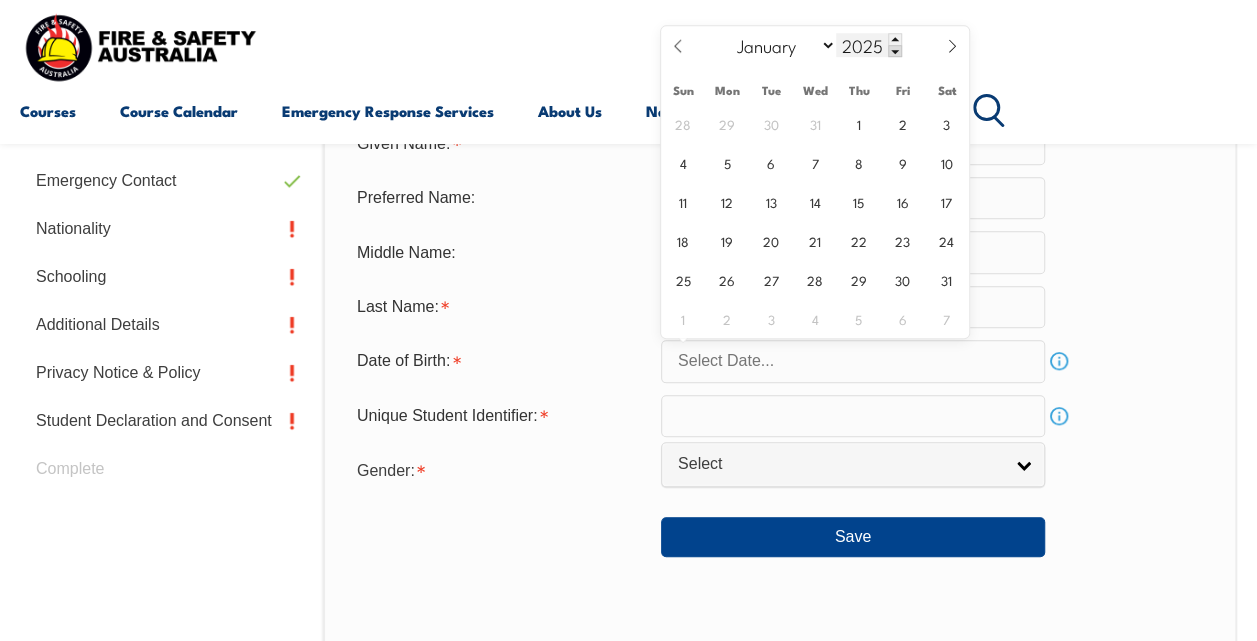 click on "2024" at bounding box center (869, 45) 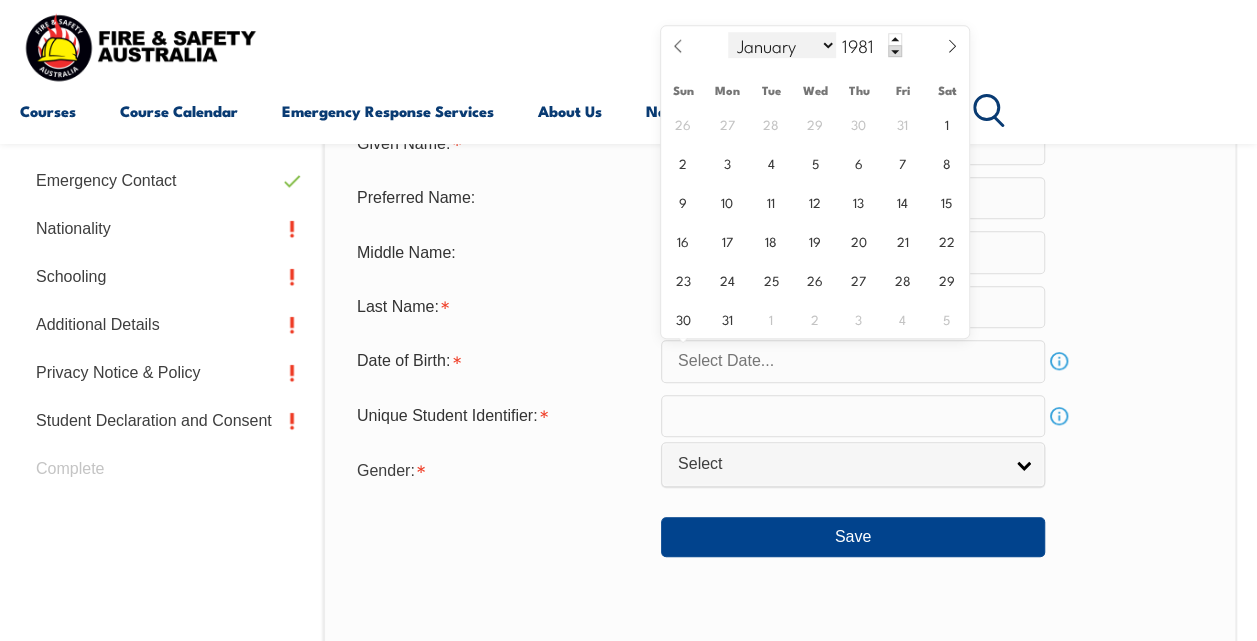 type on "1981" 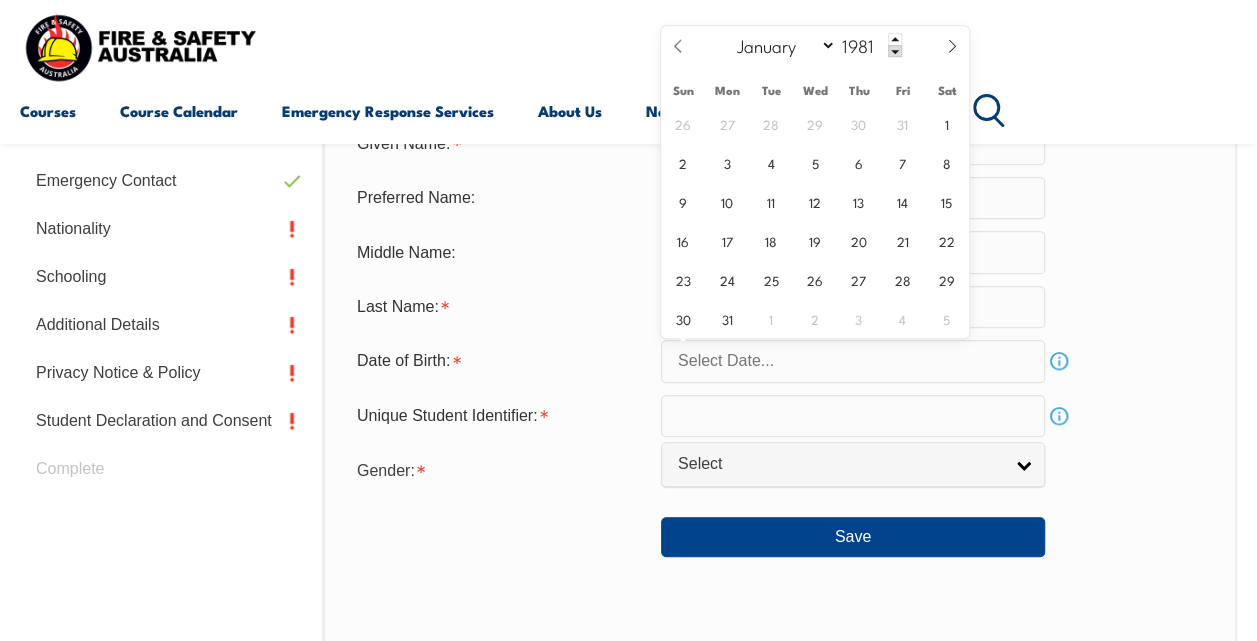 select on "0" 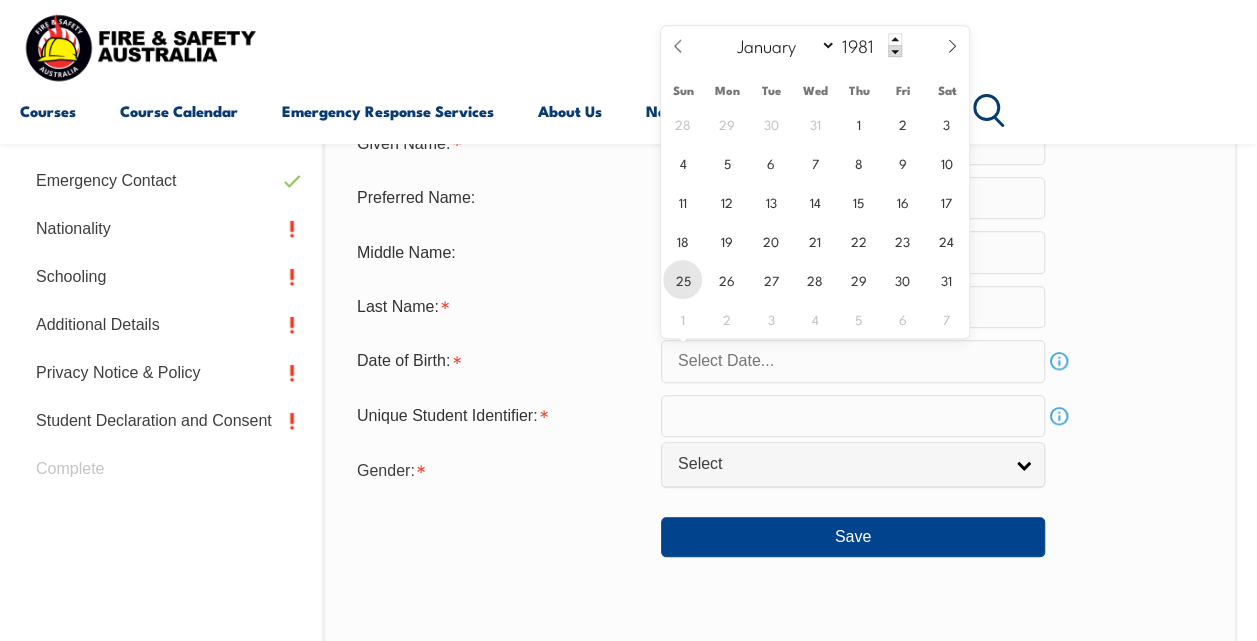 click on "25" at bounding box center [682, 279] 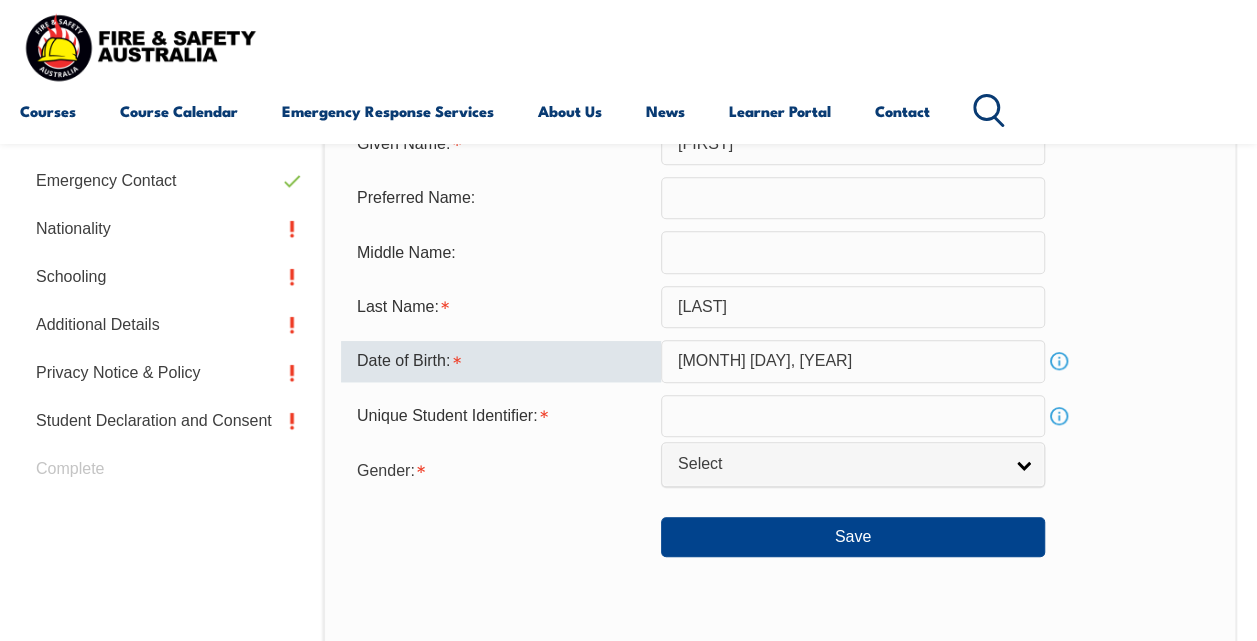 click on "Info" at bounding box center (1059, 416) 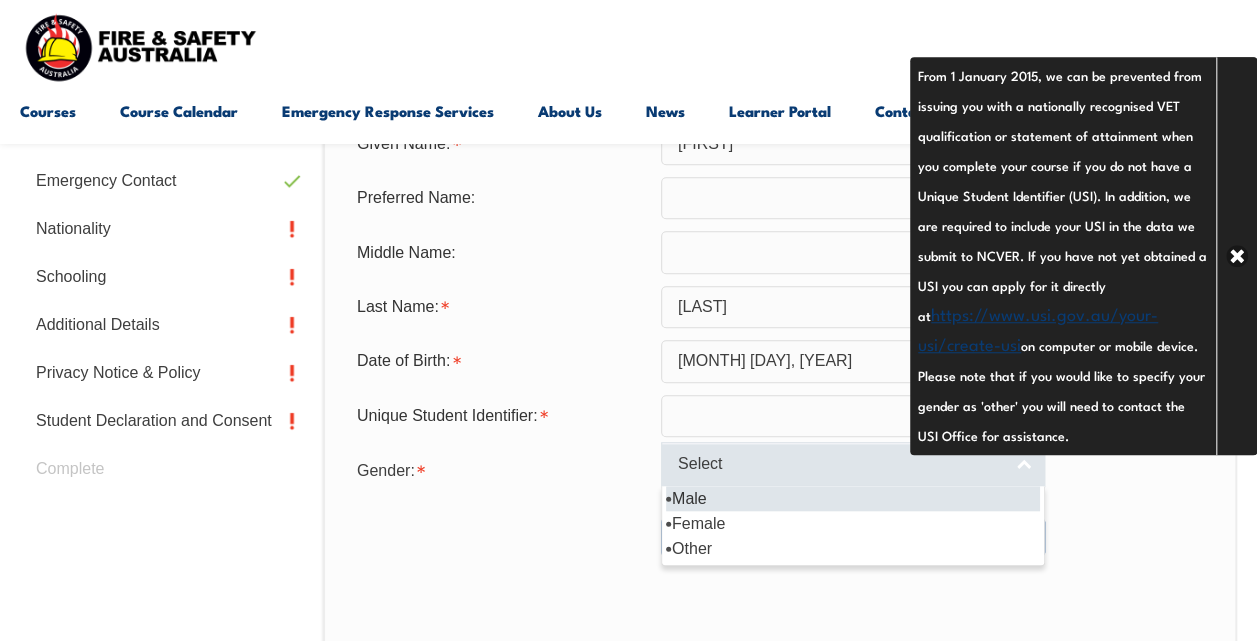 click on "Select" at bounding box center [840, 464] 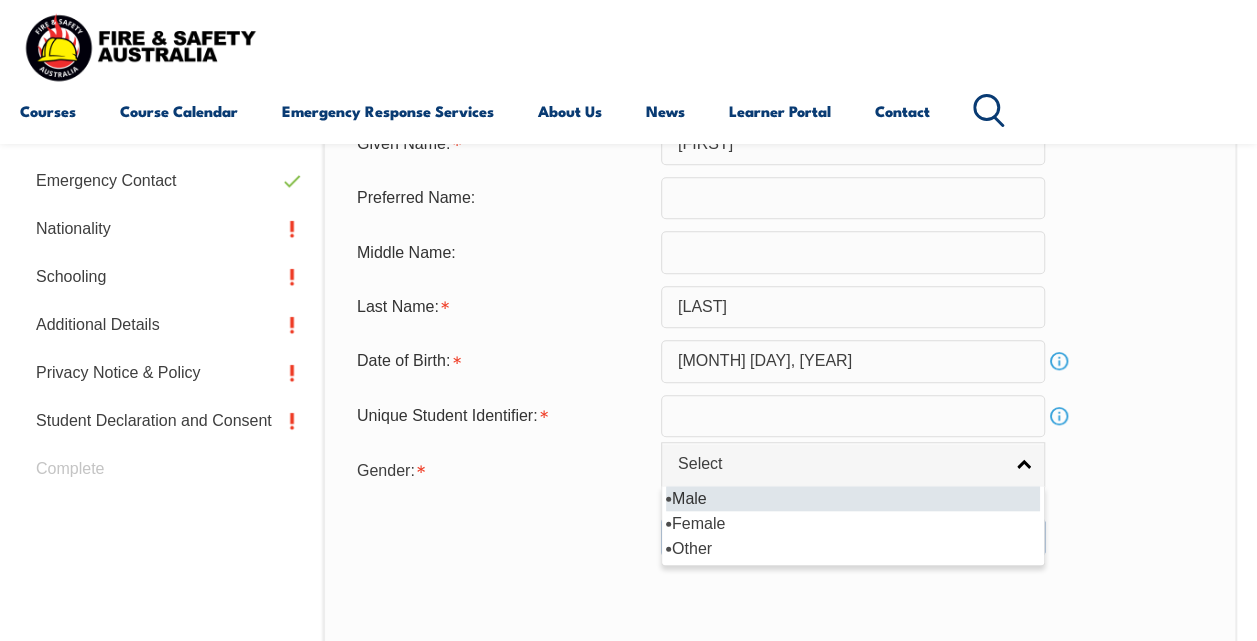 click on "Male" at bounding box center [853, 498] 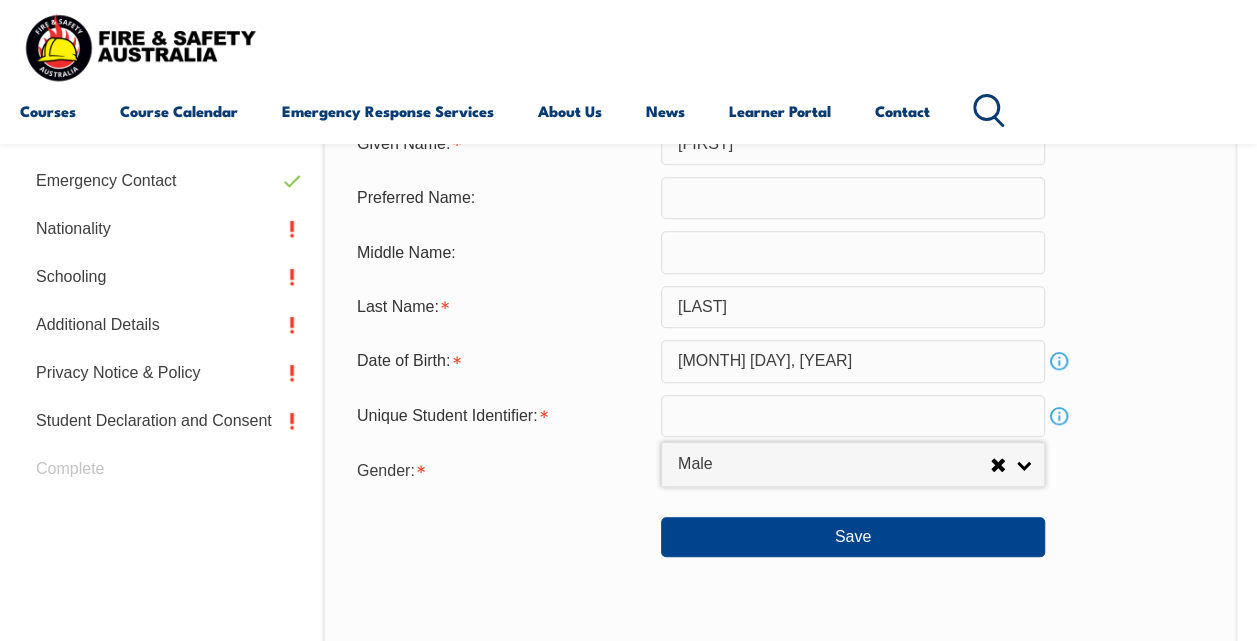 click on "Info" at bounding box center (1059, 416) 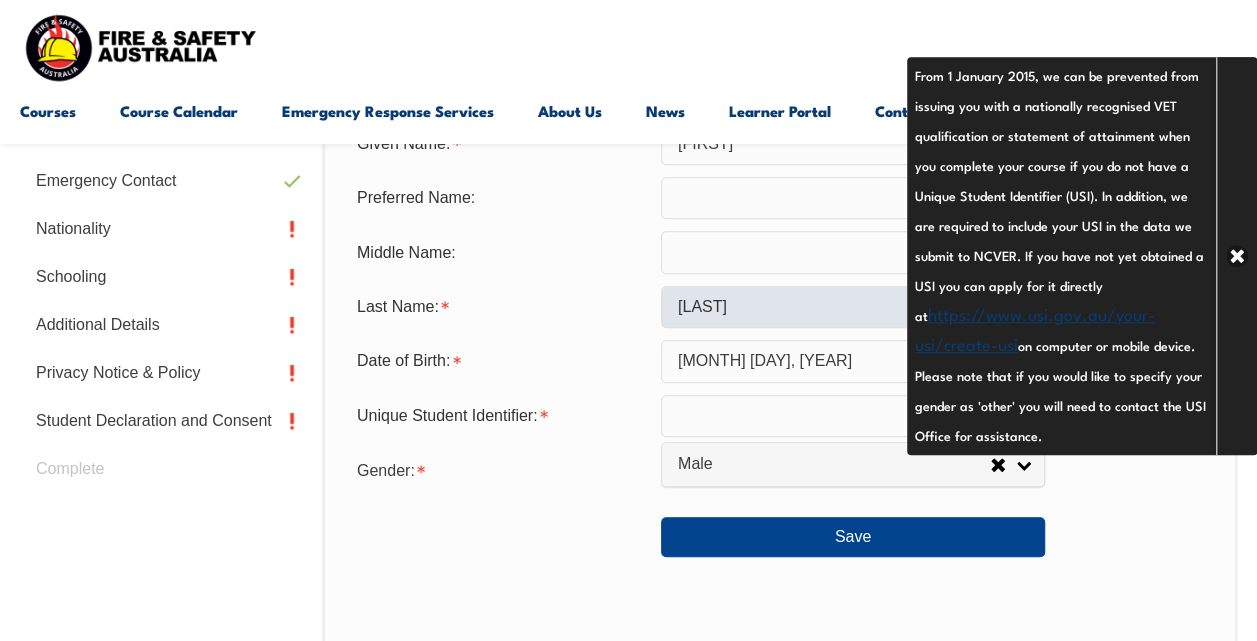 click on "https://www.usi.gov.au/your-usi/create-usi" at bounding box center [1035, 328] 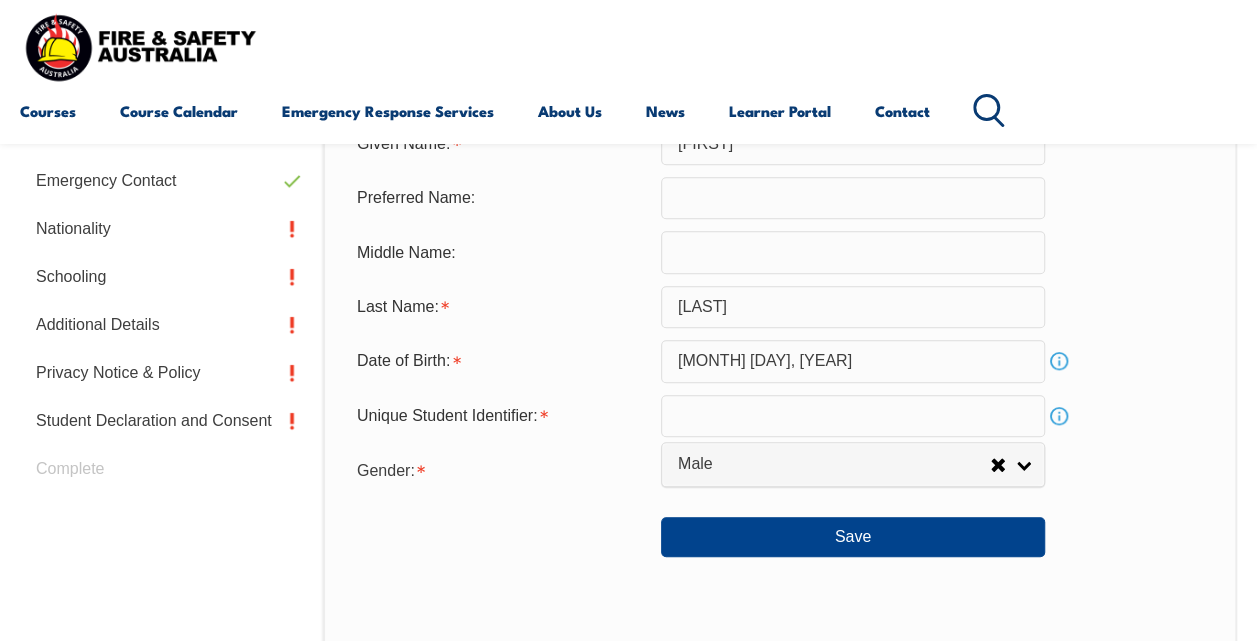 click at bounding box center [853, 416] 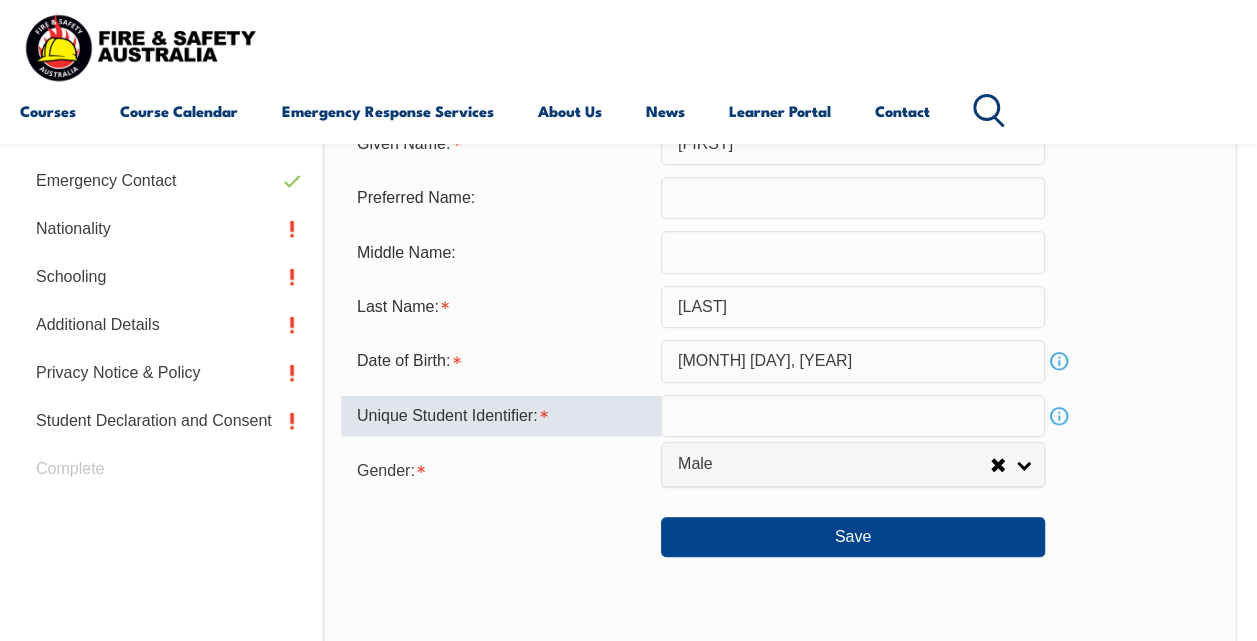 paste on "[PHONE]" 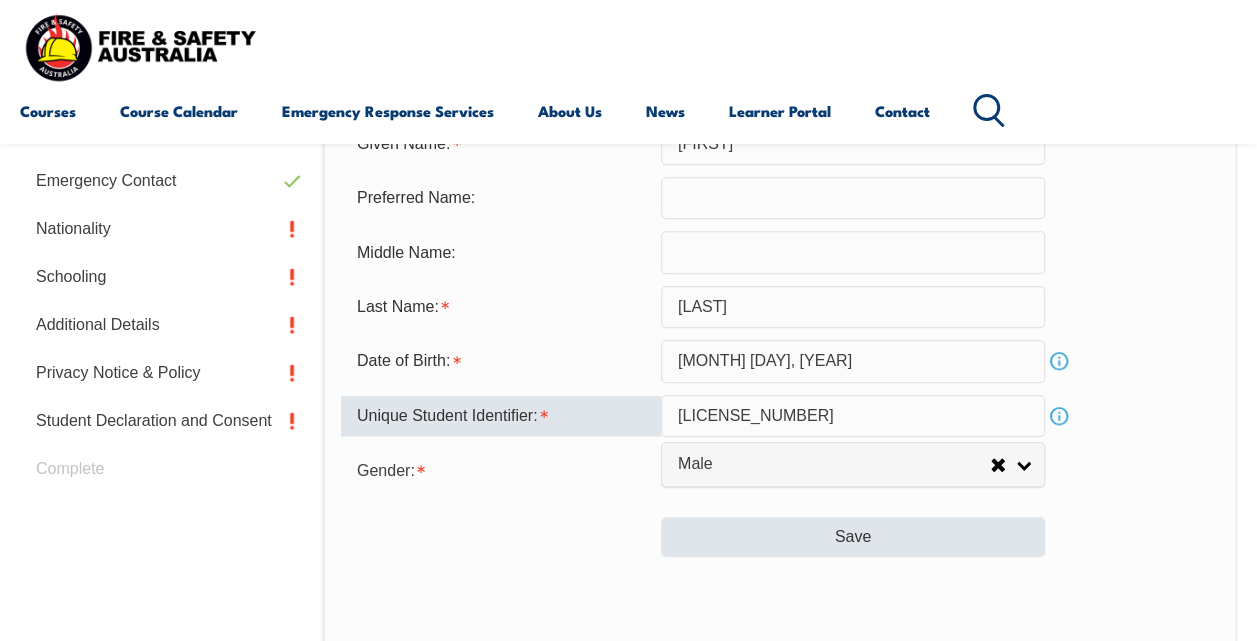 type on "[PHONE]" 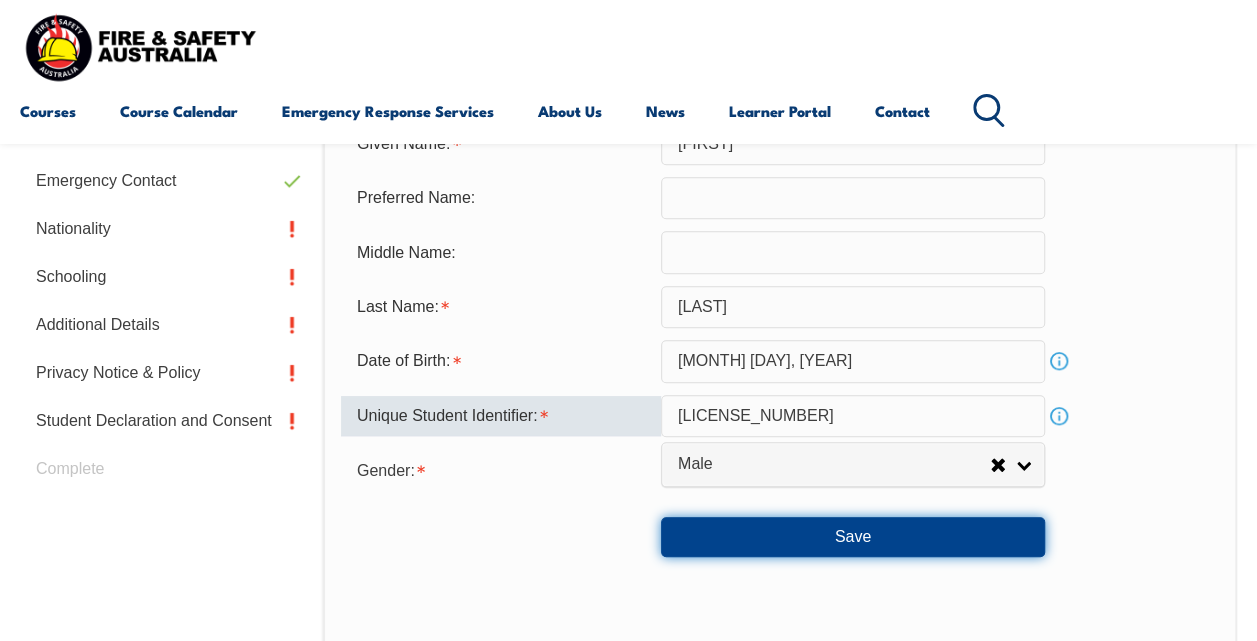 click on "Save" at bounding box center (853, 537) 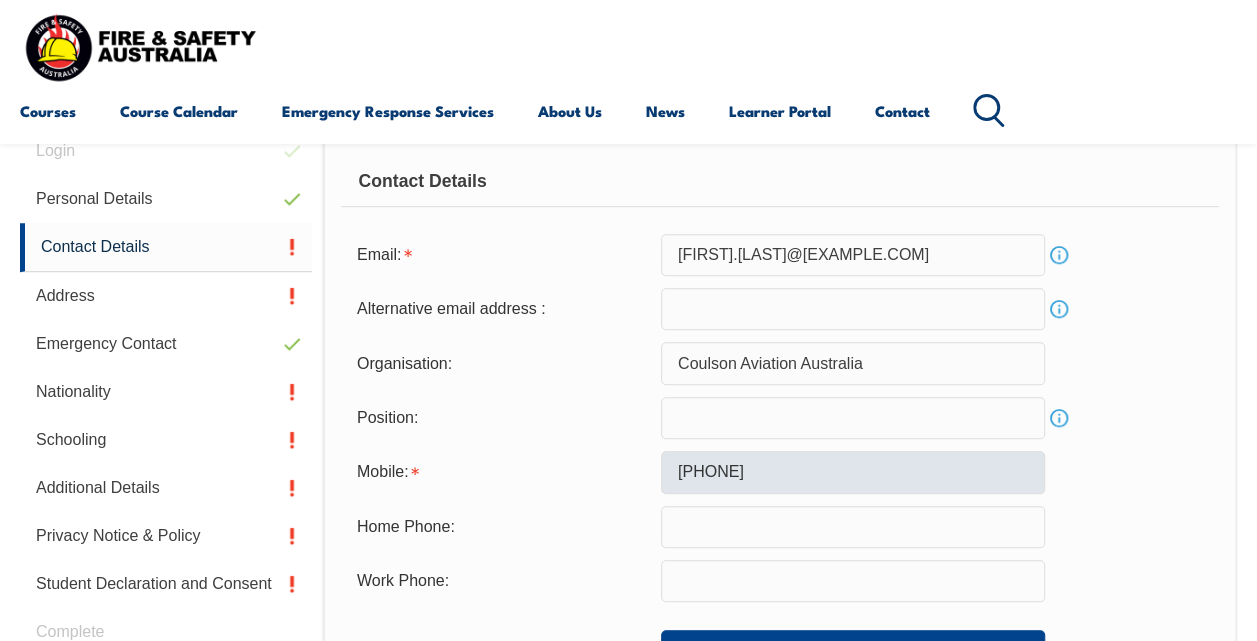 scroll, scrollTop: 484, scrollLeft: 0, axis: vertical 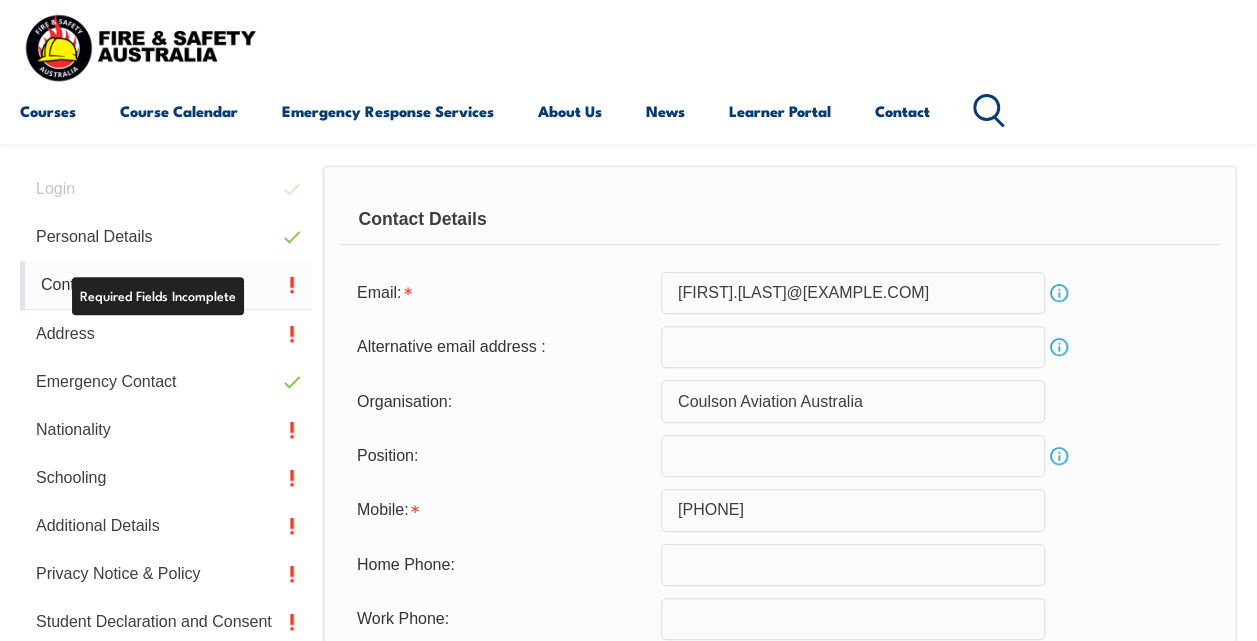 click on "Contact Details" at bounding box center (166, 285) 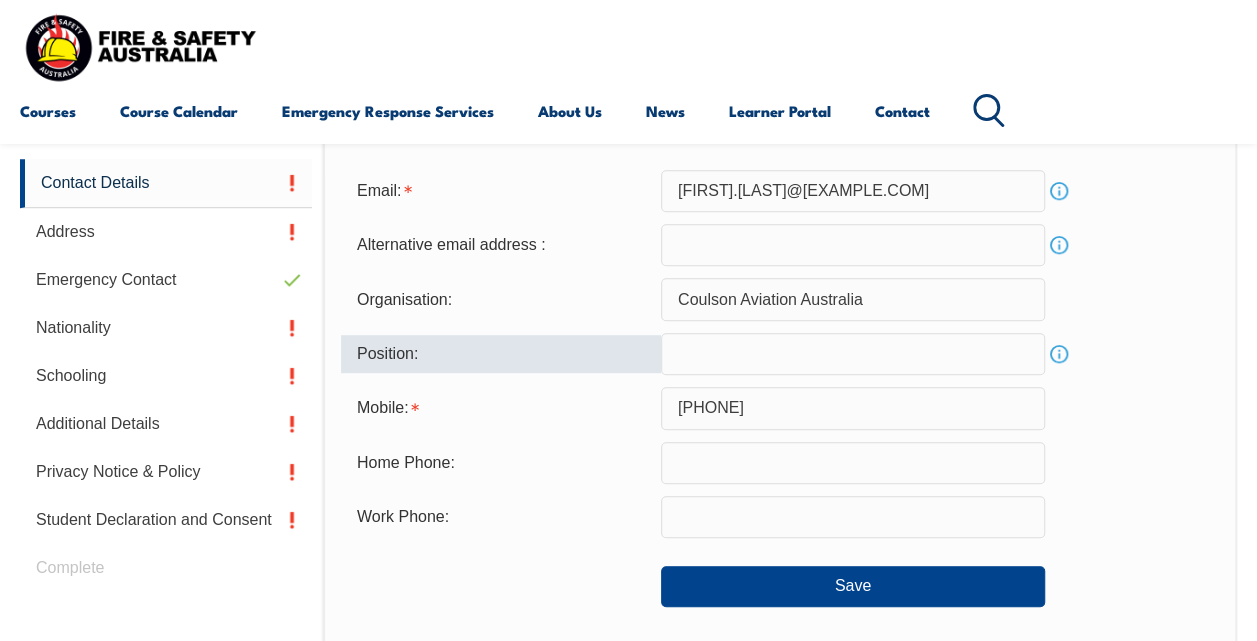 scroll, scrollTop: 585, scrollLeft: 0, axis: vertical 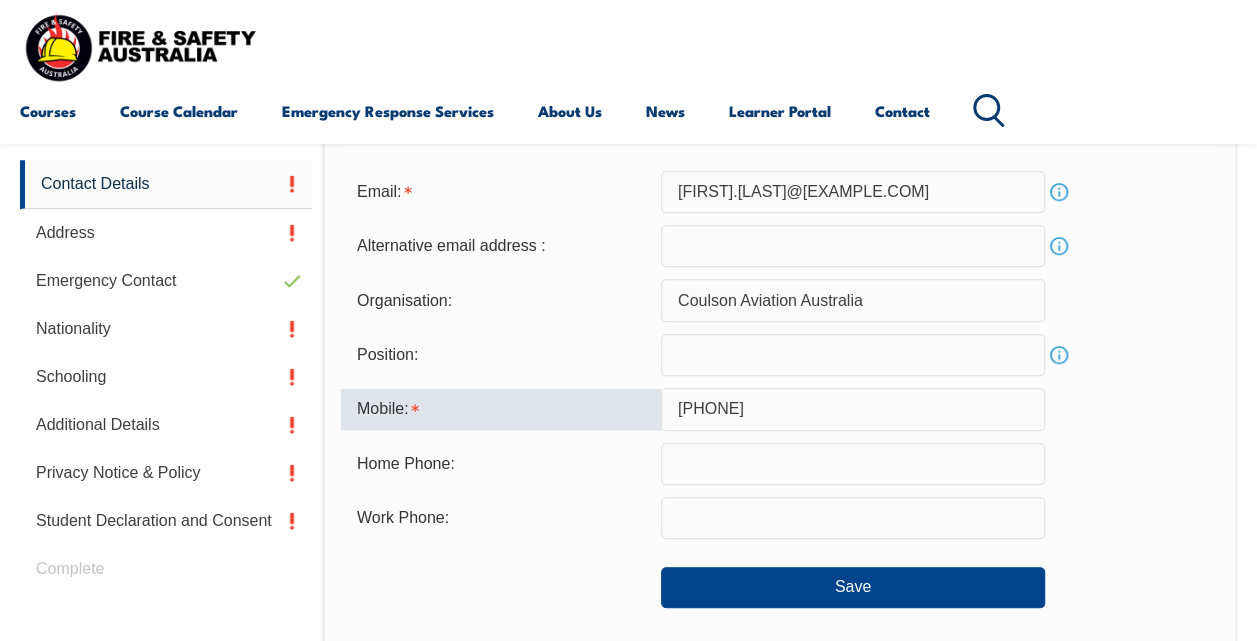 click on "410652181" at bounding box center (853, 409) 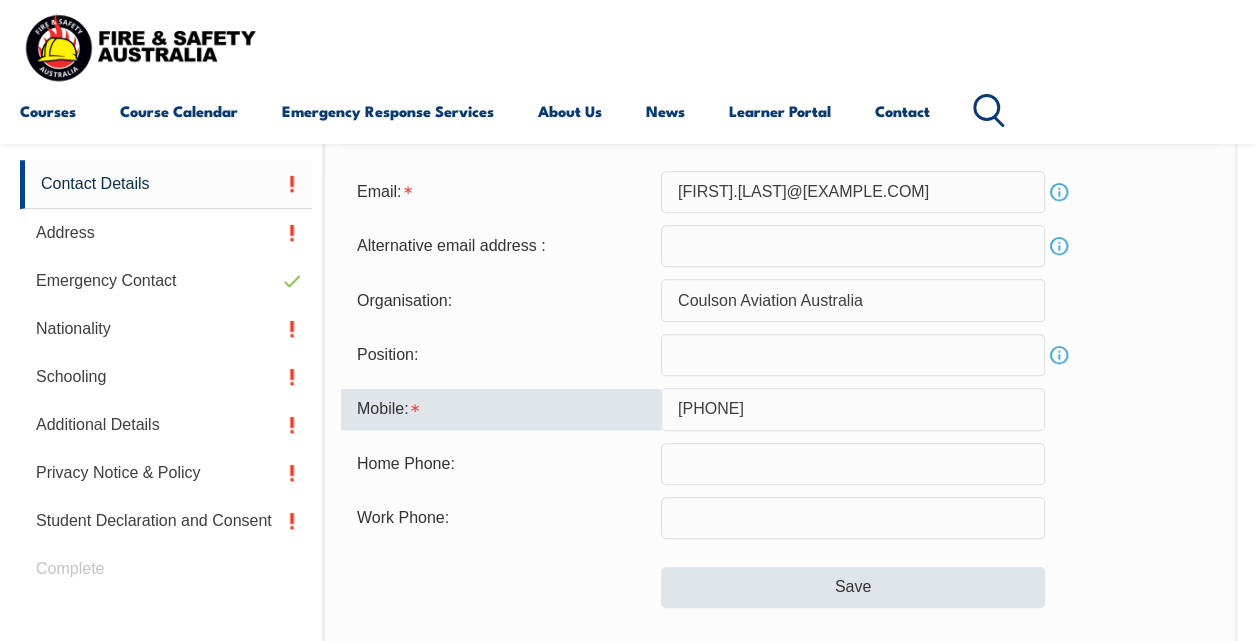type on "[PHONE]" 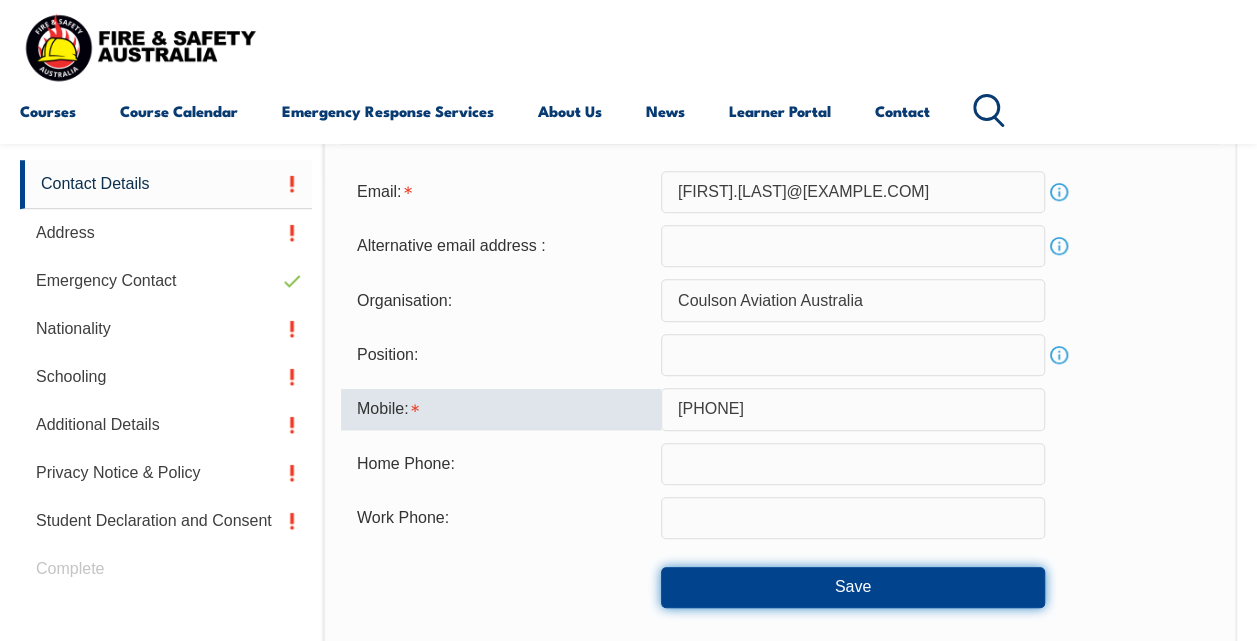 click on "Save" at bounding box center (853, 587) 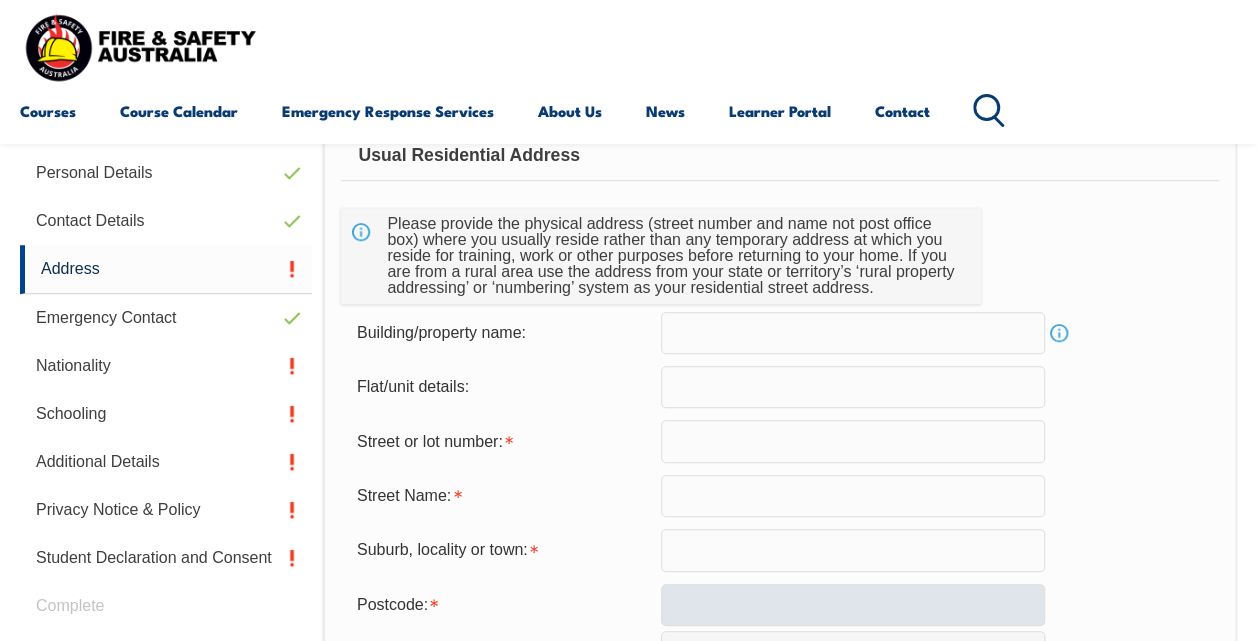 scroll, scrollTop: 484, scrollLeft: 0, axis: vertical 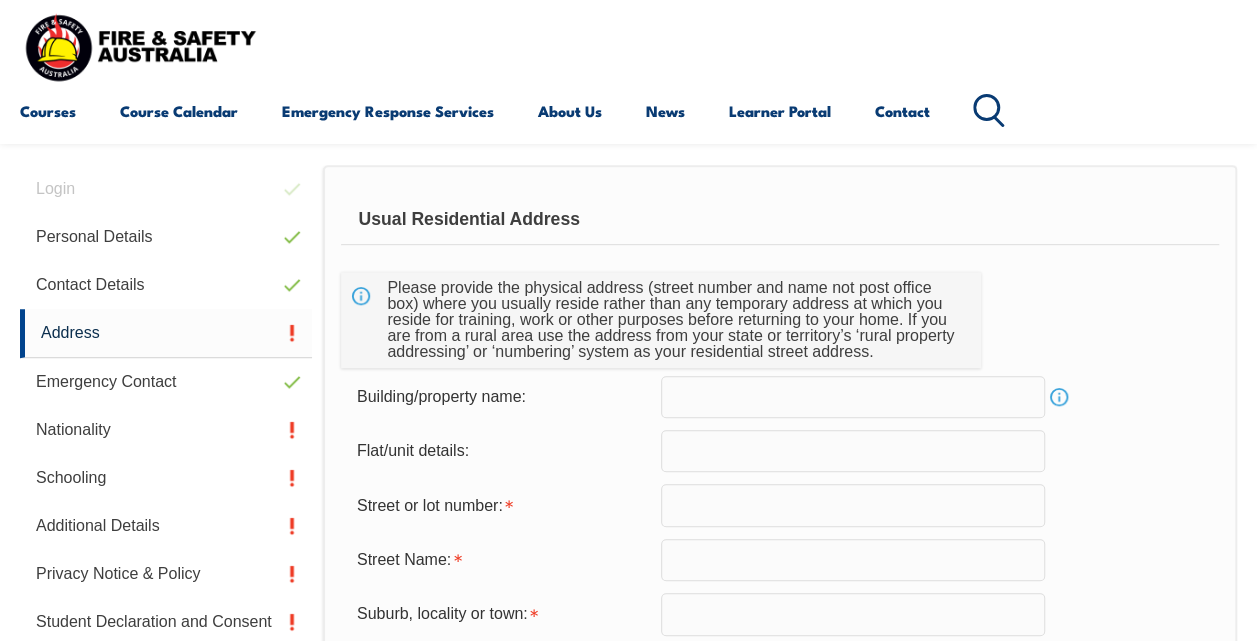 click at bounding box center (853, 505) 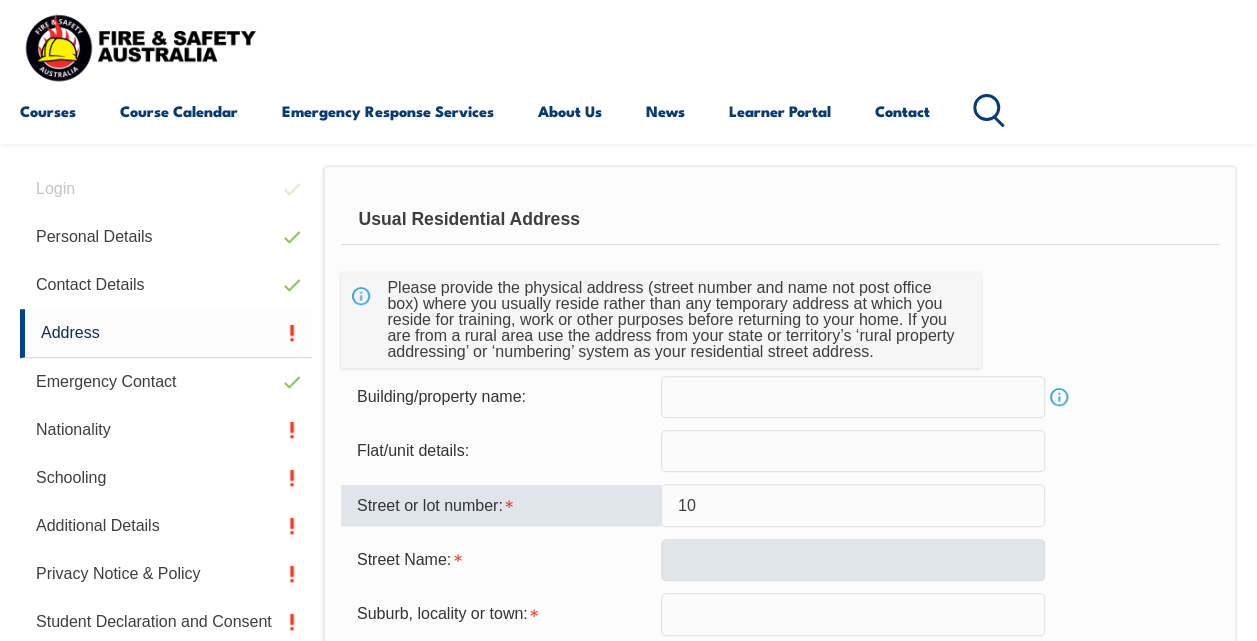 type on "10" 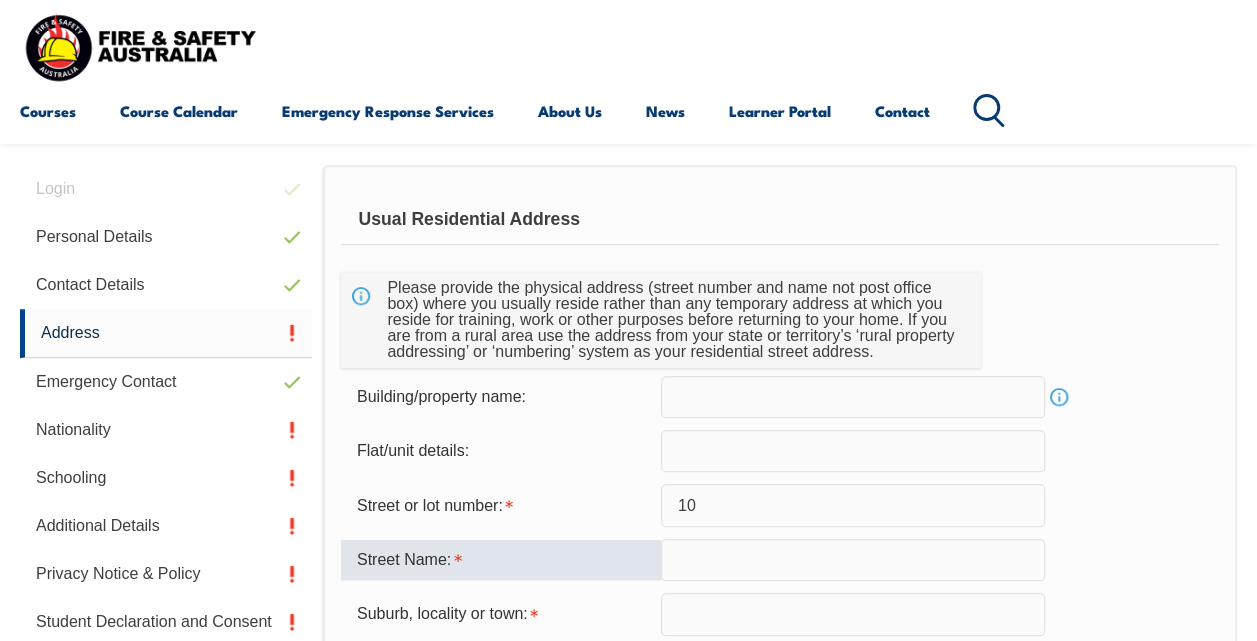 click at bounding box center [853, 560] 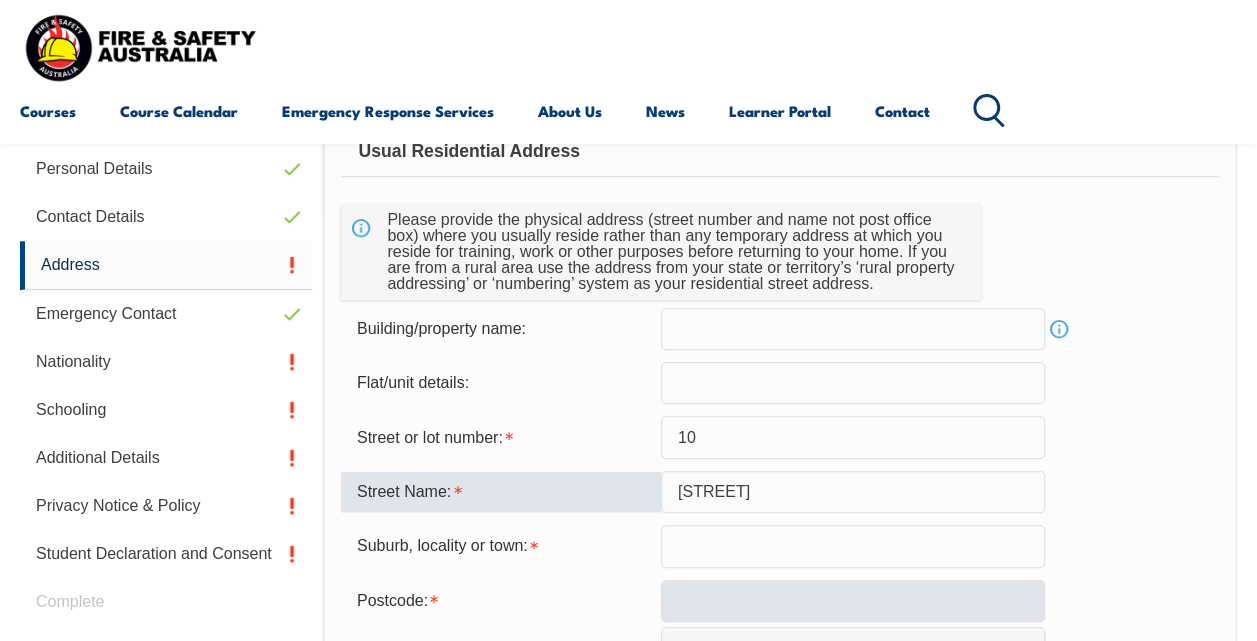 scroll, scrollTop: 584, scrollLeft: 0, axis: vertical 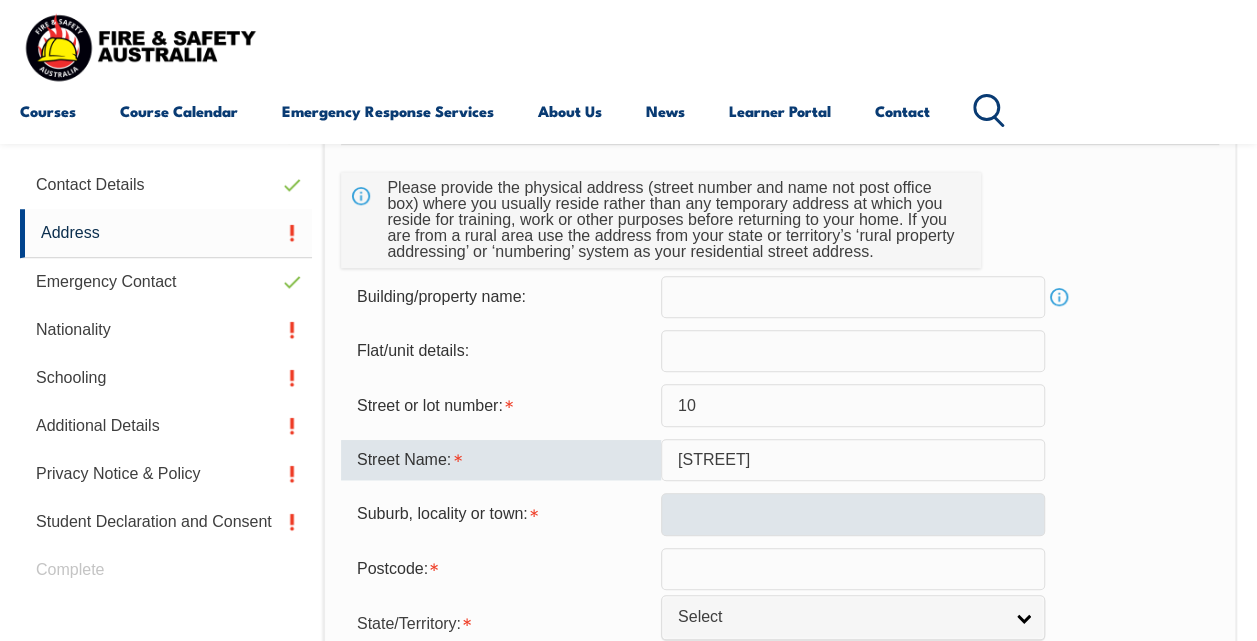 type on "[STREET]" 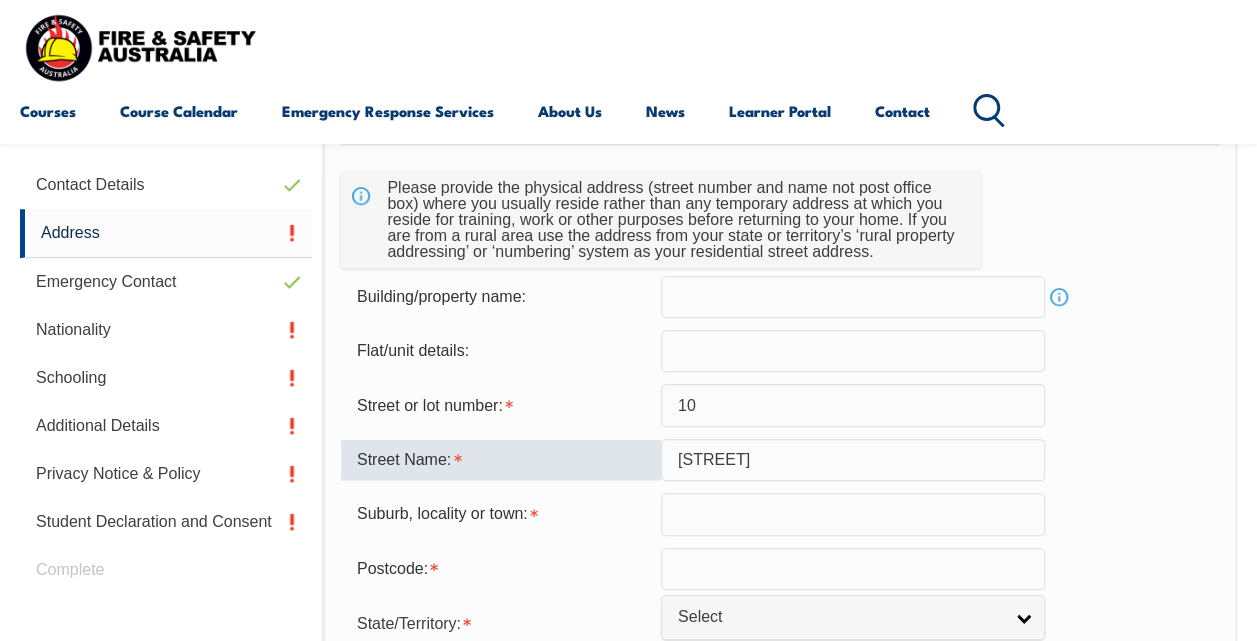 click at bounding box center (853, 514) 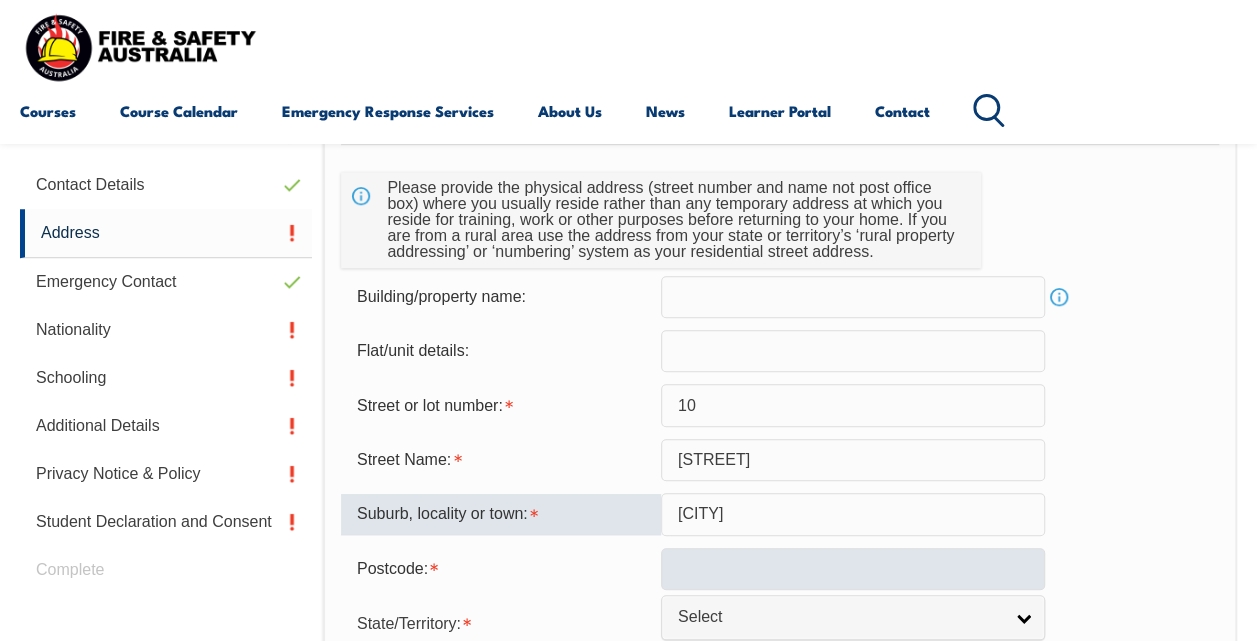 type on "[CITY]" 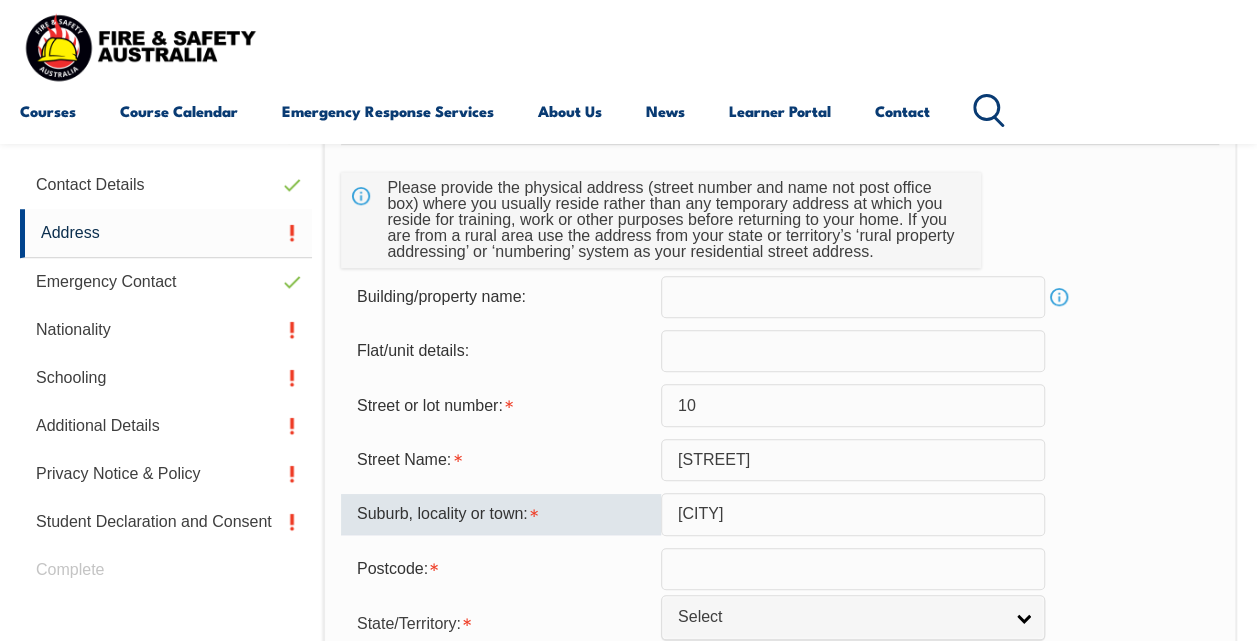 click at bounding box center [853, 569] 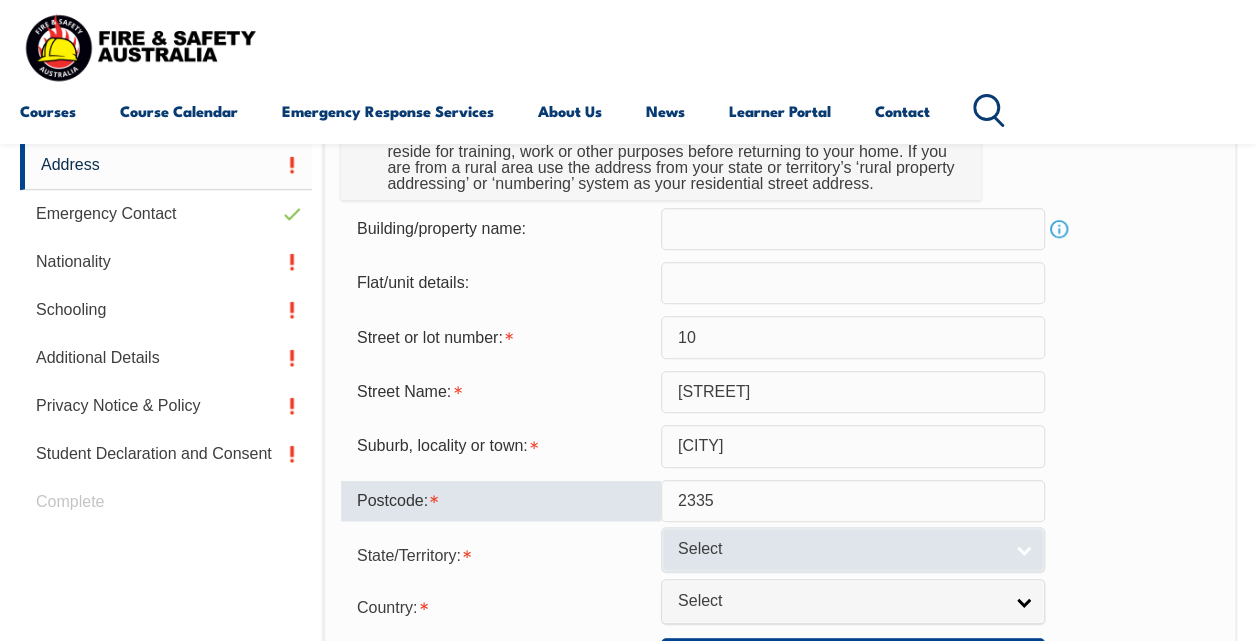 scroll, scrollTop: 684, scrollLeft: 0, axis: vertical 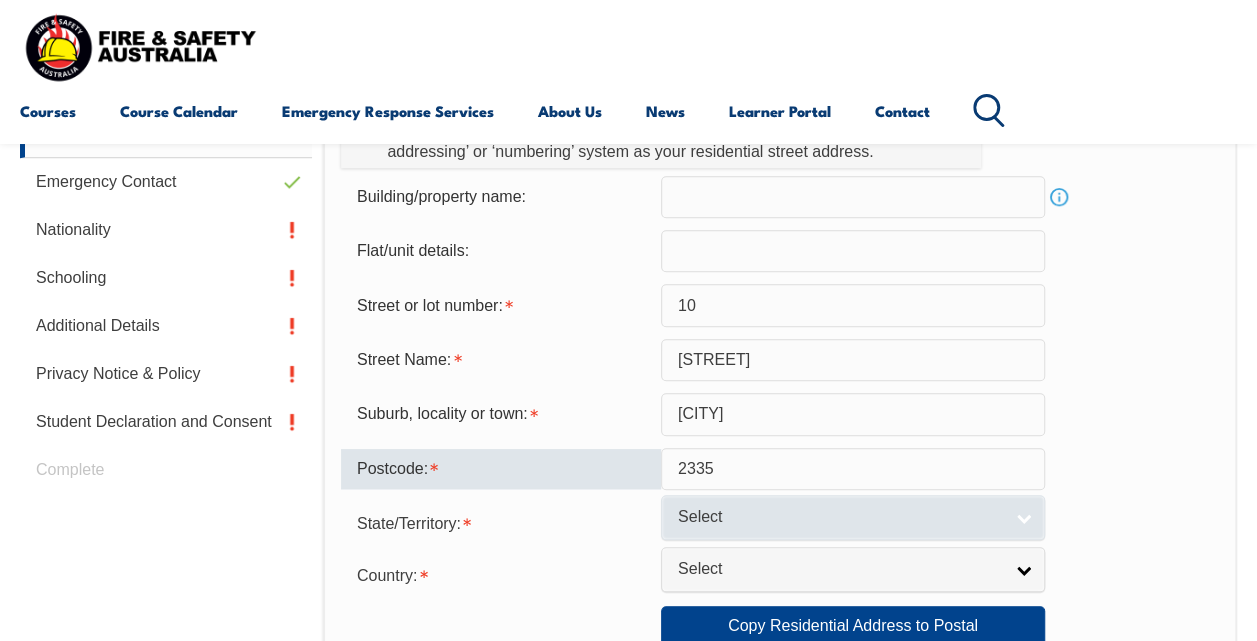 type on "2335" 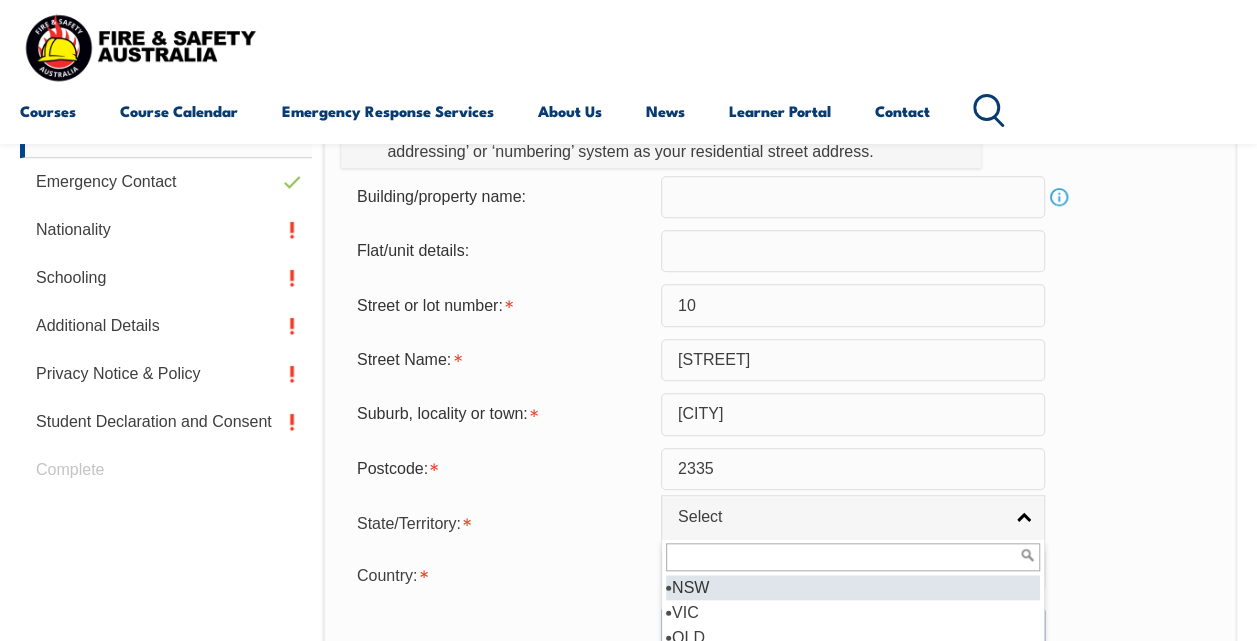 click on "NSW" at bounding box center (853, 587) 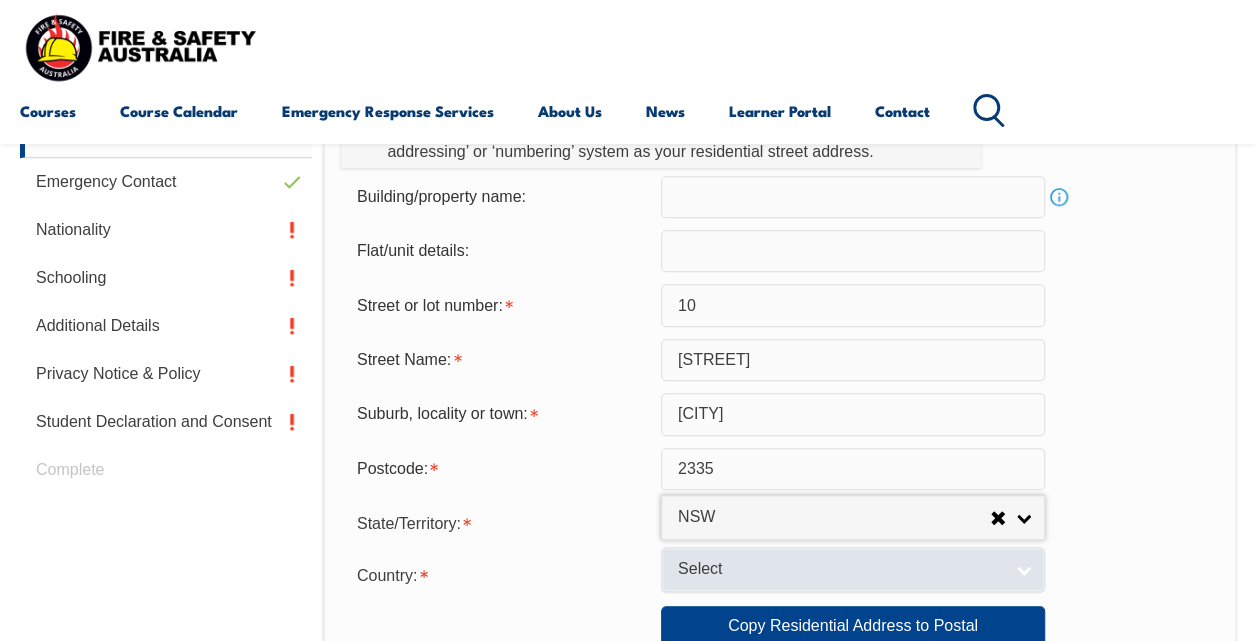 click on "Select" at bounding box center [840, 569] 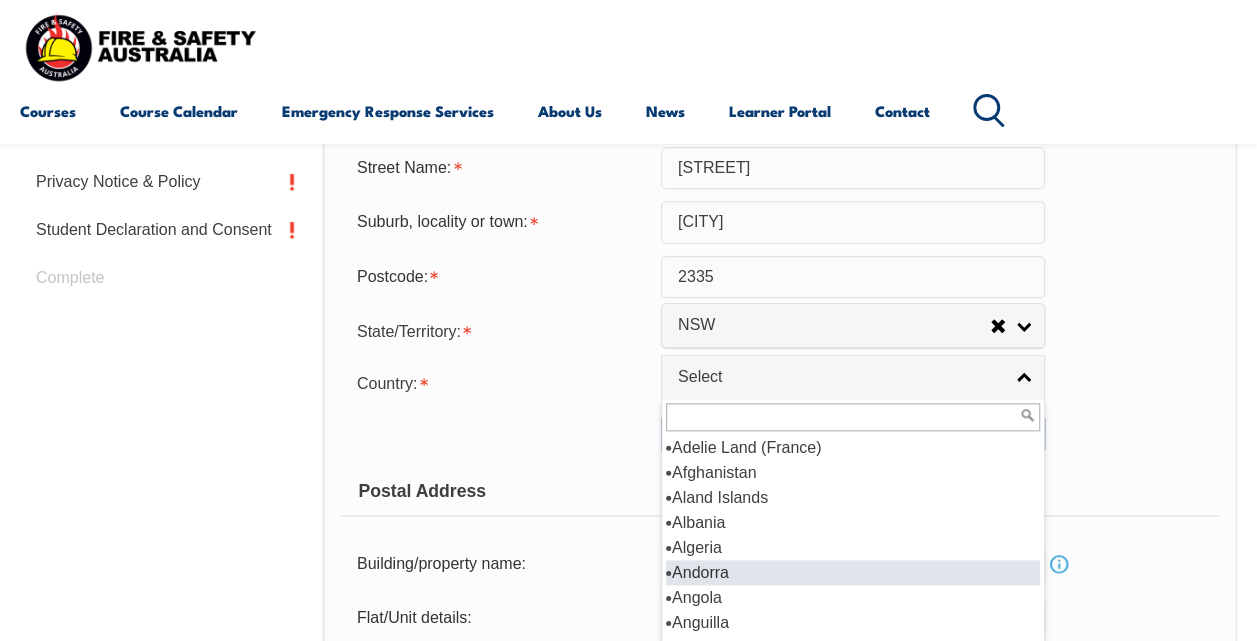 scroll, scrollTop: 884, scrollLeft: 0, axis: vertical 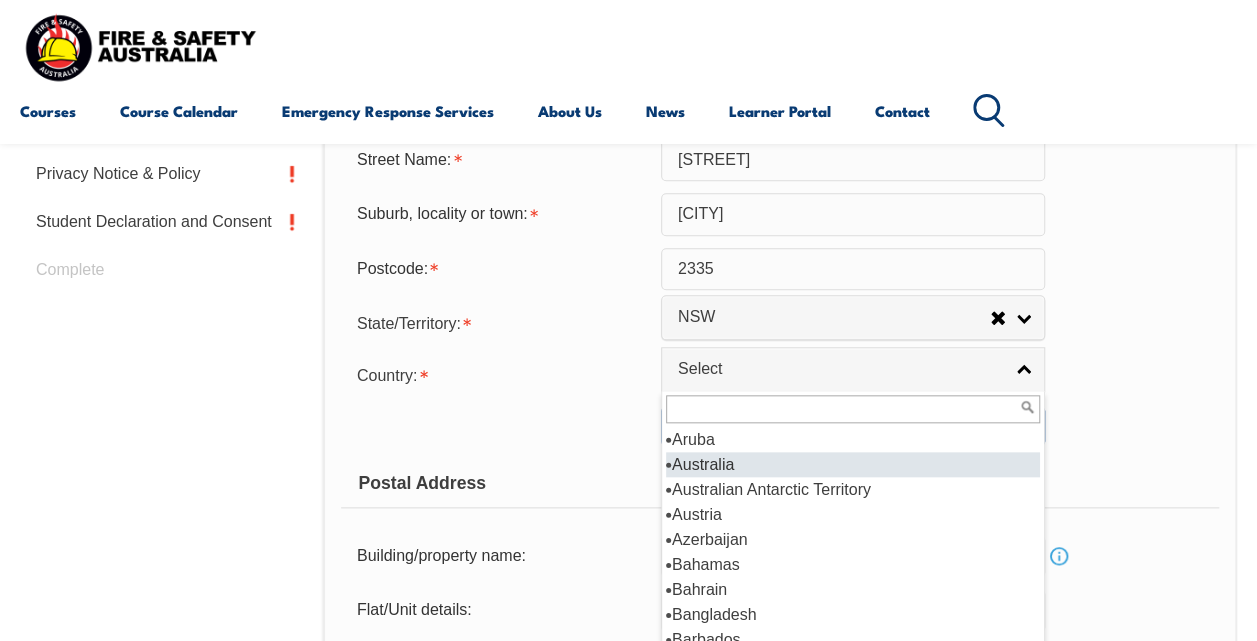 click on "Australia" at bounding box center (853, 464) 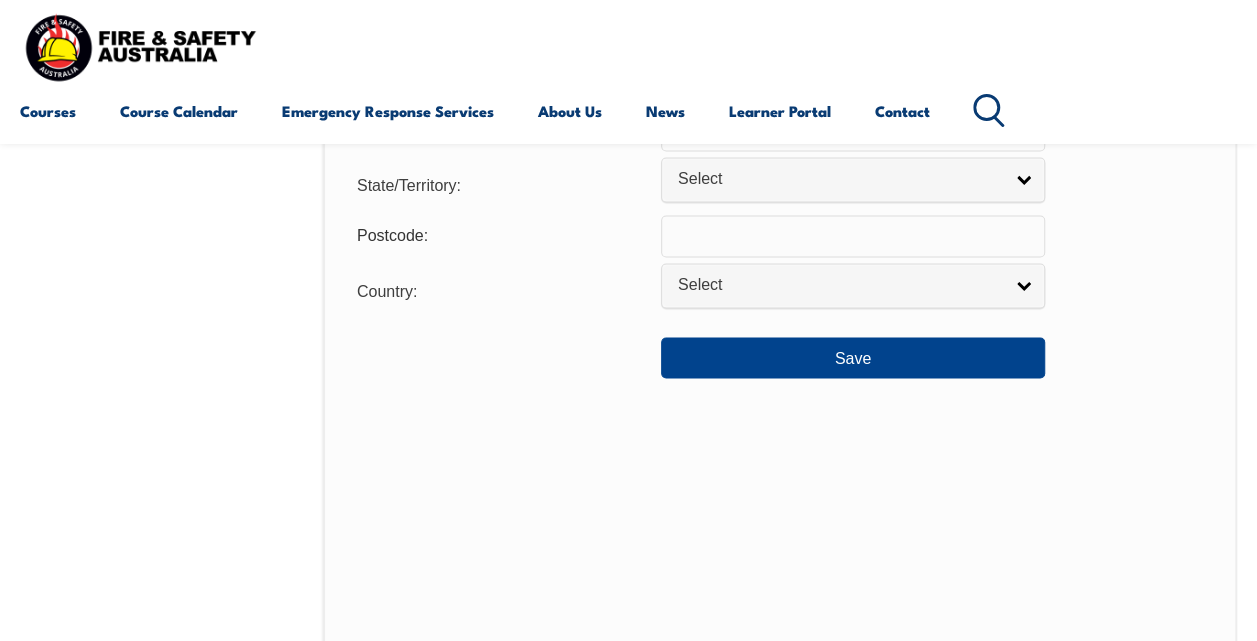 scroll, scrollTop: 1584, scrollLeft: 0, axis: vertical 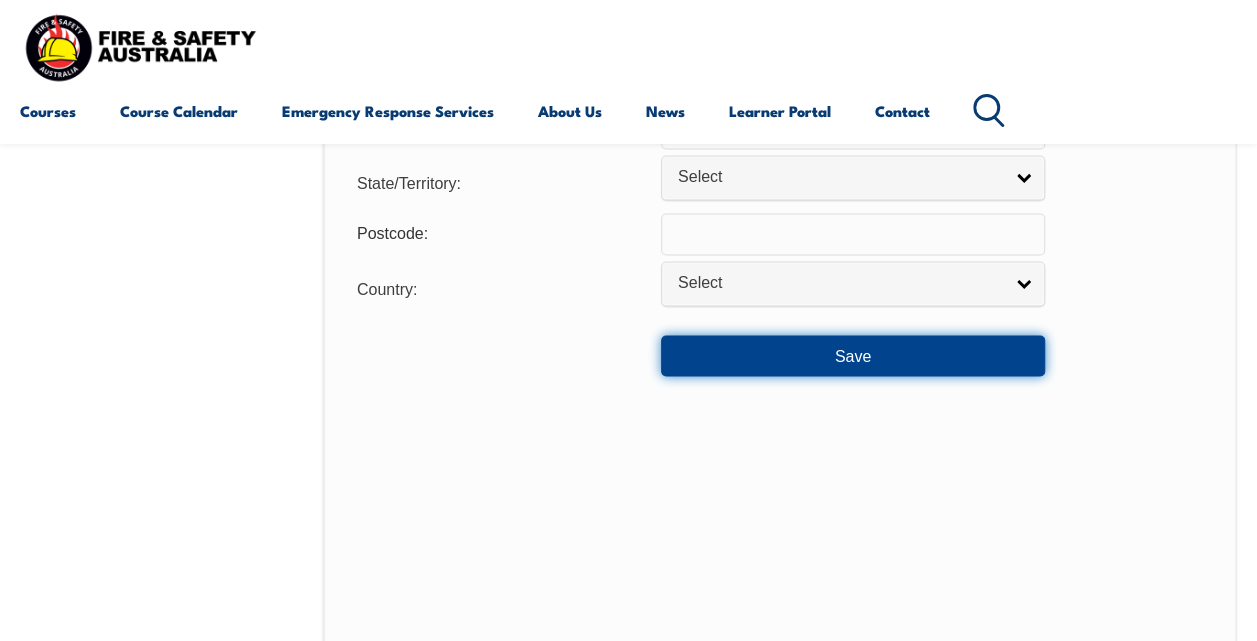 click on "Save" at bounding box center (853, 355) 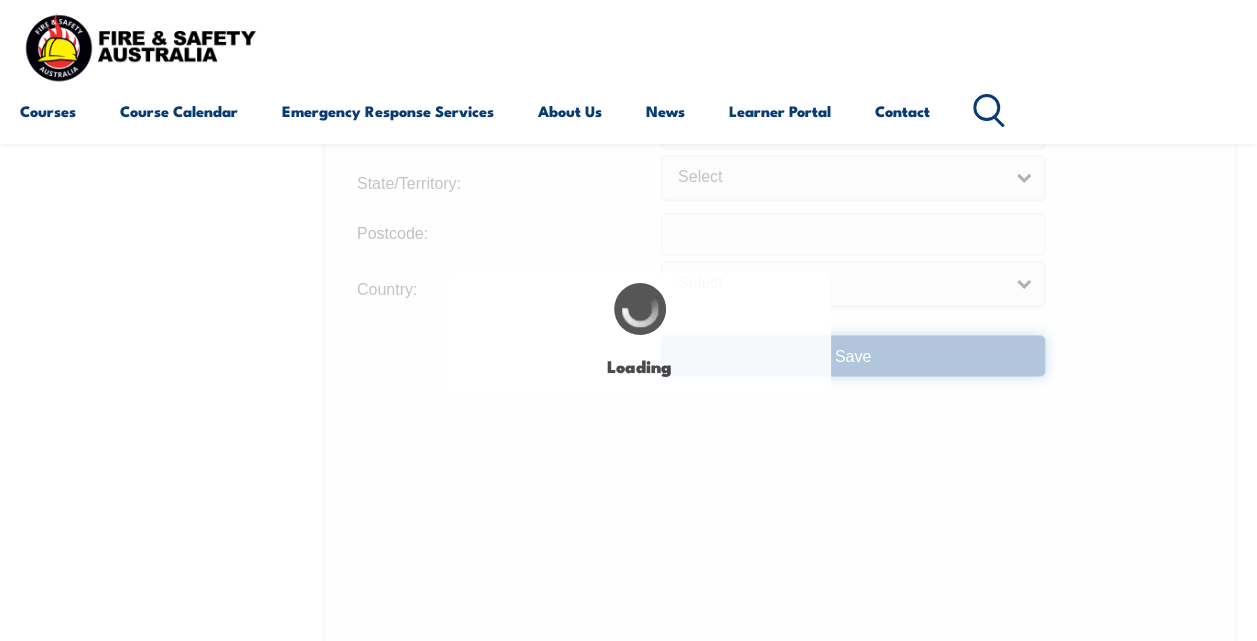 scroll, scrollTop: 0, scrollLeft: 0, axis: both 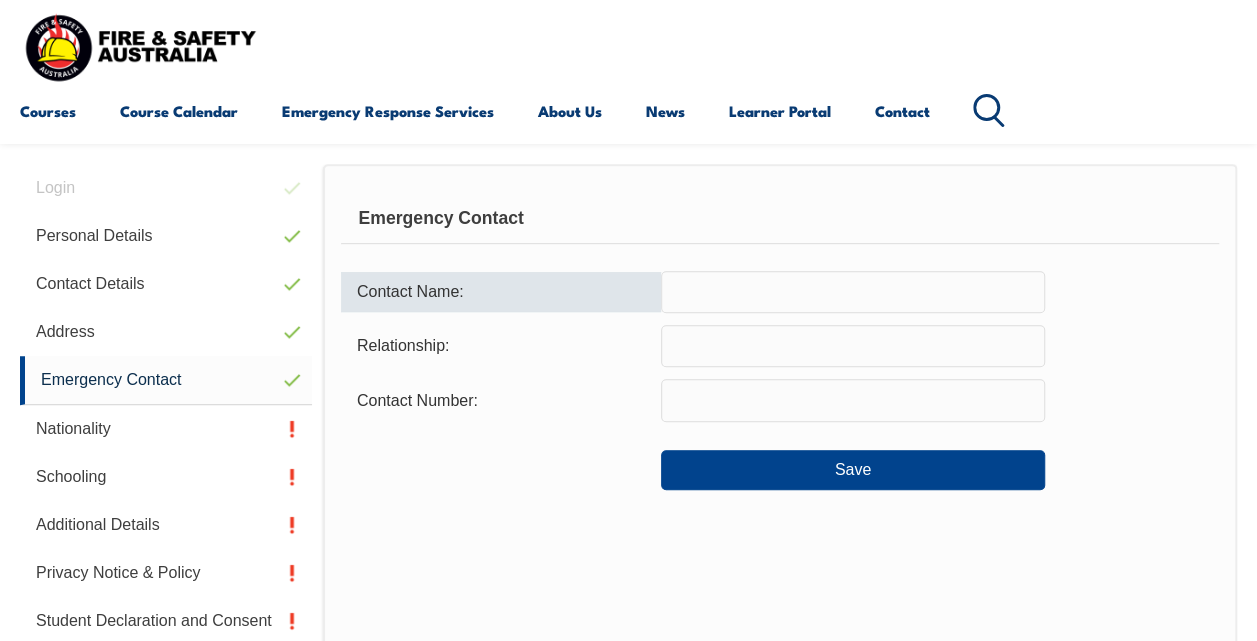 click at bounding box center [853, 292] 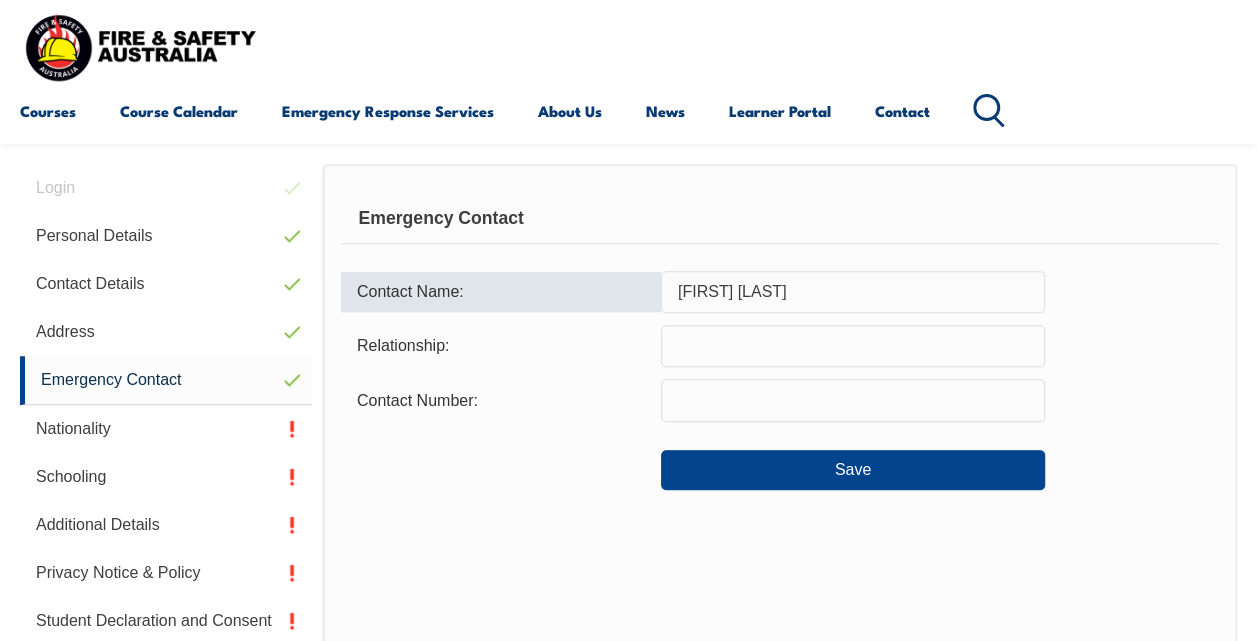 type on "[FIRST] [LAST]" 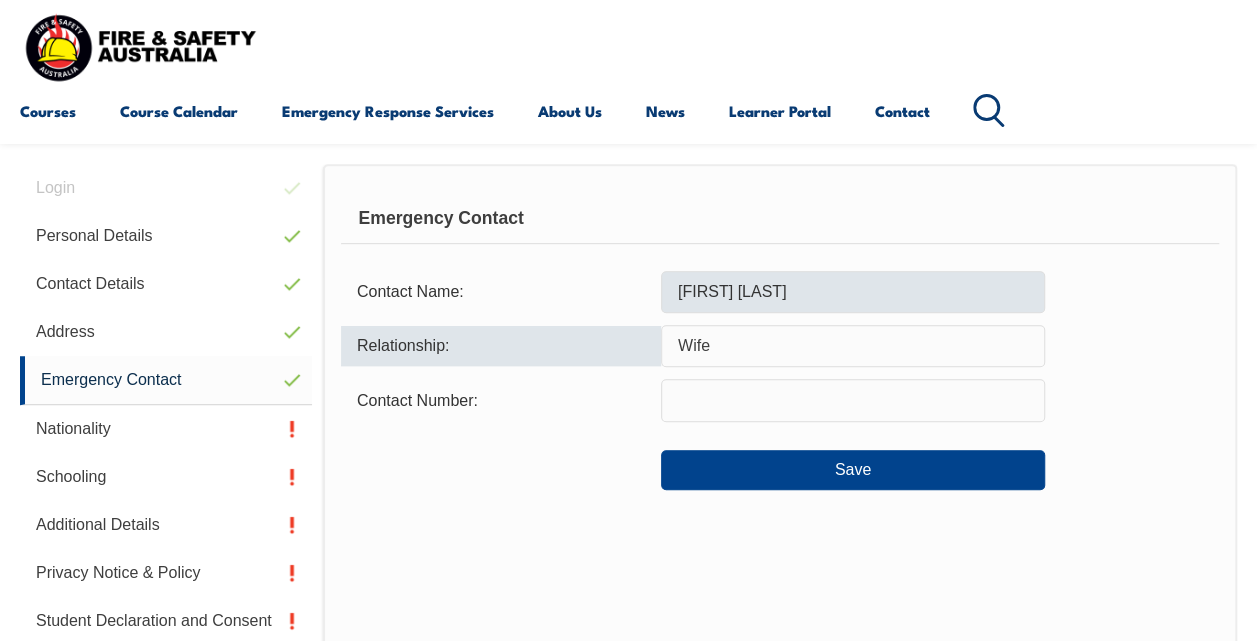 type on "Wife" 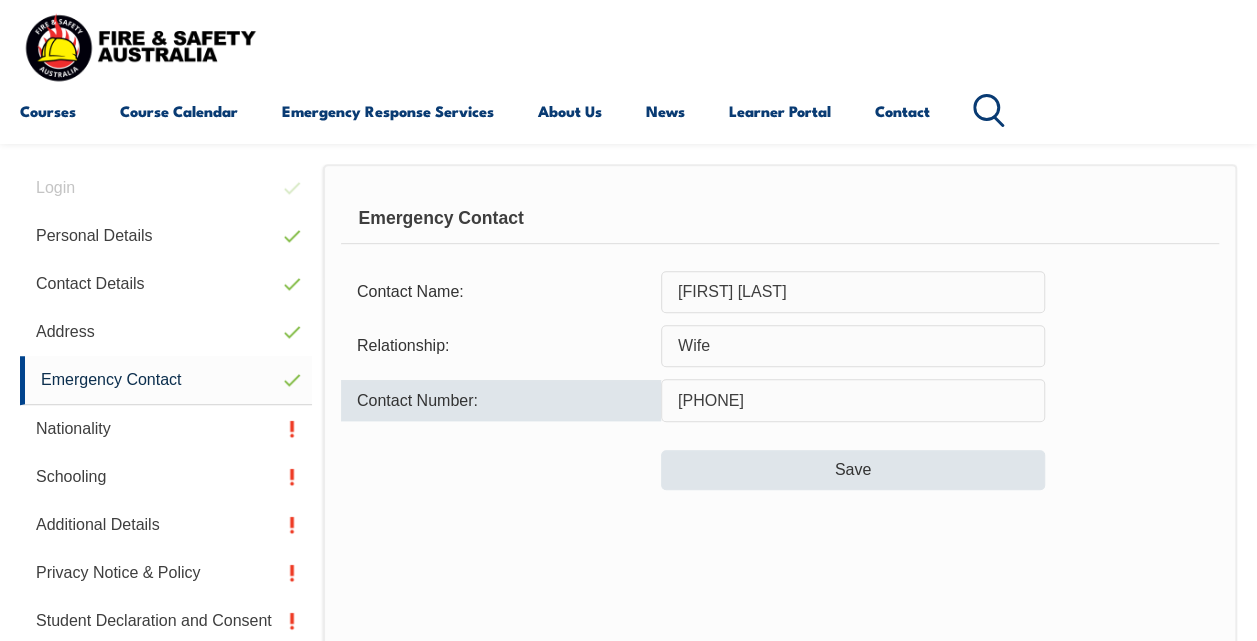 type on "[PHONE]" 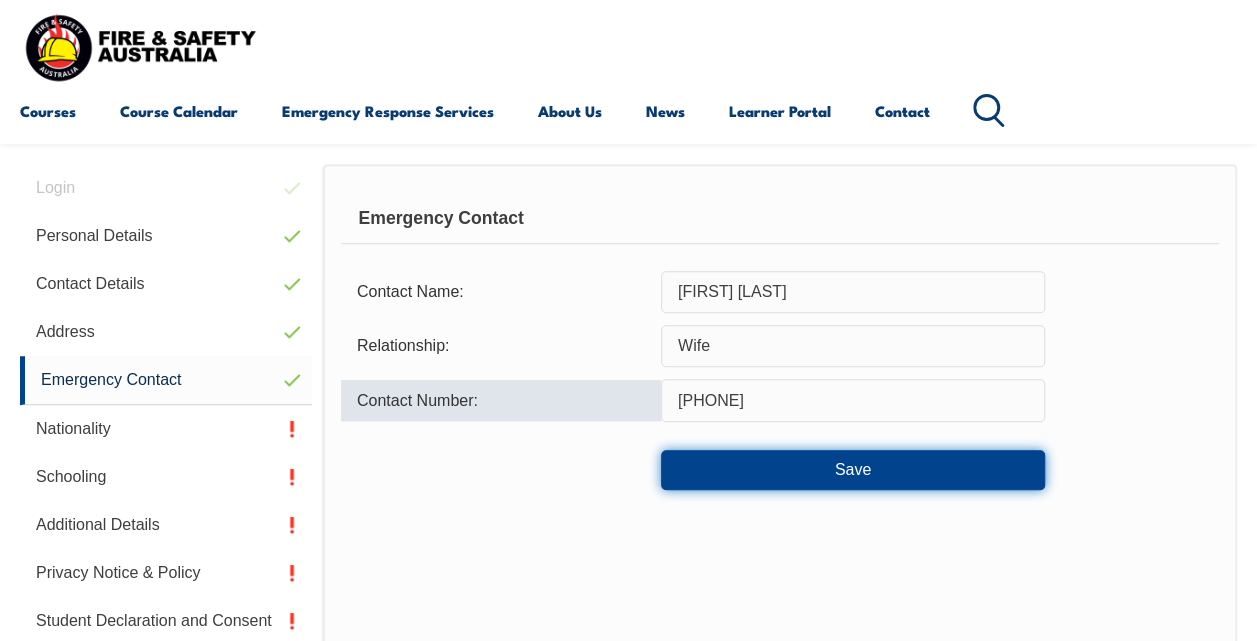 click on "Save" at bounding box center [853, 470] 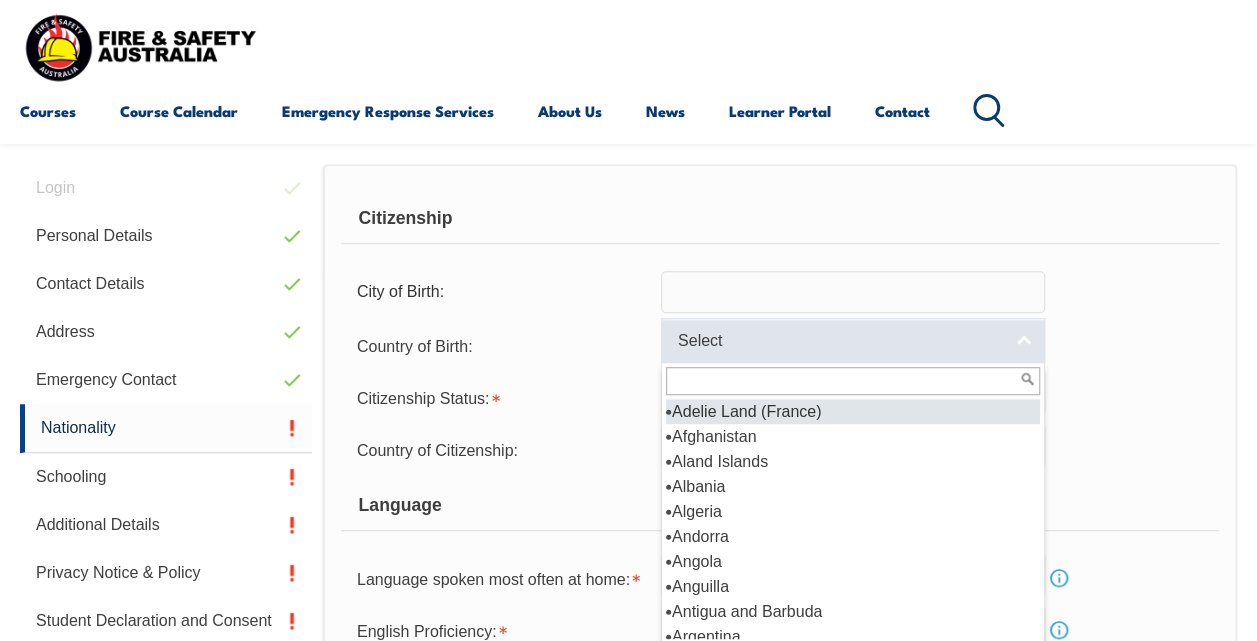click on "Select" at bounding box center [853, 340] 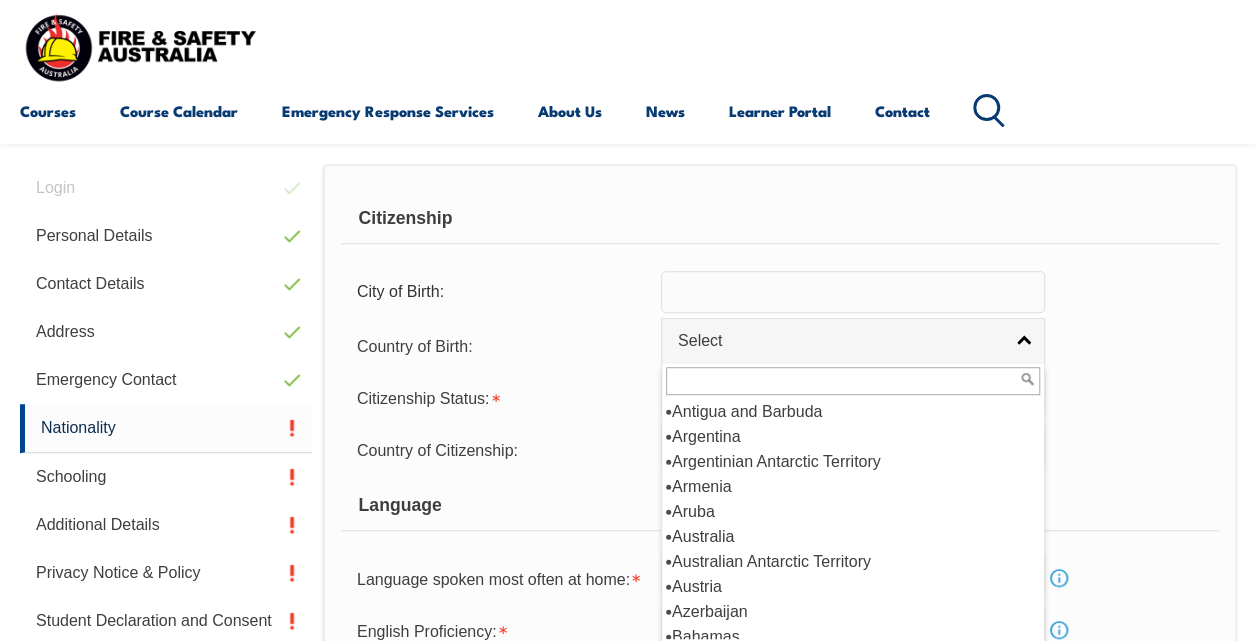 scroll, scrollTop: 300, scrollLeft: 0, axis: vertical 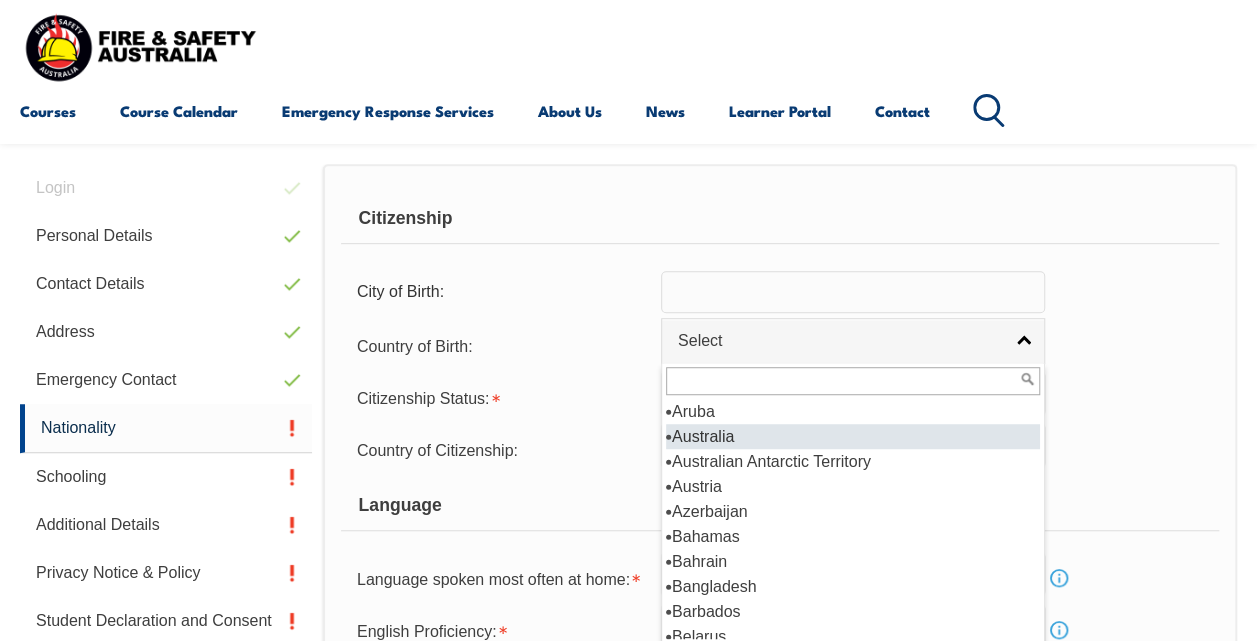 click on "Australia" at bounding box center (853, 436) 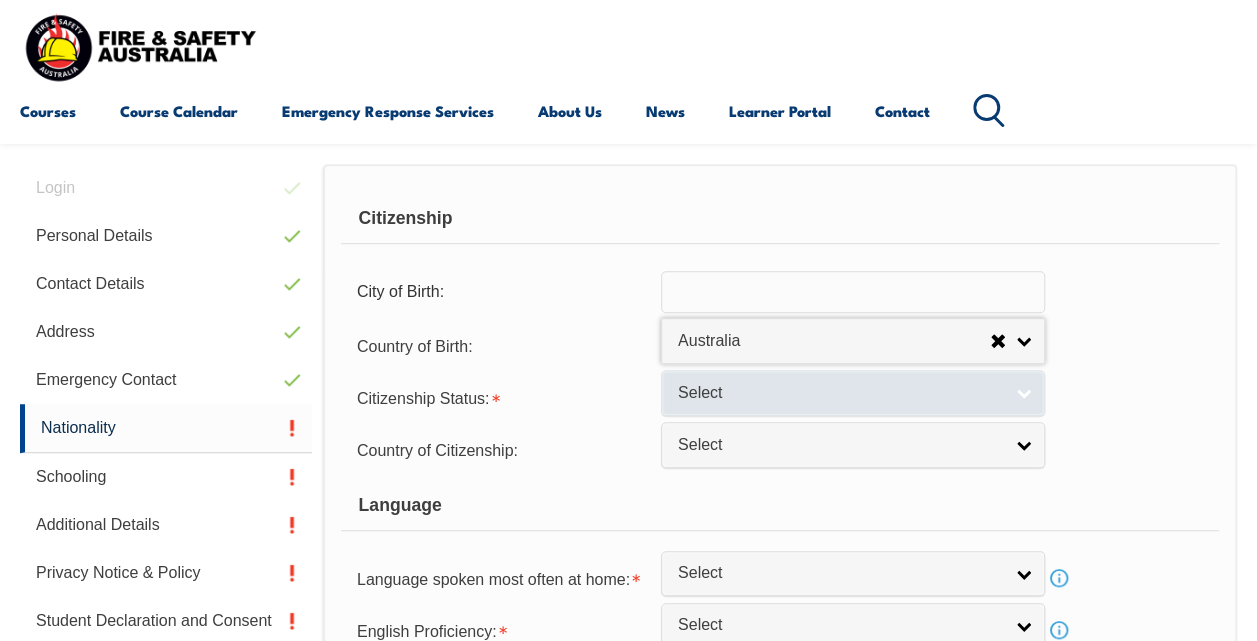 click on "Select" at bounding box center [840, 393] 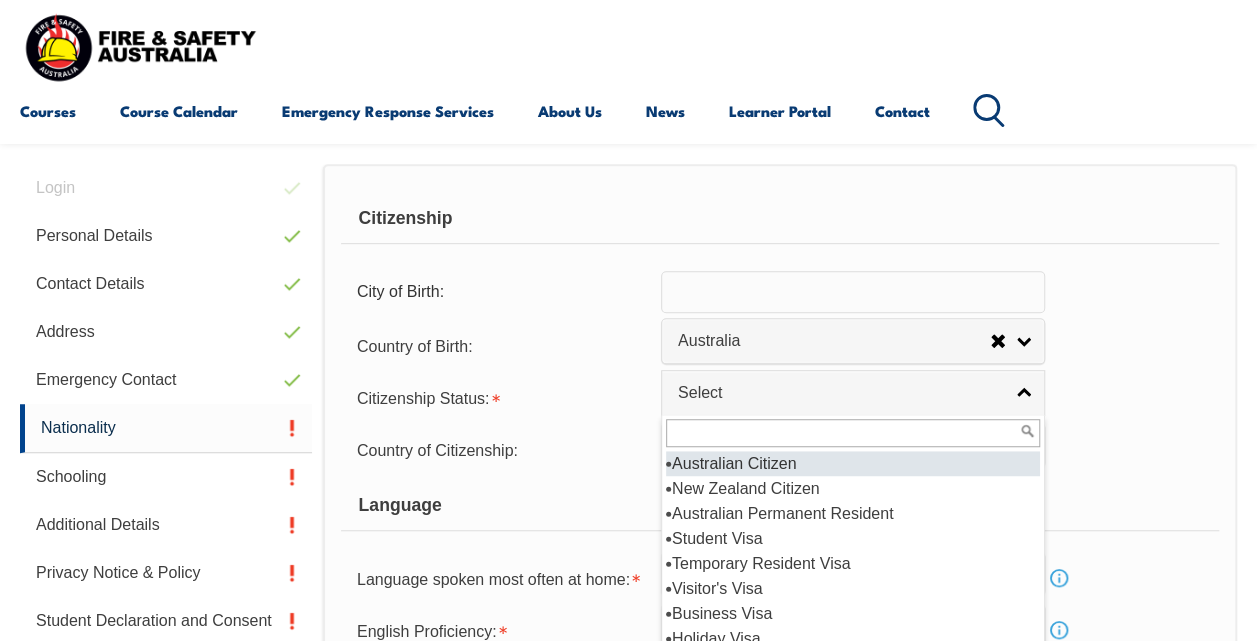 click on "Australian Citizen" at bounding box center (853, 463) 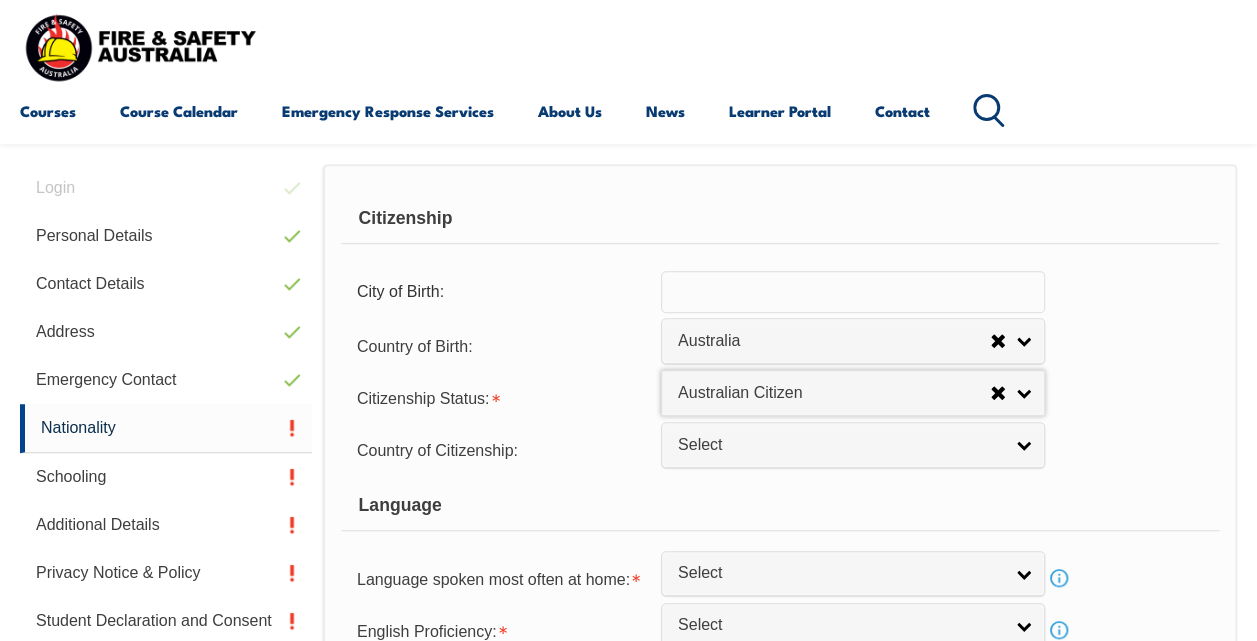 scroll, scrollTop: 585, scrollLeft: 0, axis: vertical 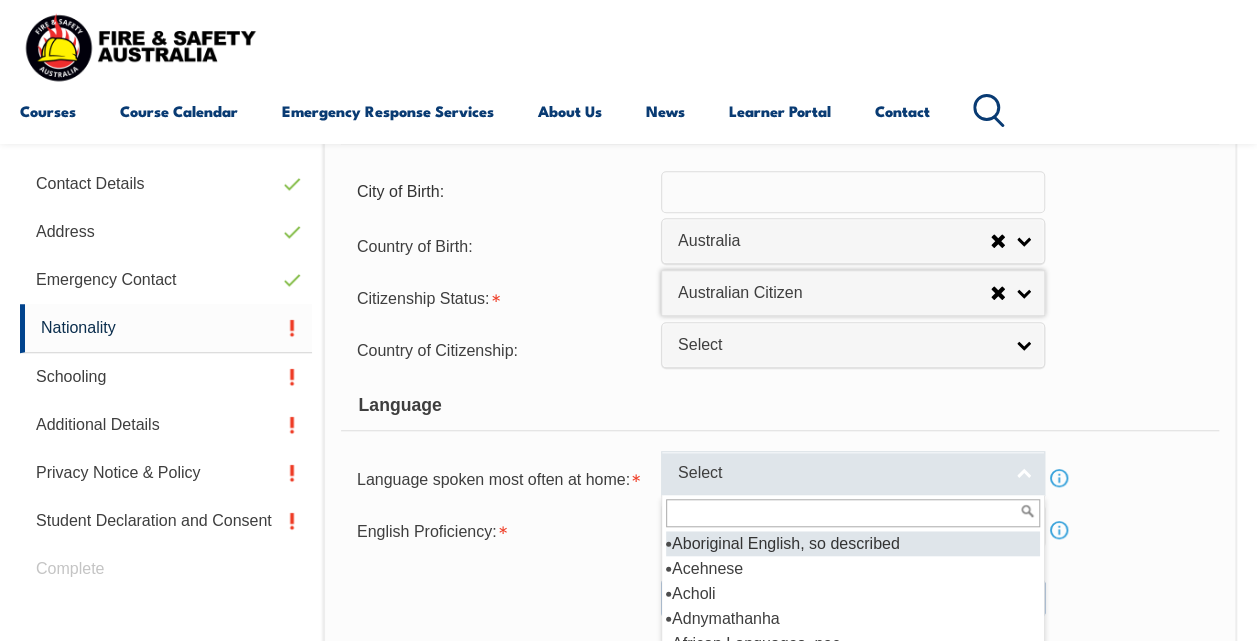 click on "Select" at bounding box center [840, 473] 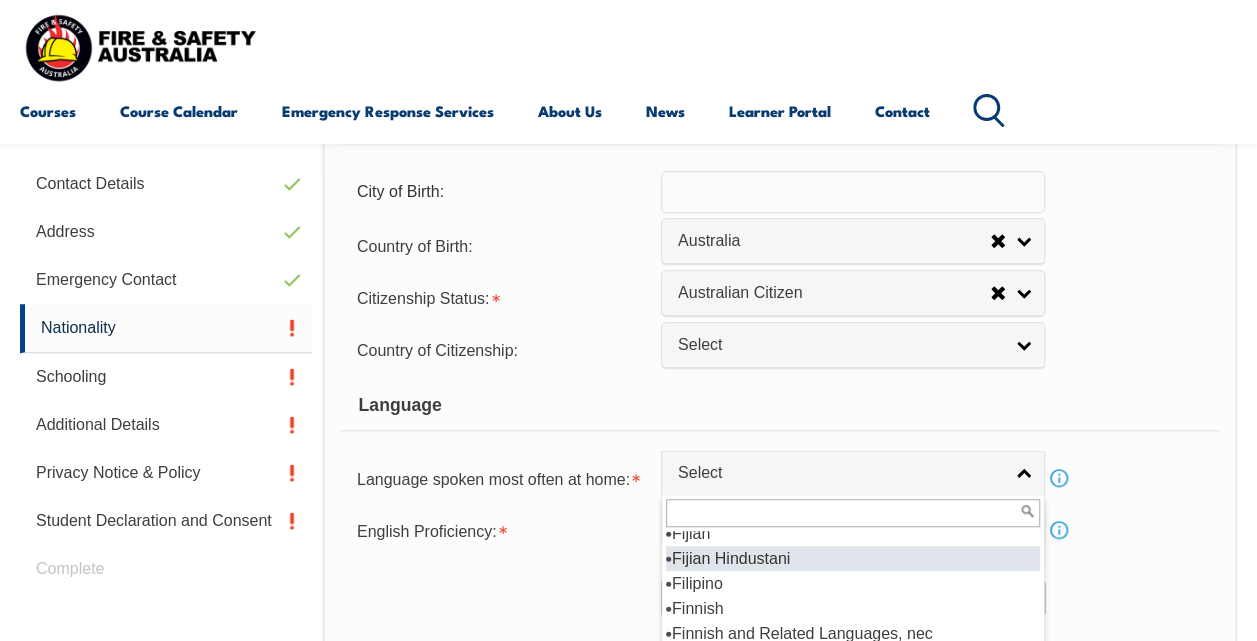 scroll, scrollTop: 2500, scrollLeft: 0, axis: vertical 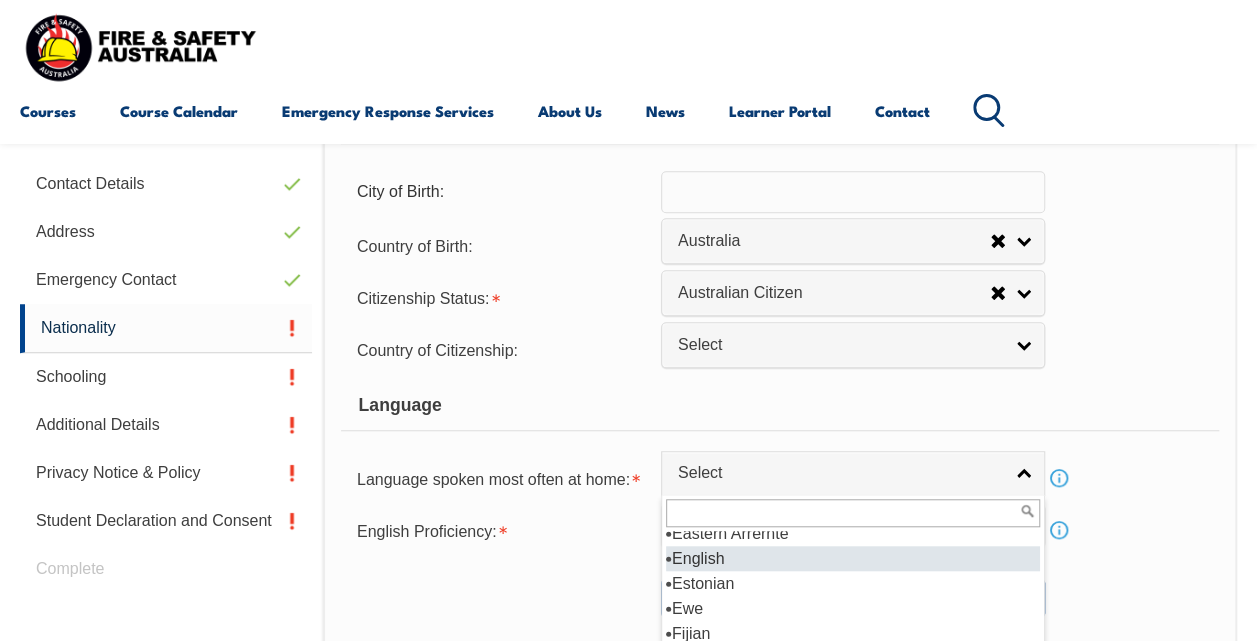 click on "English" at bounding box center [853, 558] 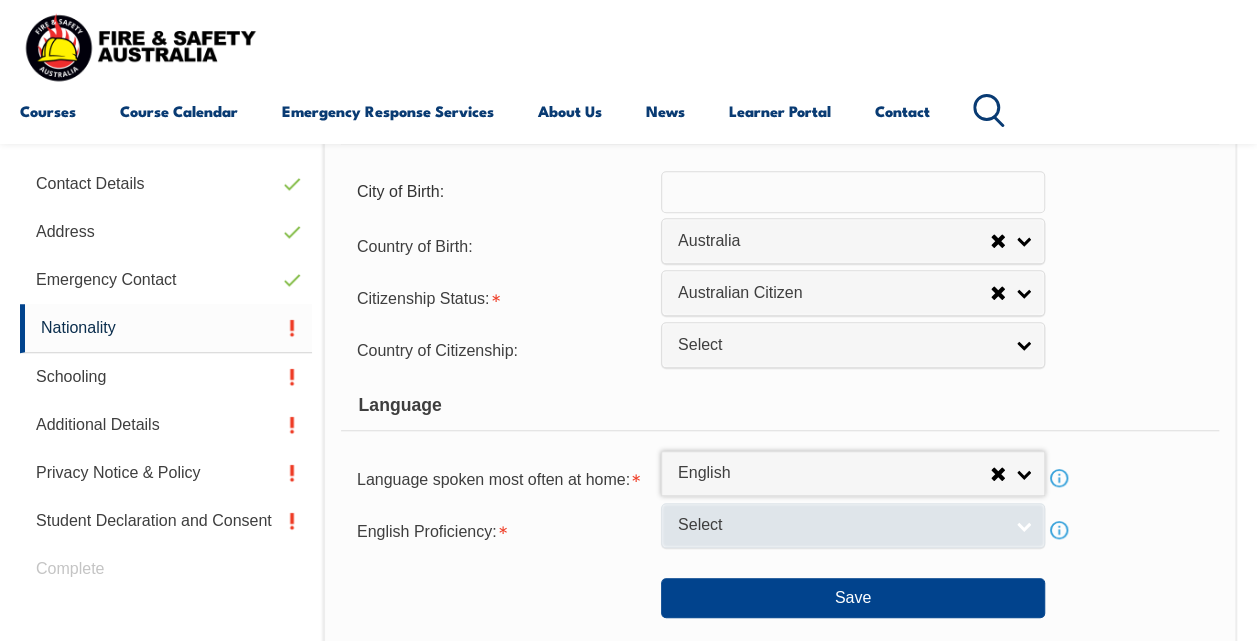 click on "Select" at bounding box center [840, 525] 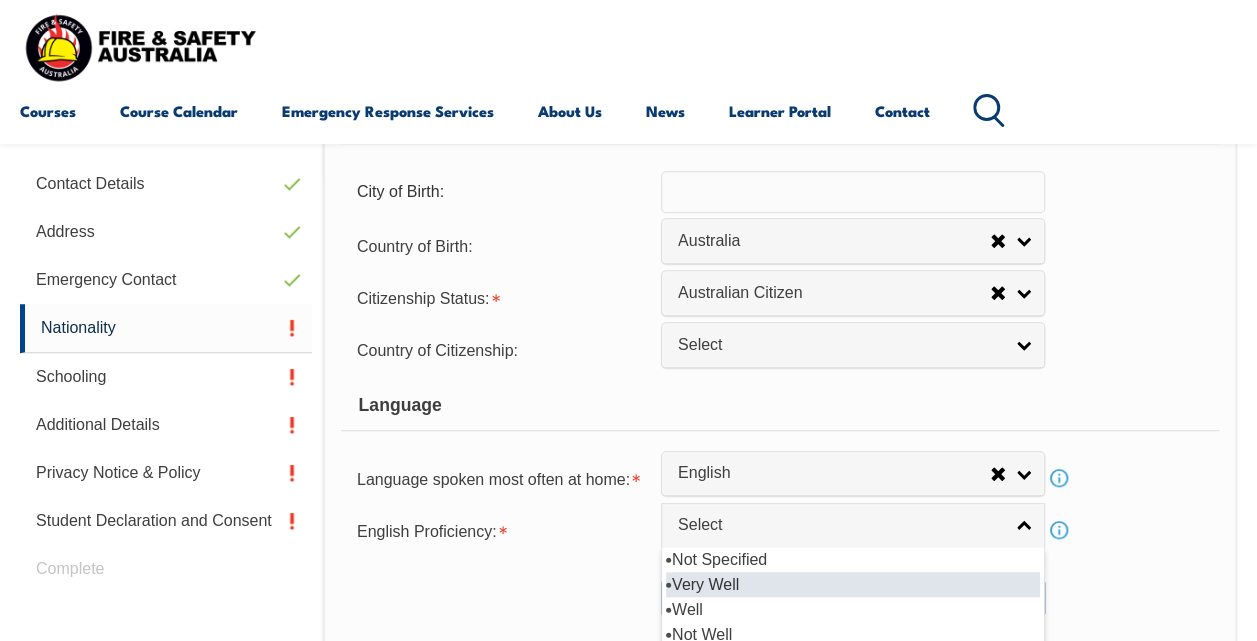 click on "Very Well" at bounding box center [853, 584] 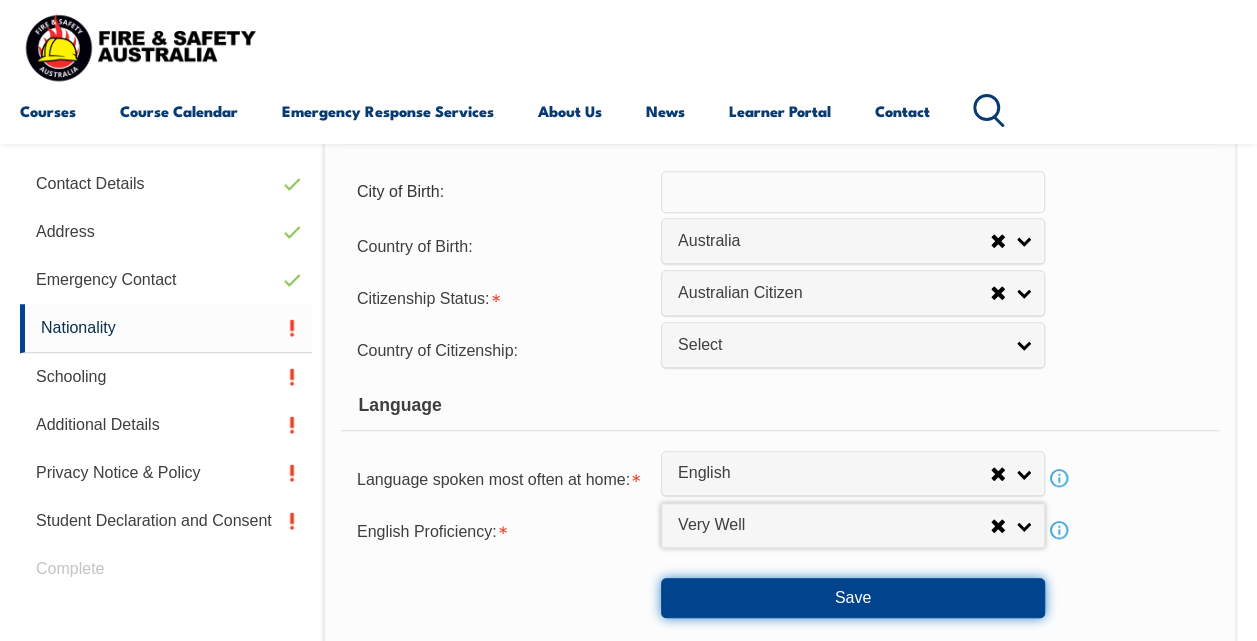 click on "Save" at bounding box center [853, 598] 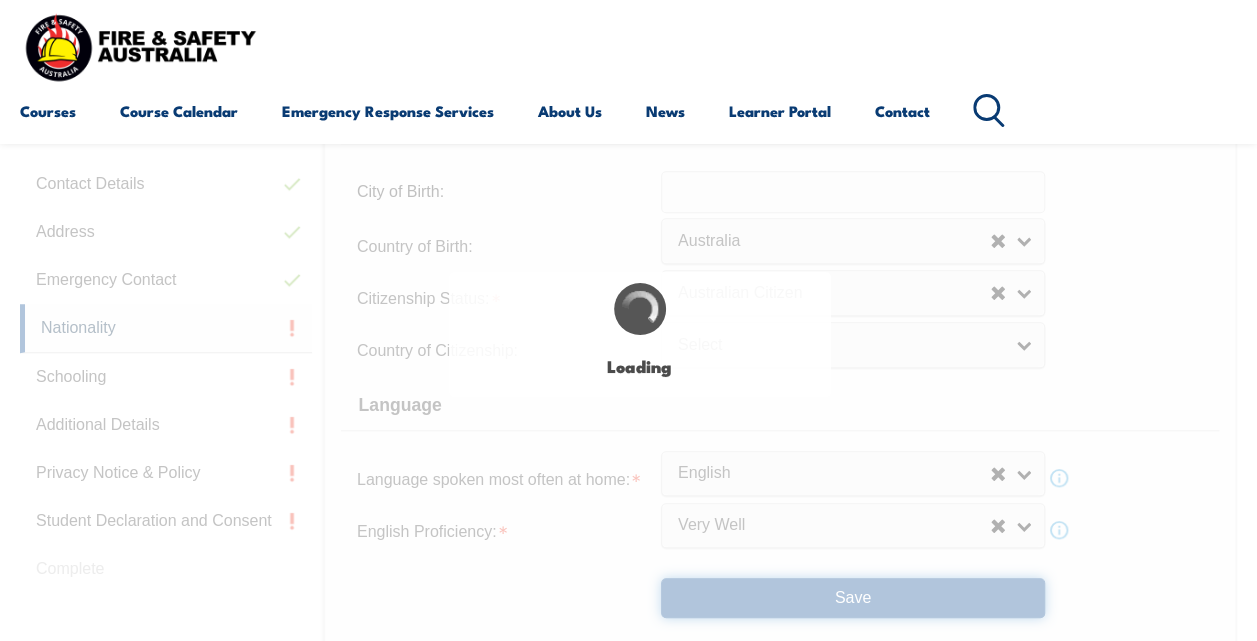 scroll, scrollTop: 0, scrollLeft: 0, axis: both 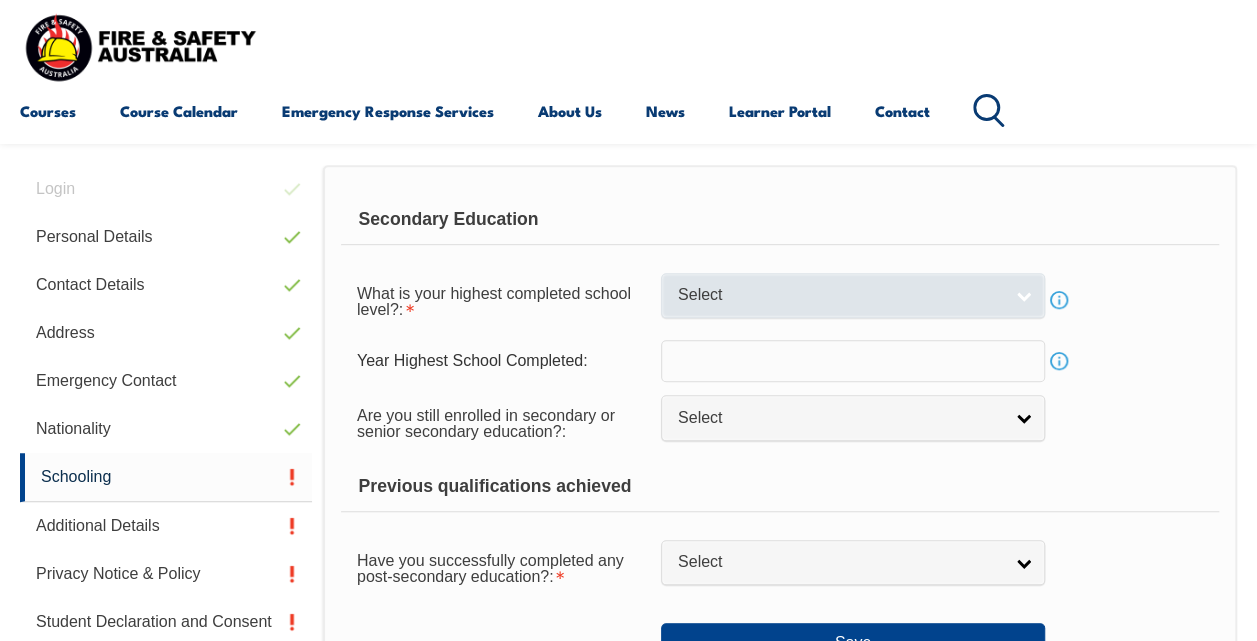 click on "Select" at bounding box center [853, 295] 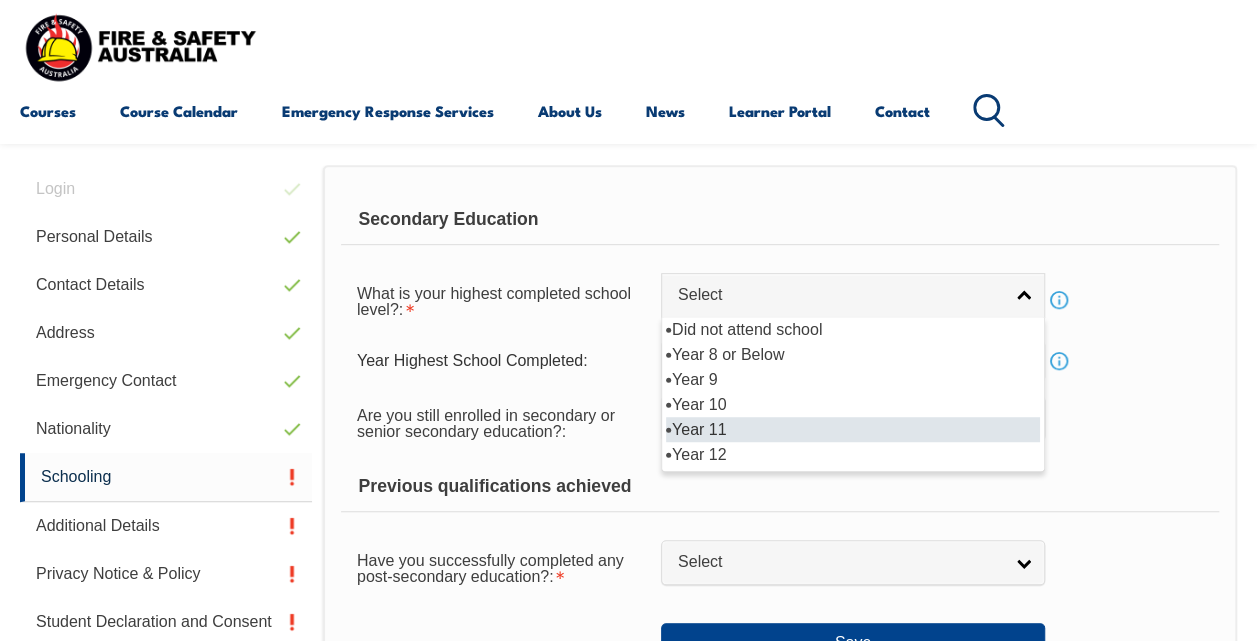 click on "Year 11" at bounding box center (853, 429) 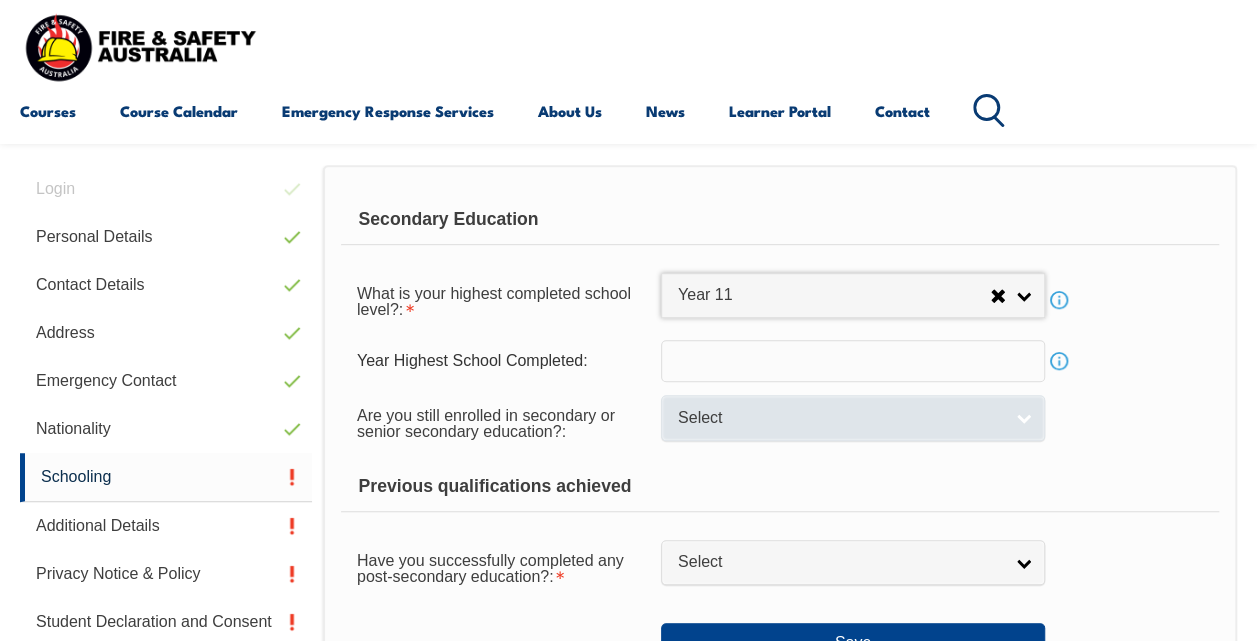 click on "Select" at bounding box center [840, 418] 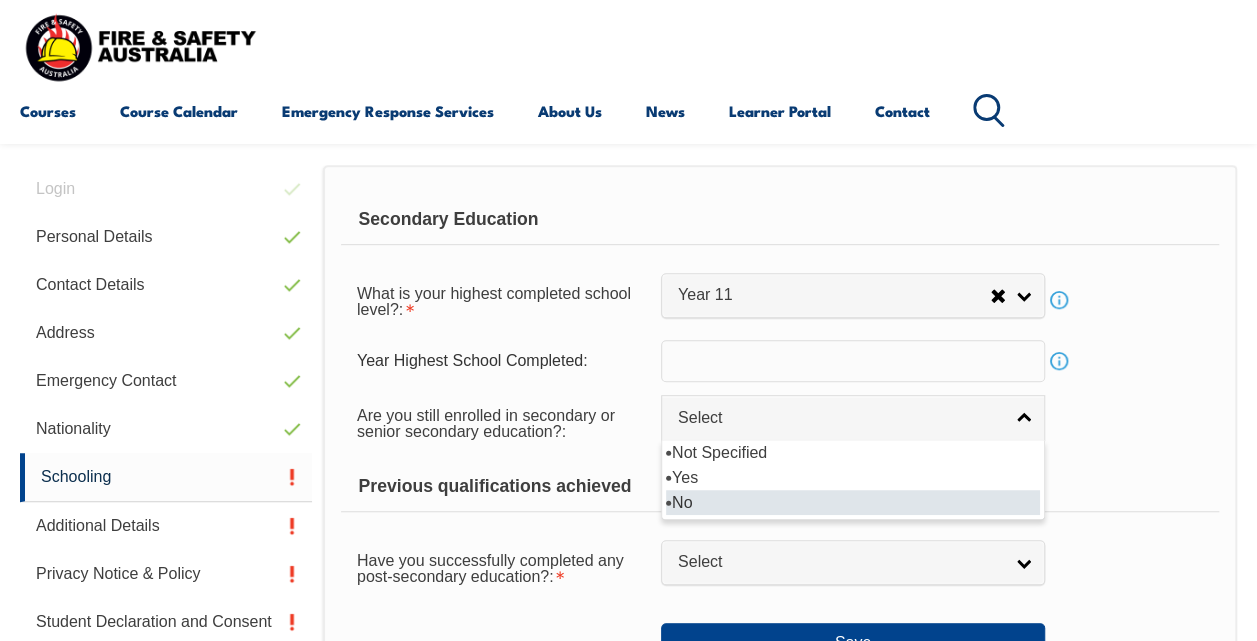 click on "No" at bounding box center (853, 502) 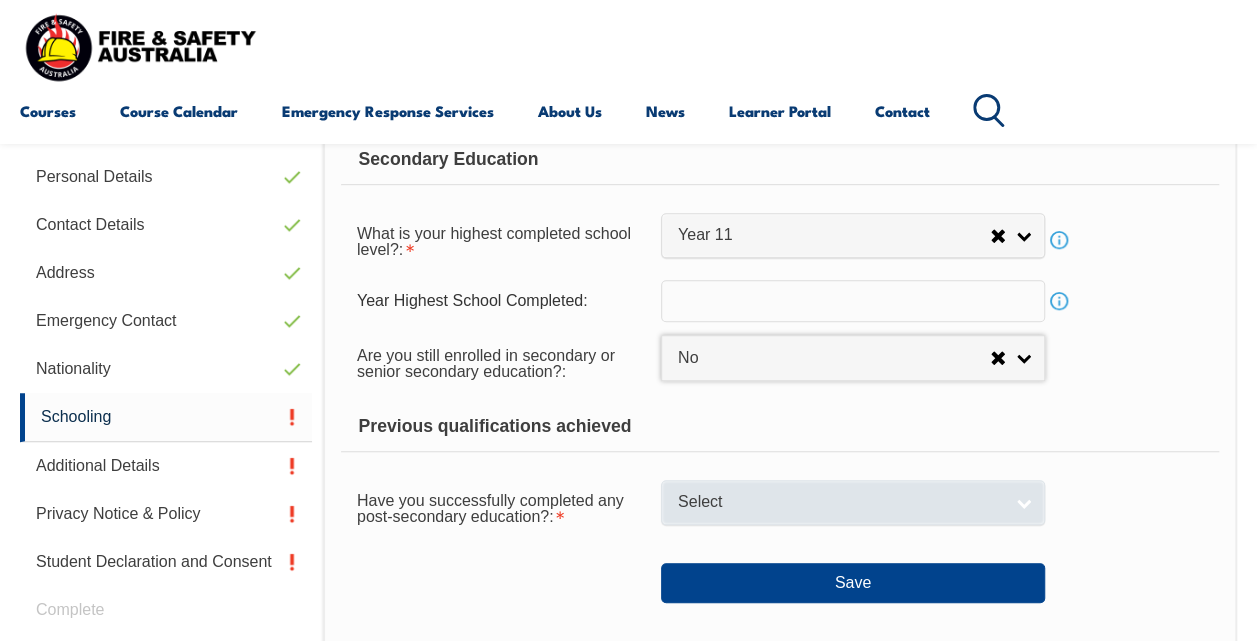 scroll, scrollTop: 584, scrollLeft: 0, axis: vertical 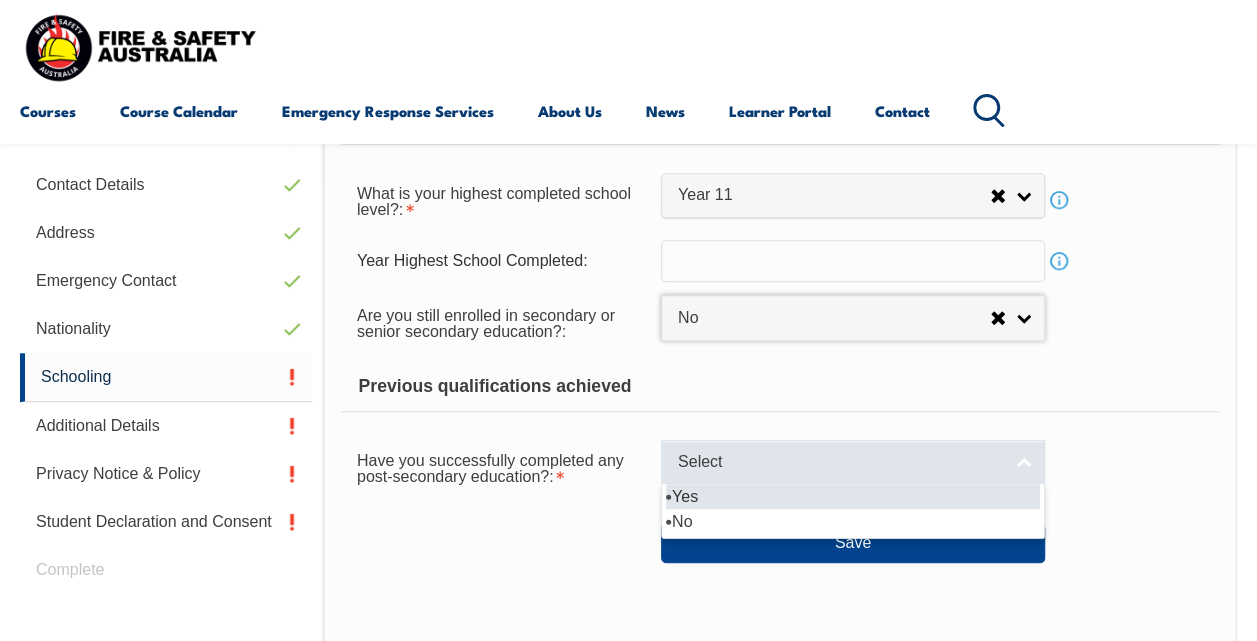 click on "Select" at bounding box center (840, 462) 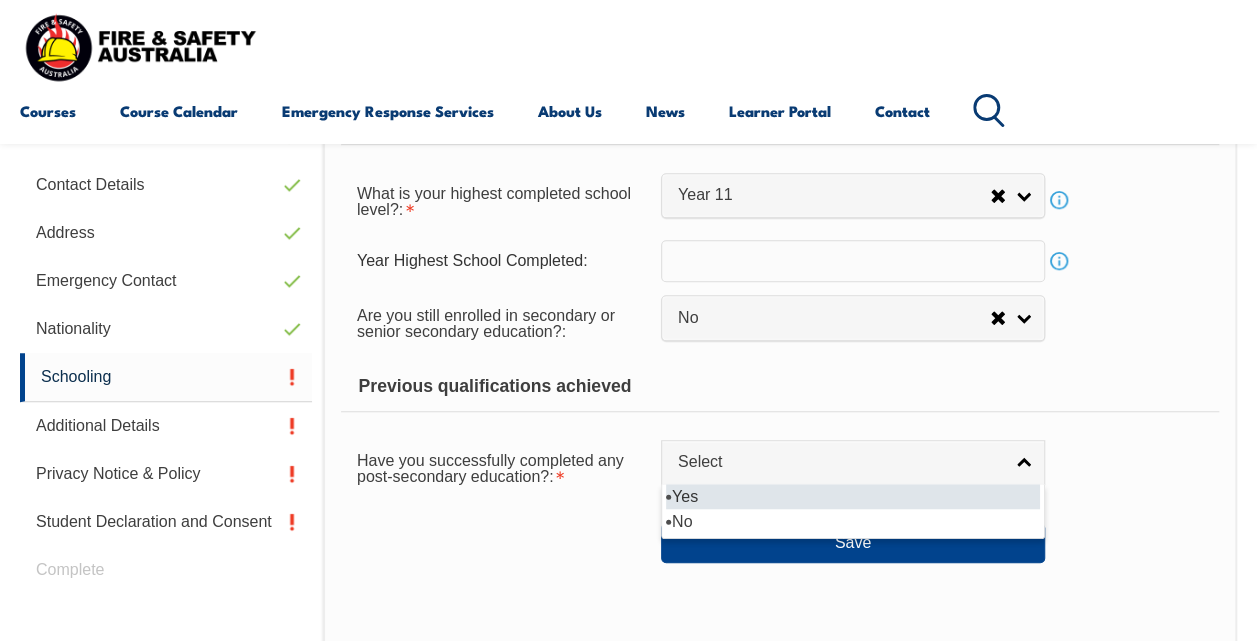 click on "Yes" at bounding box center (853, 496) 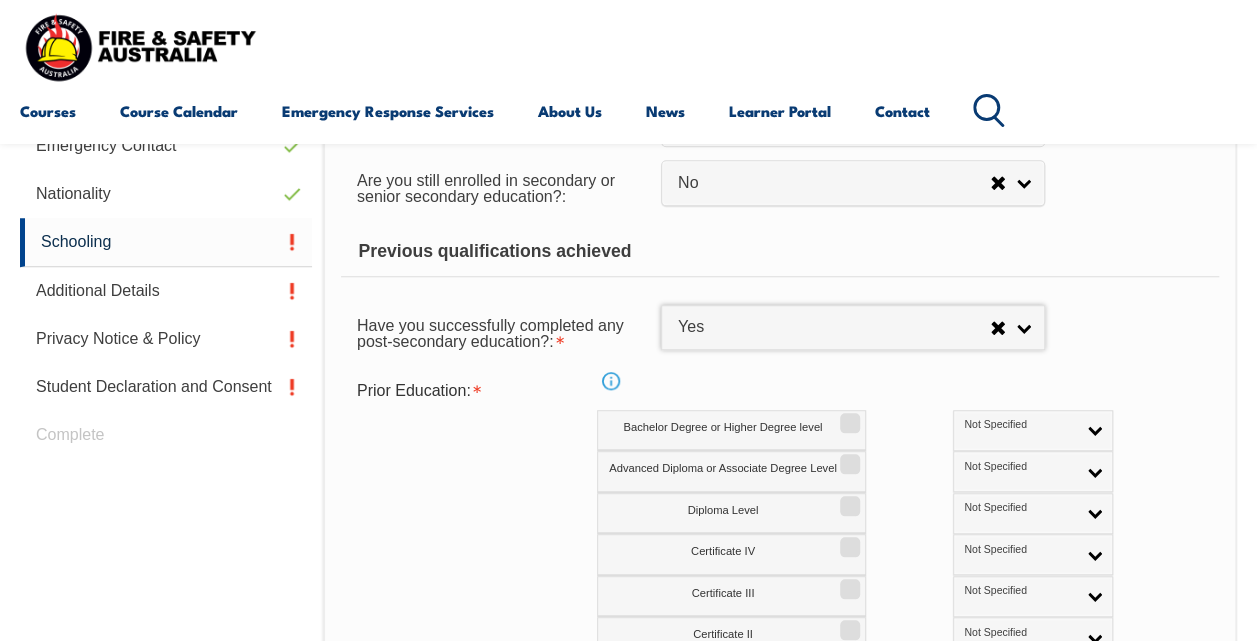 scroll, scrollTop: 784, scrollLeft: 0, axis: vertical 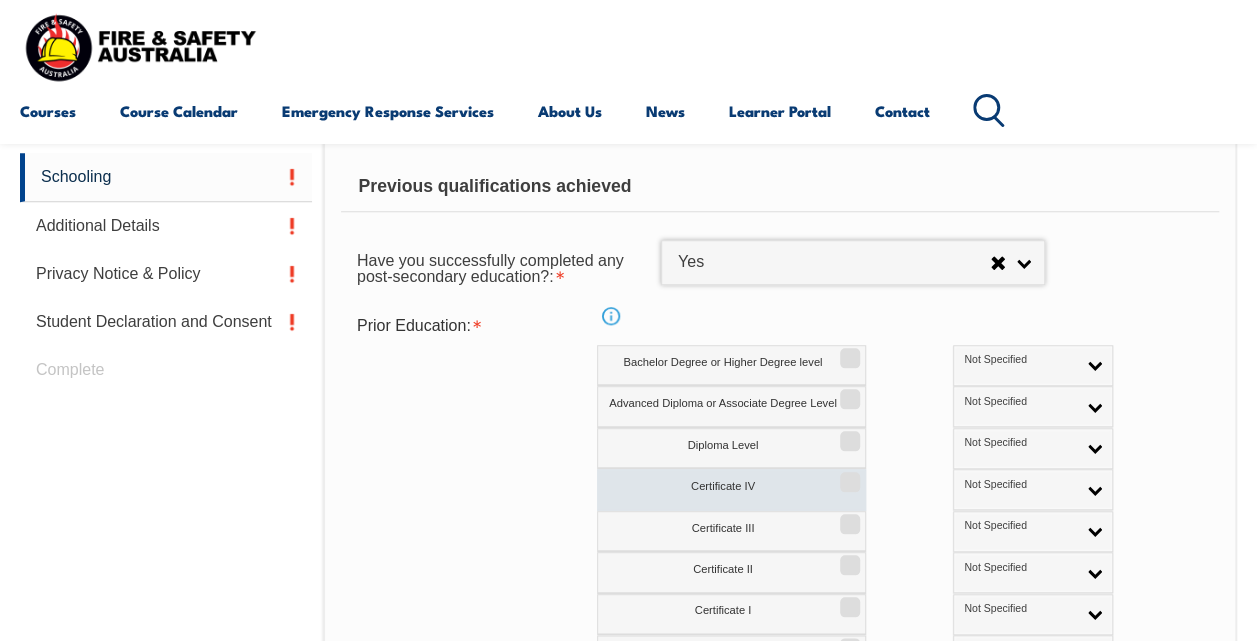 click on "Certificate IV" at bounding box center (847, 475) 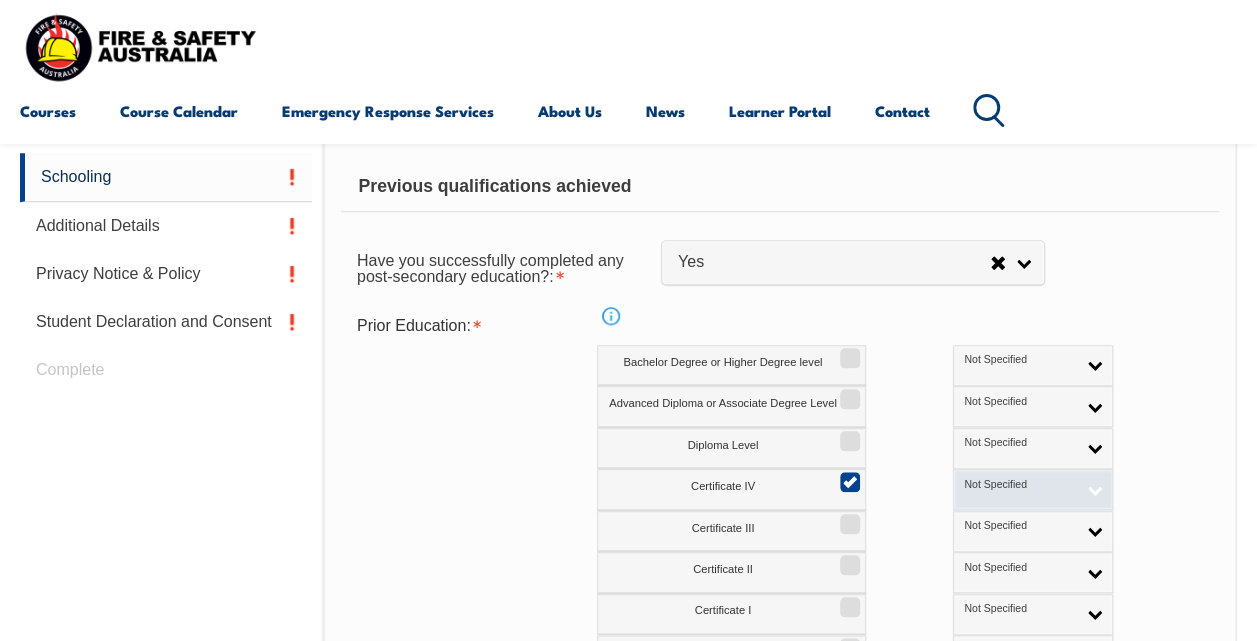 click on "Not Specified" at bounding box center [1033, 489] 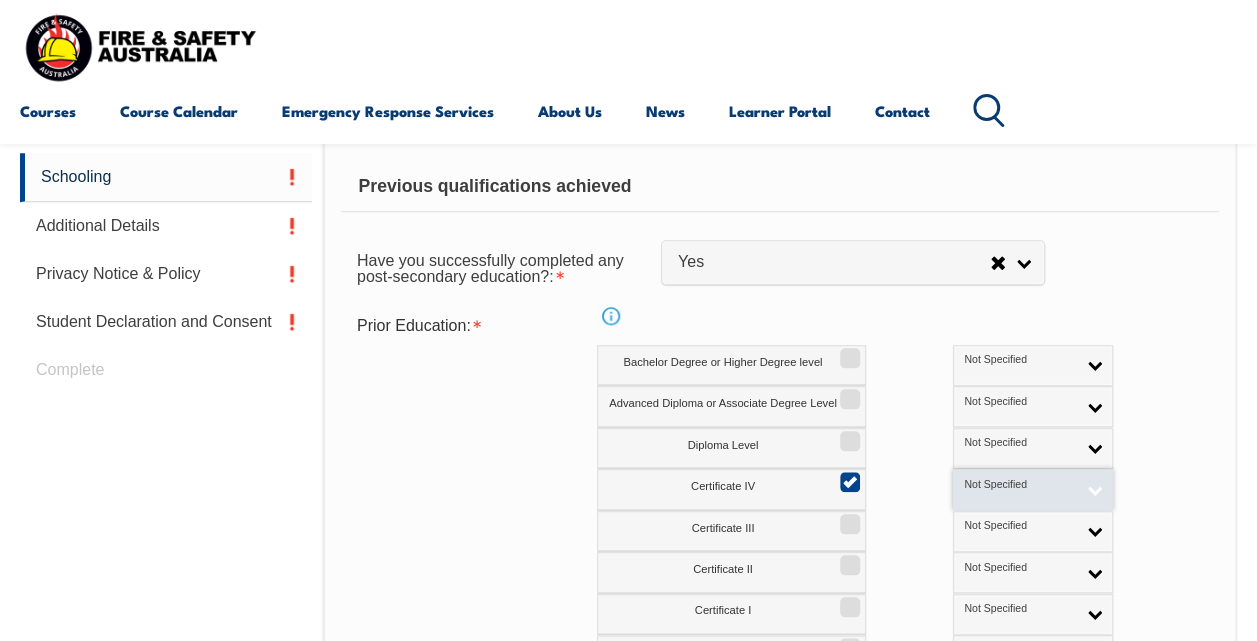 click on "Not Specified" at bounding box center (1033, 489) 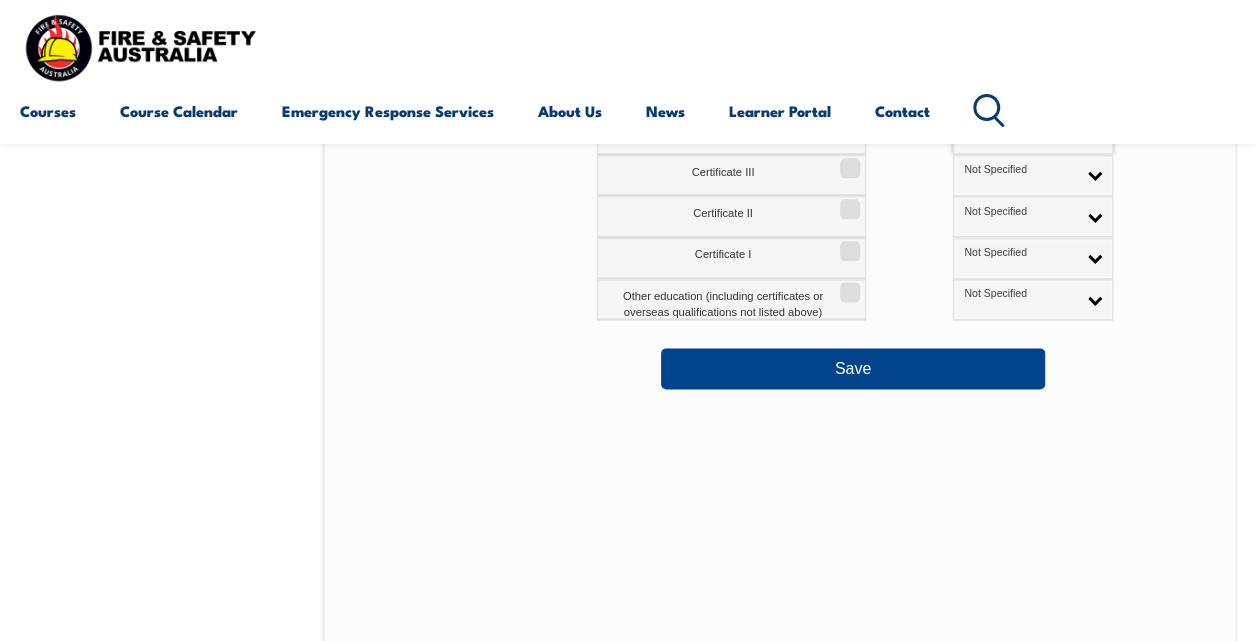scroll, scrollTop: 1184, scrollLeft: 0, axis: vertical 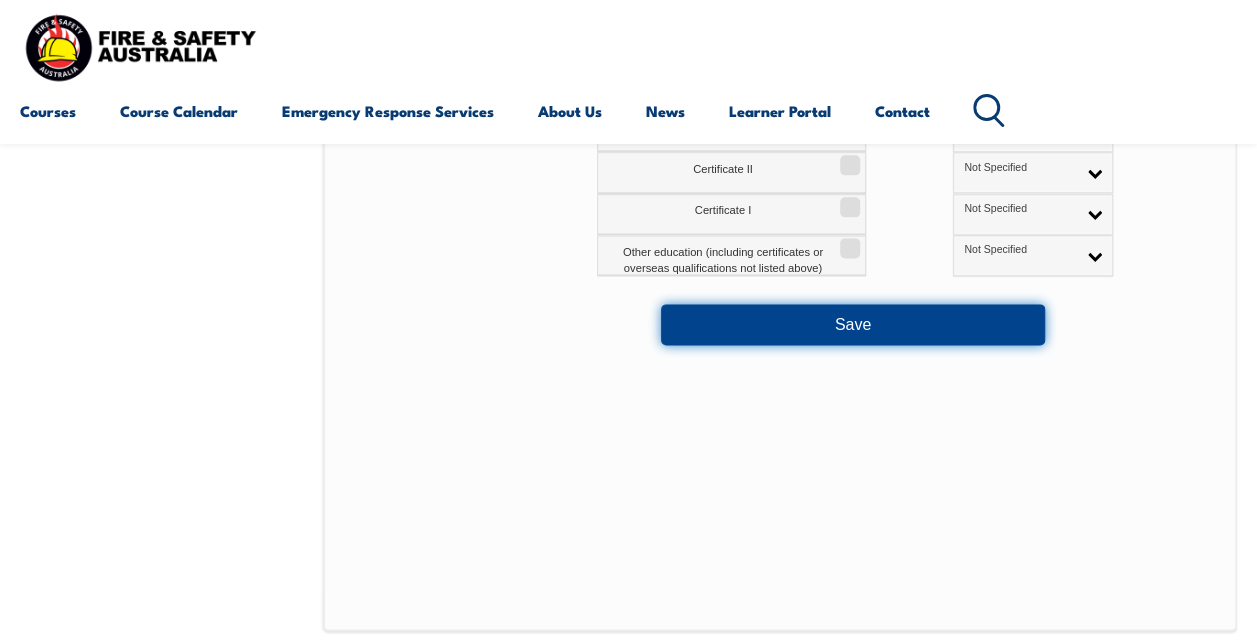 click on "Save" at bounding box center (853, 324) 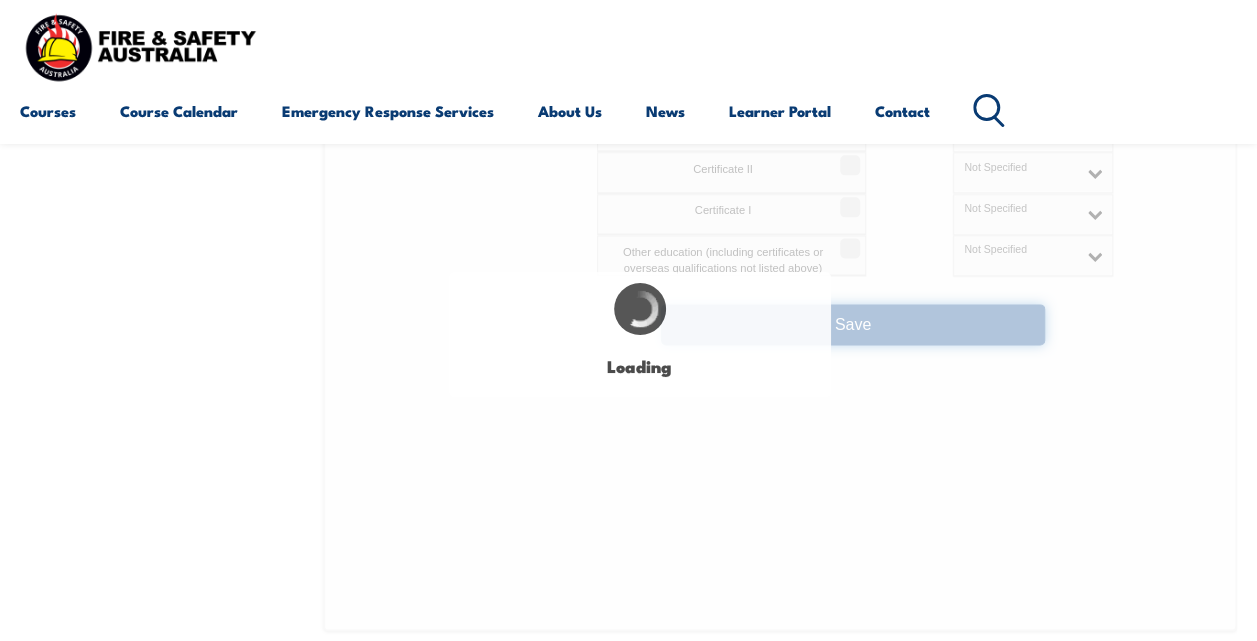 select 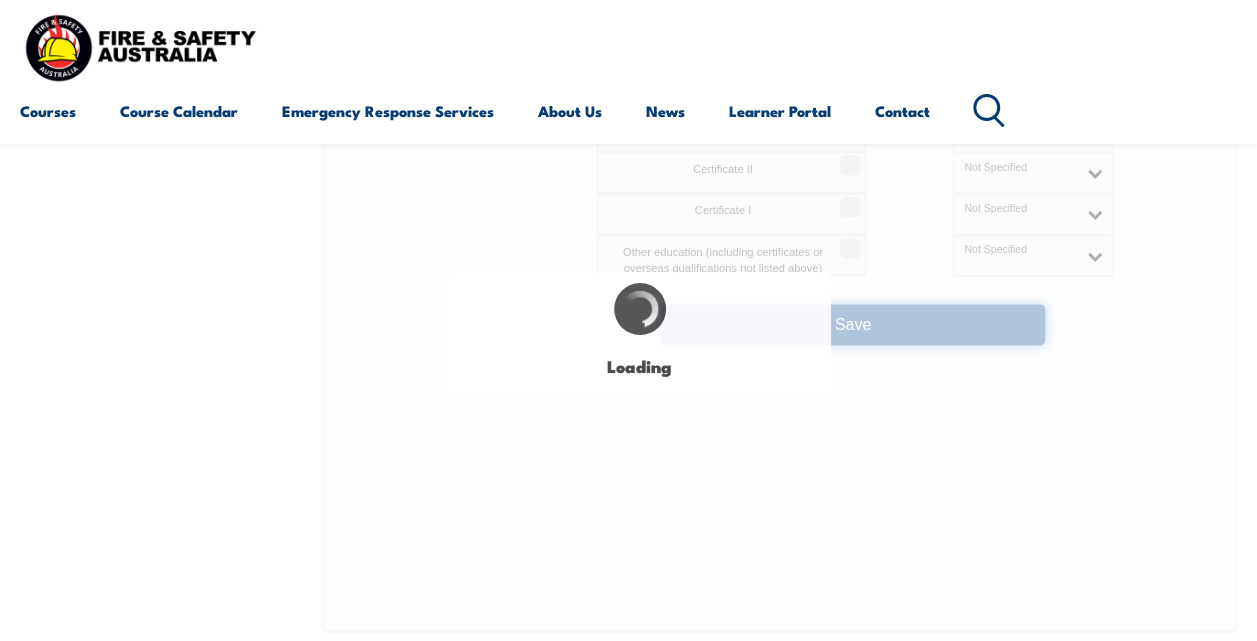 select on "false" 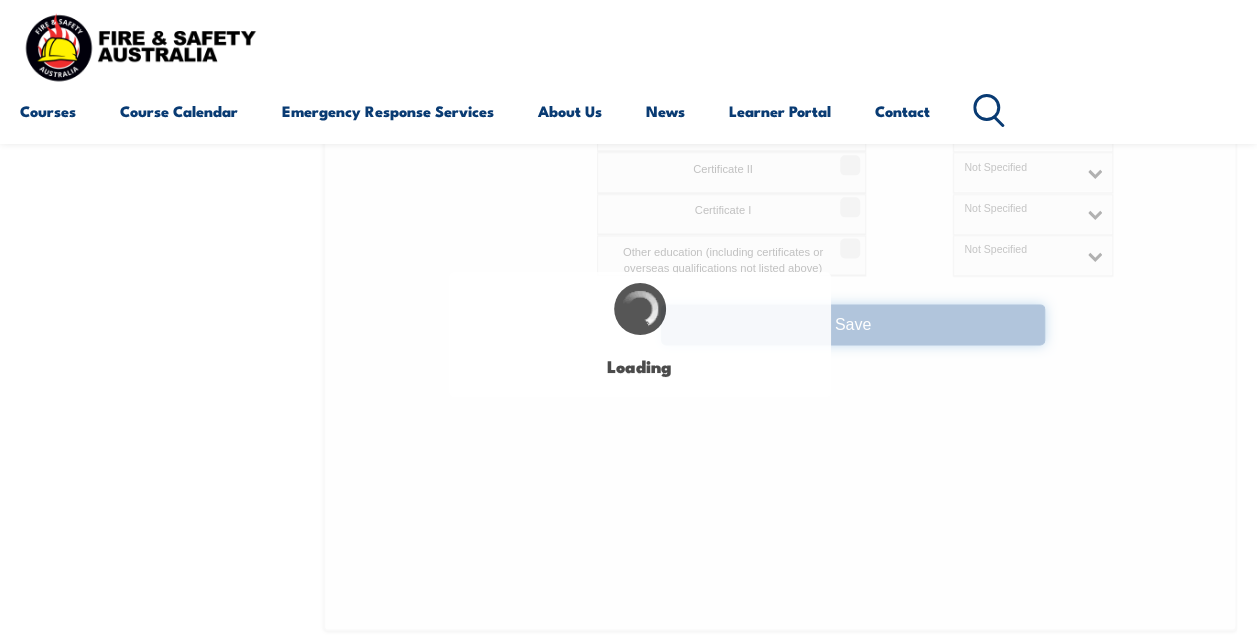 select on "true" 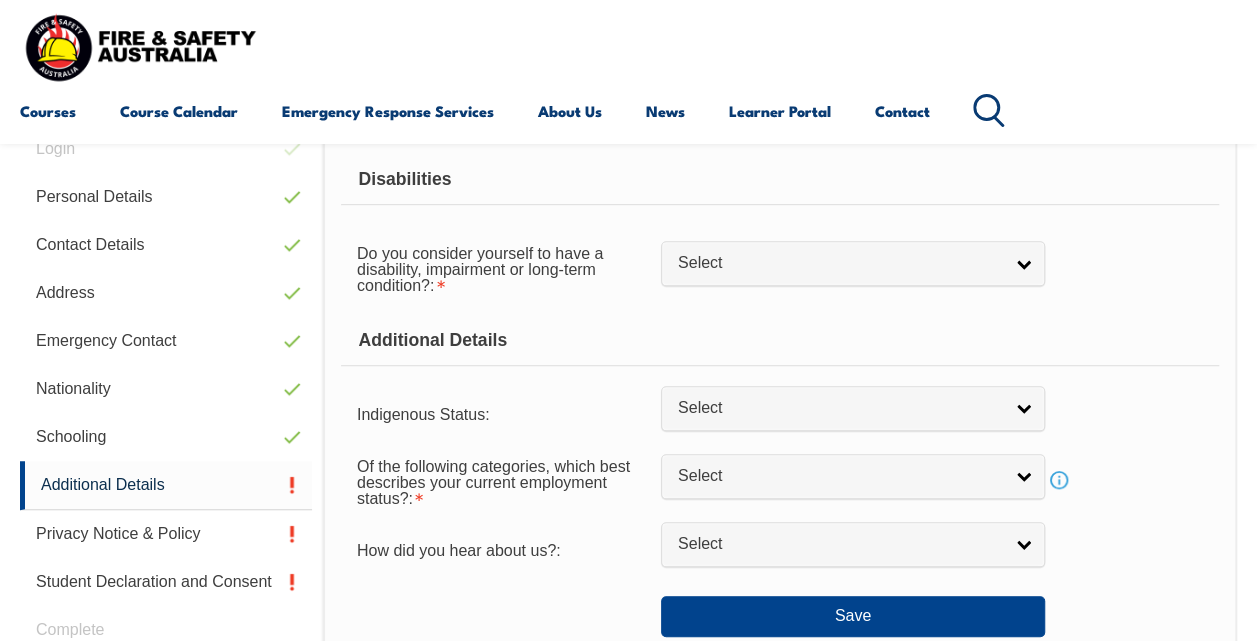 scroll, scrollTop: 484, scrollLeft: 0, axis: vertical 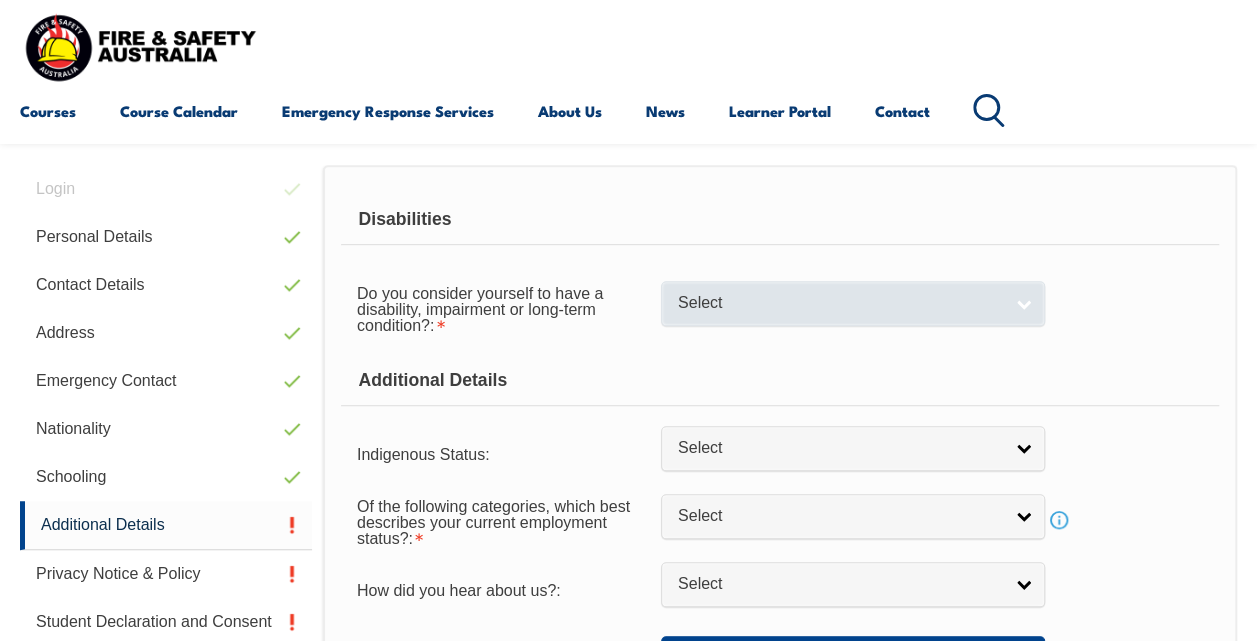 click on "Select" at bounding box center [840, 303] 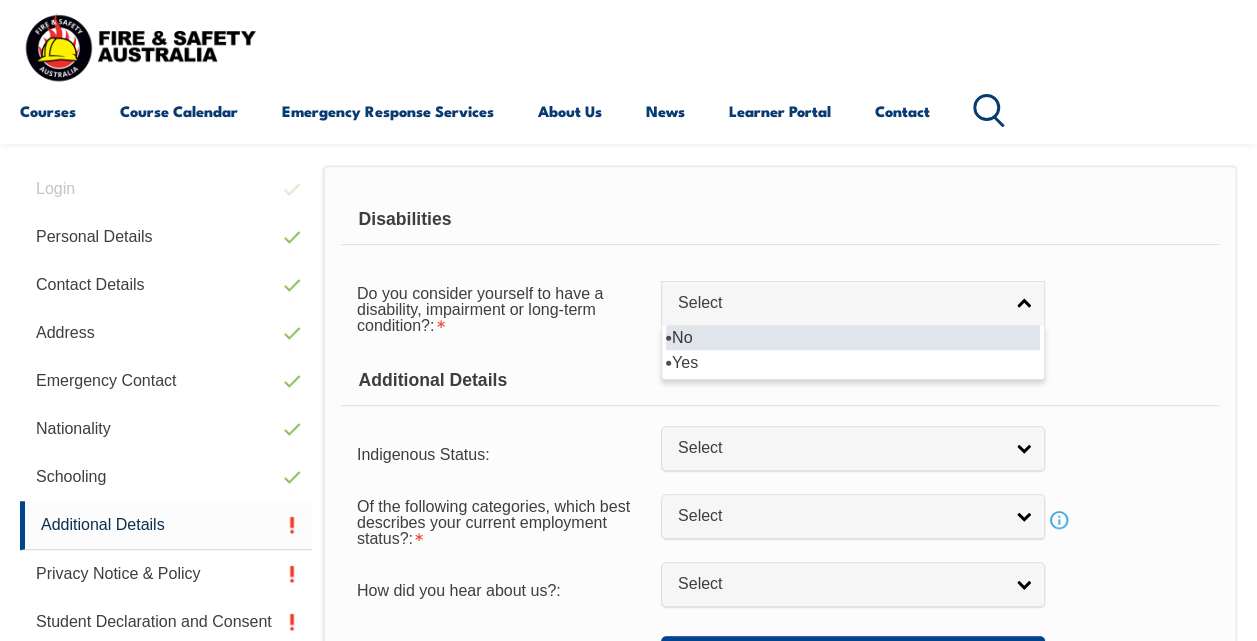 click on "No" at bounding box center [853, 337] 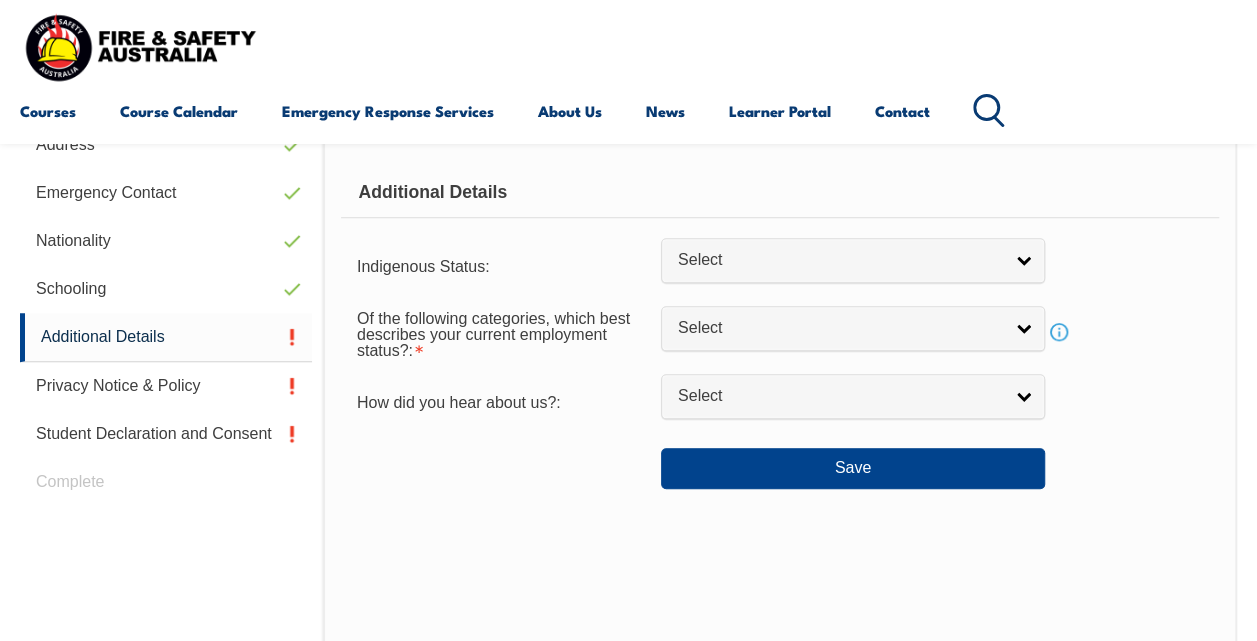 scroll, scrollTop: 684, scrollLeft: 0, axis: vertical 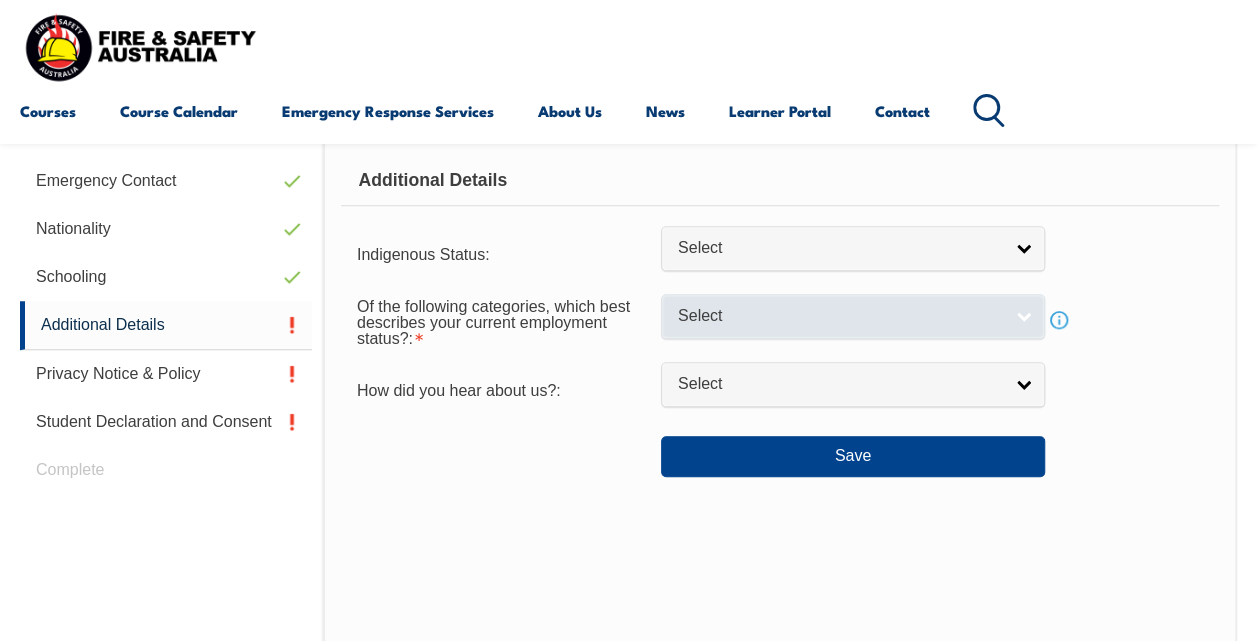 click on "Select" at bounding box center (840, 316) 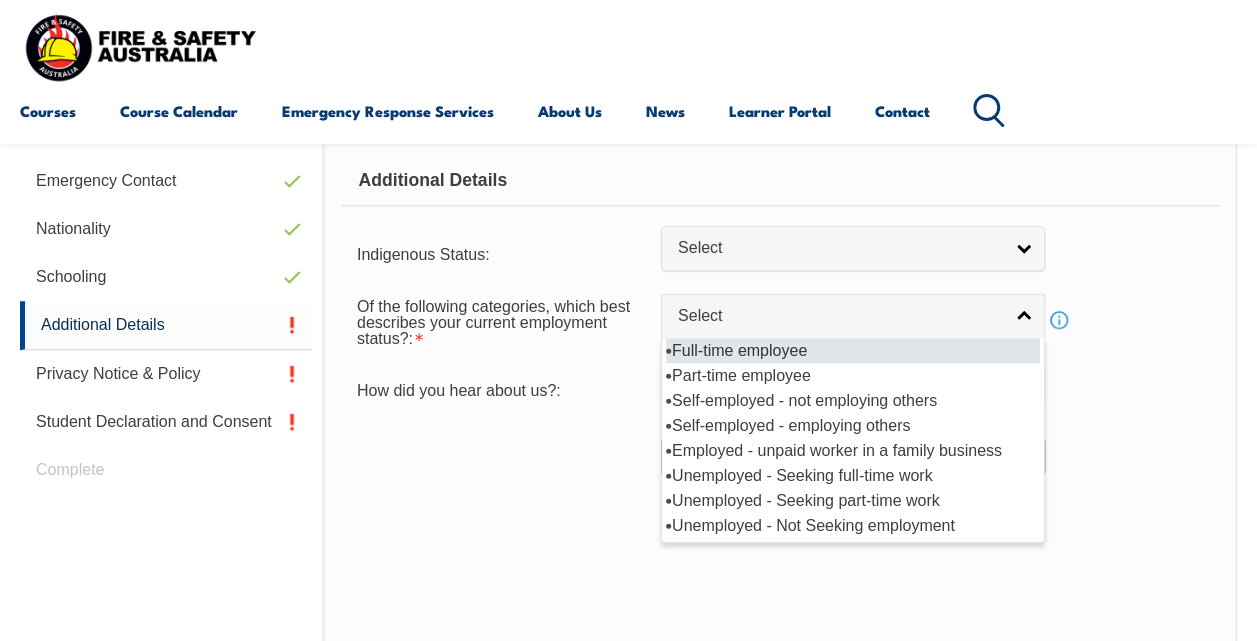click on "Full-time employee" at bounding box center (853, 350) 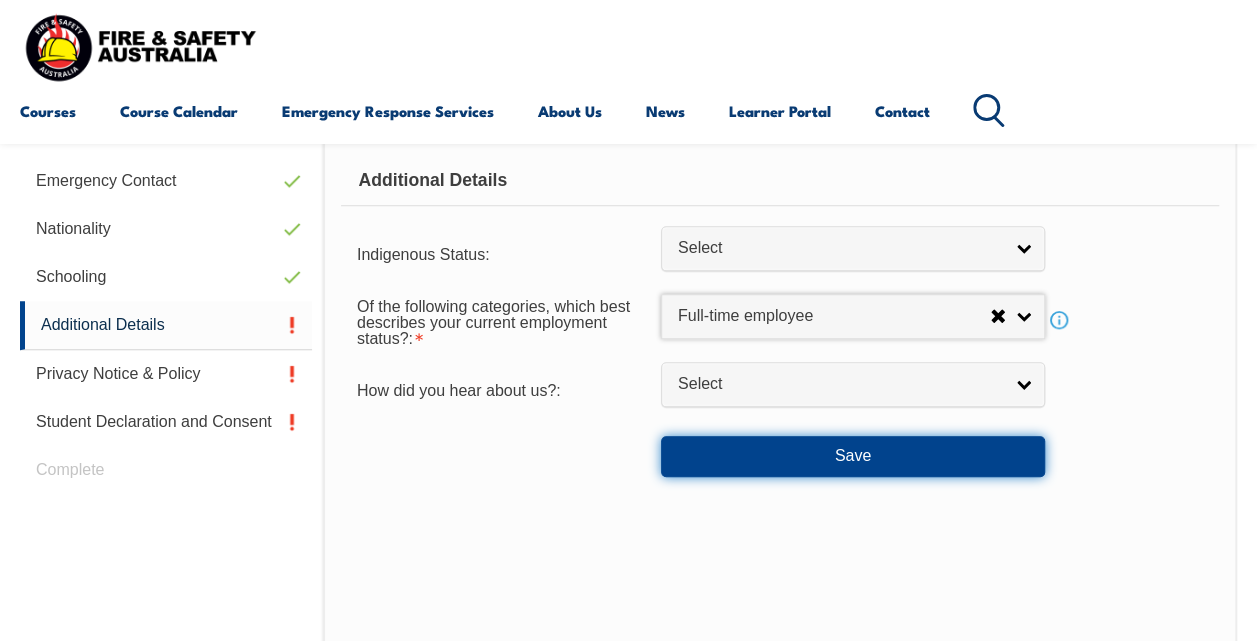 click on "Save" at bounding box center [853, 456] 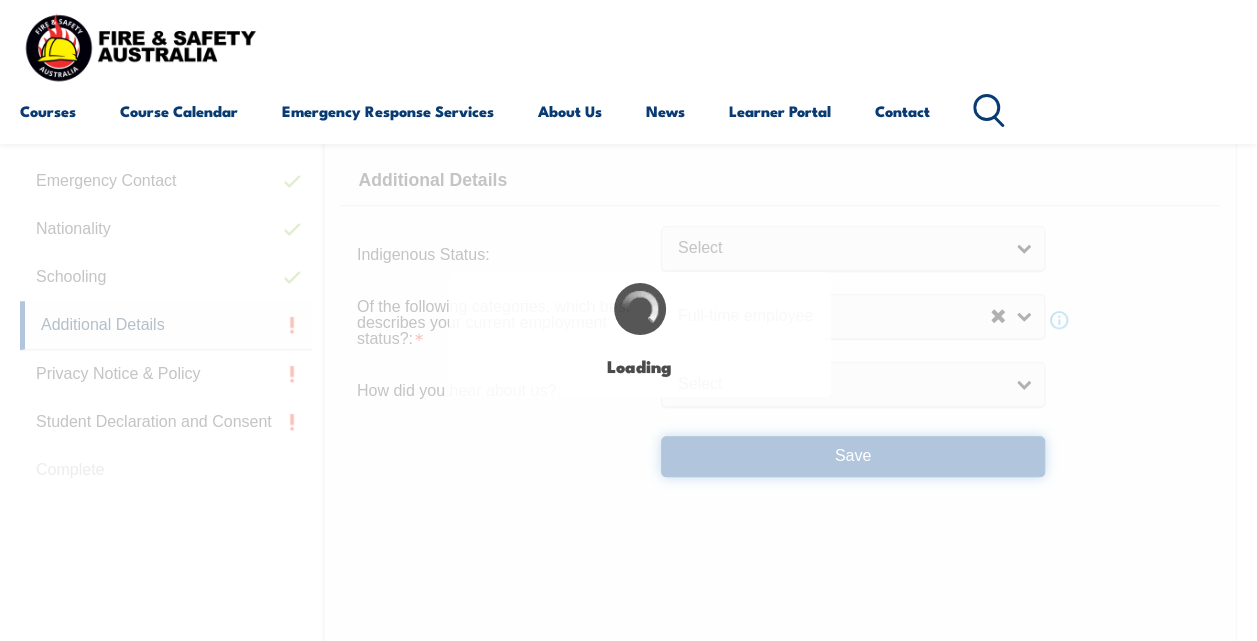 select on "false" 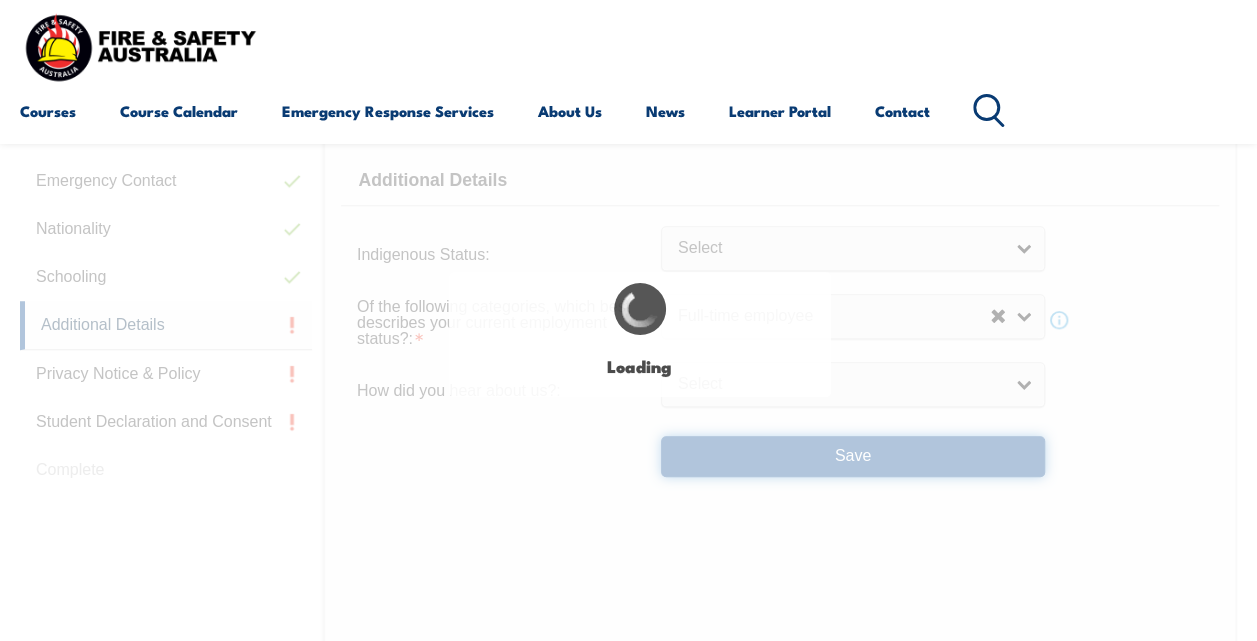 select 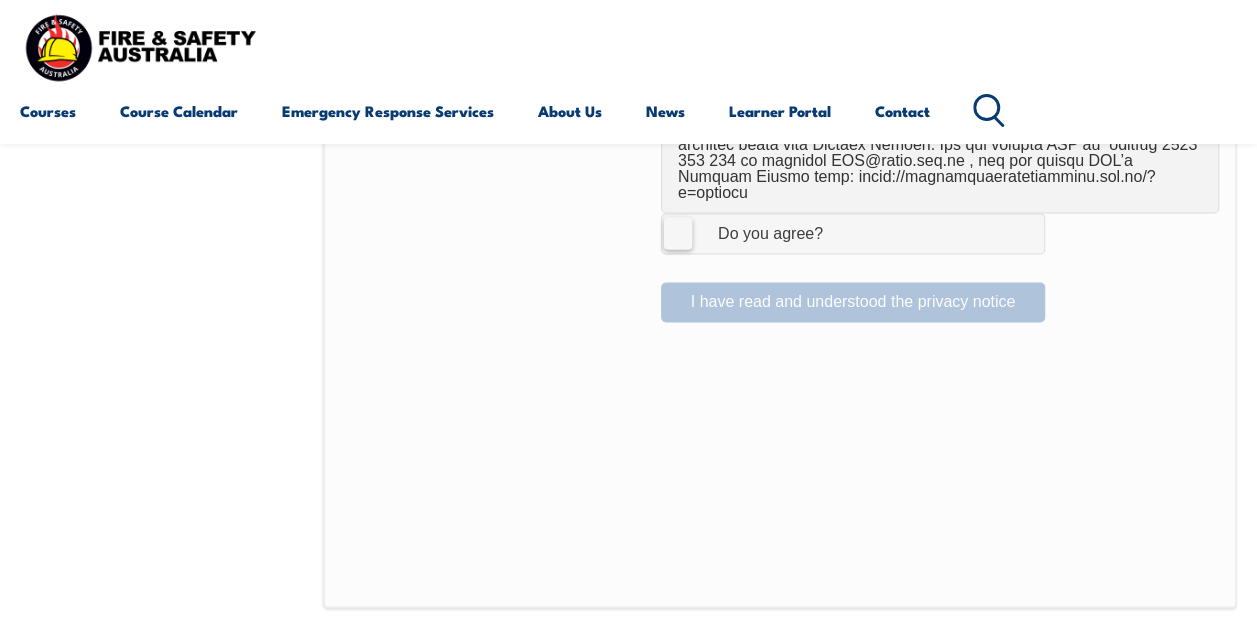 scroll, scrollTop: 1485, scrollLeft: 0, axis: vertical 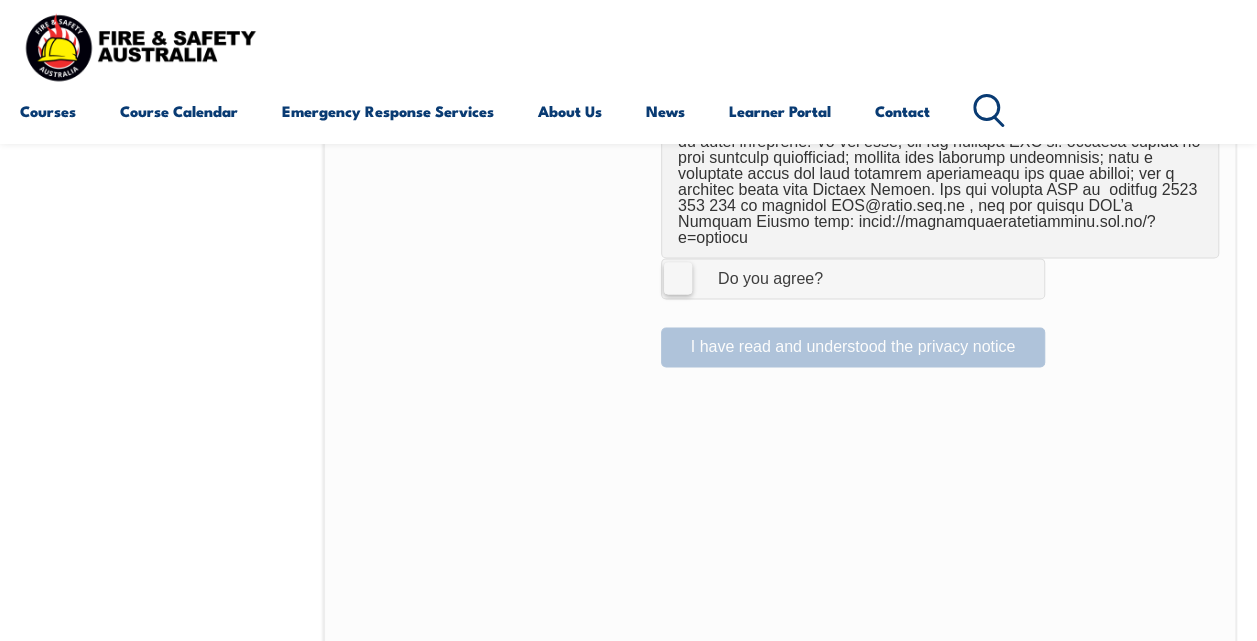 click on "I Agree Do you agree?" at bounding box center [853, 278] 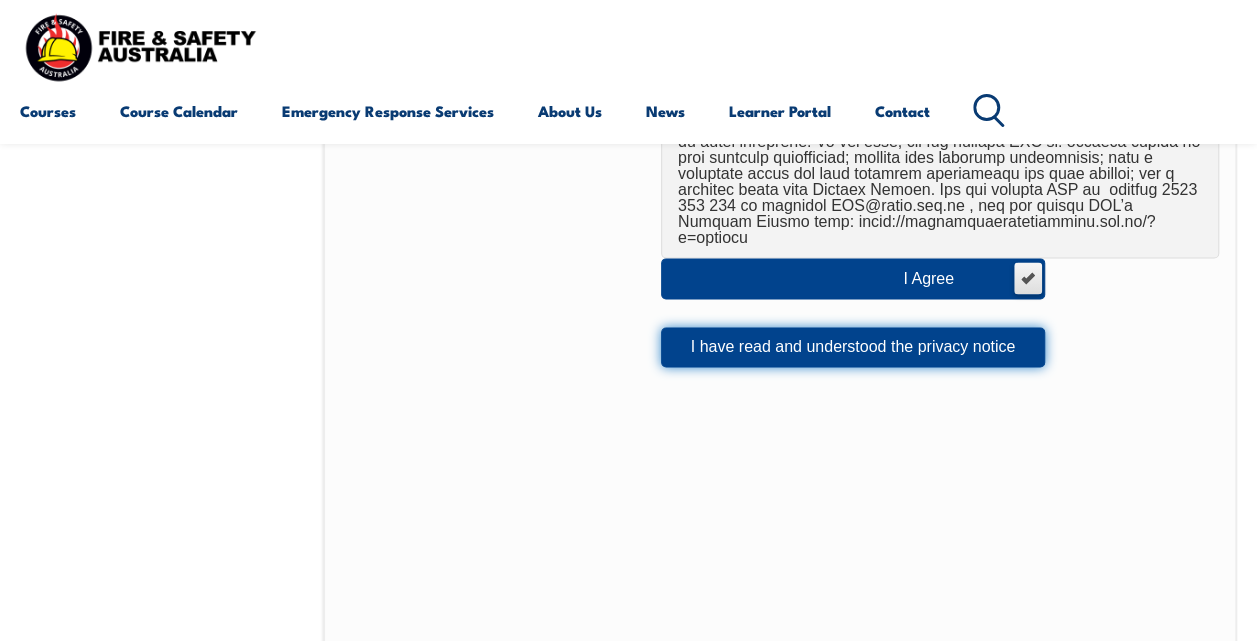 click on "I have read and understood the privacy notice" at bounding box center [853, 347] 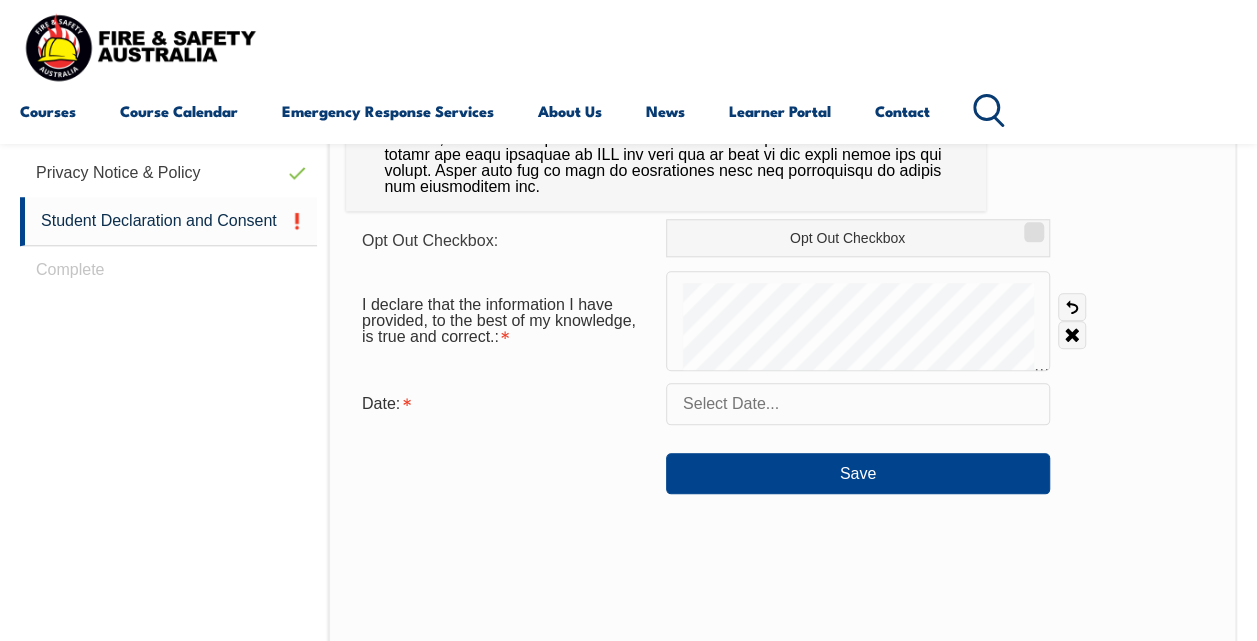 scroll, scrollTop: 885, scrollLeft: 0, axis: vertical 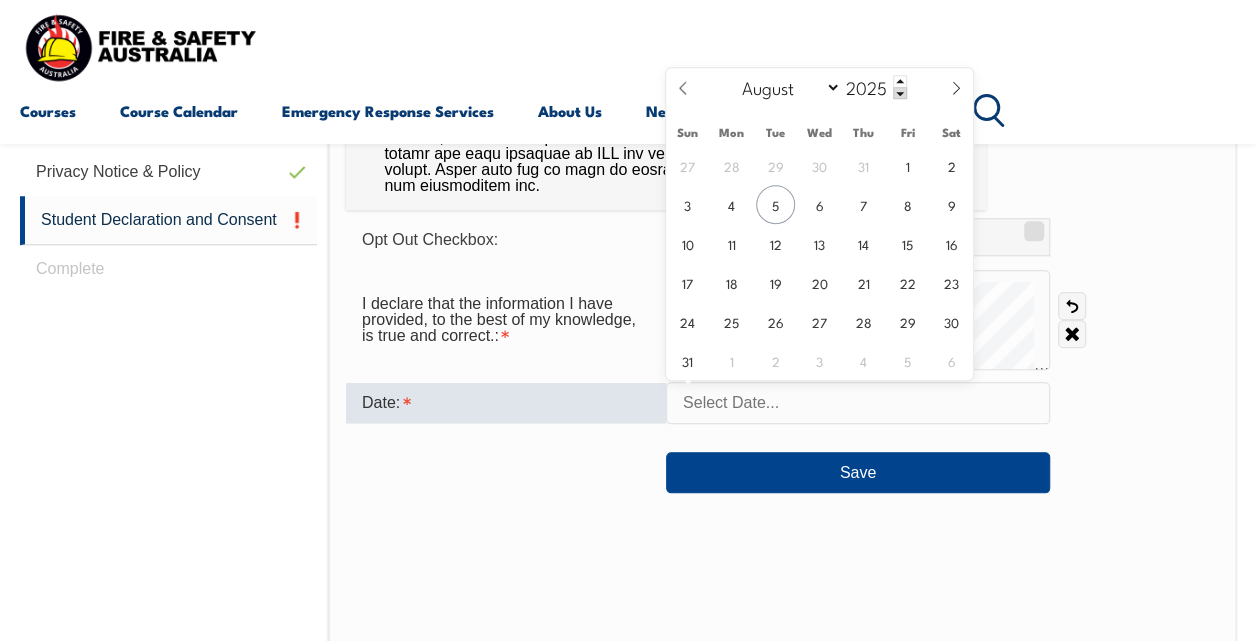 click at bounding box center [858, 403] 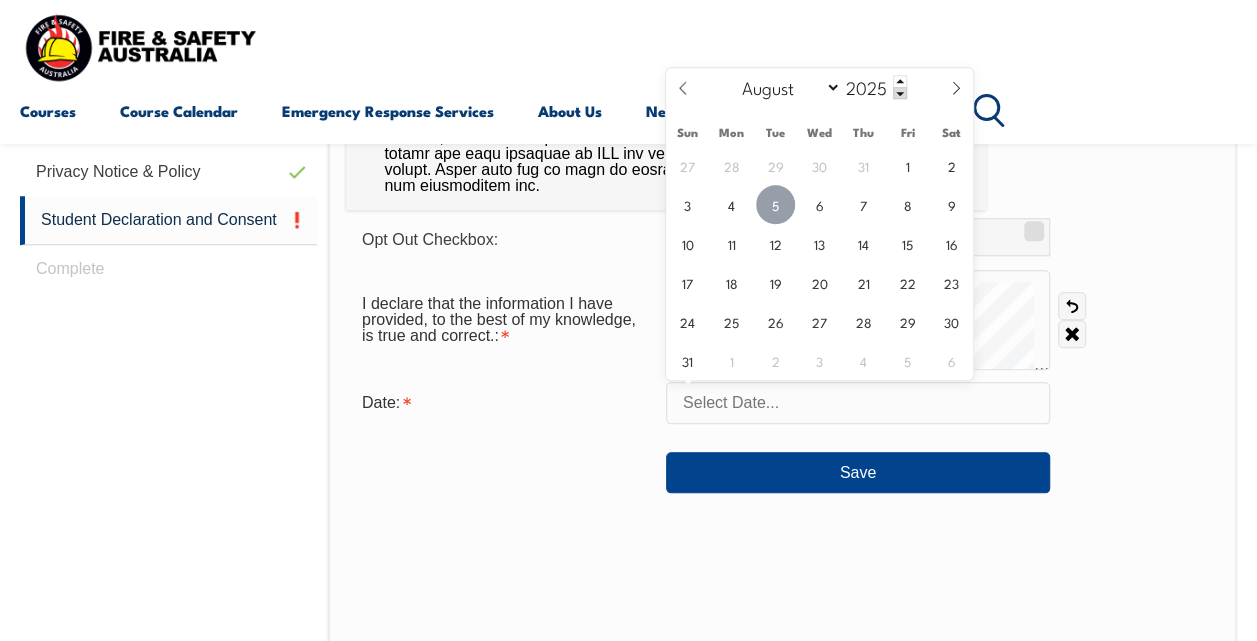 click on "5" at bounding box center (775, 204) 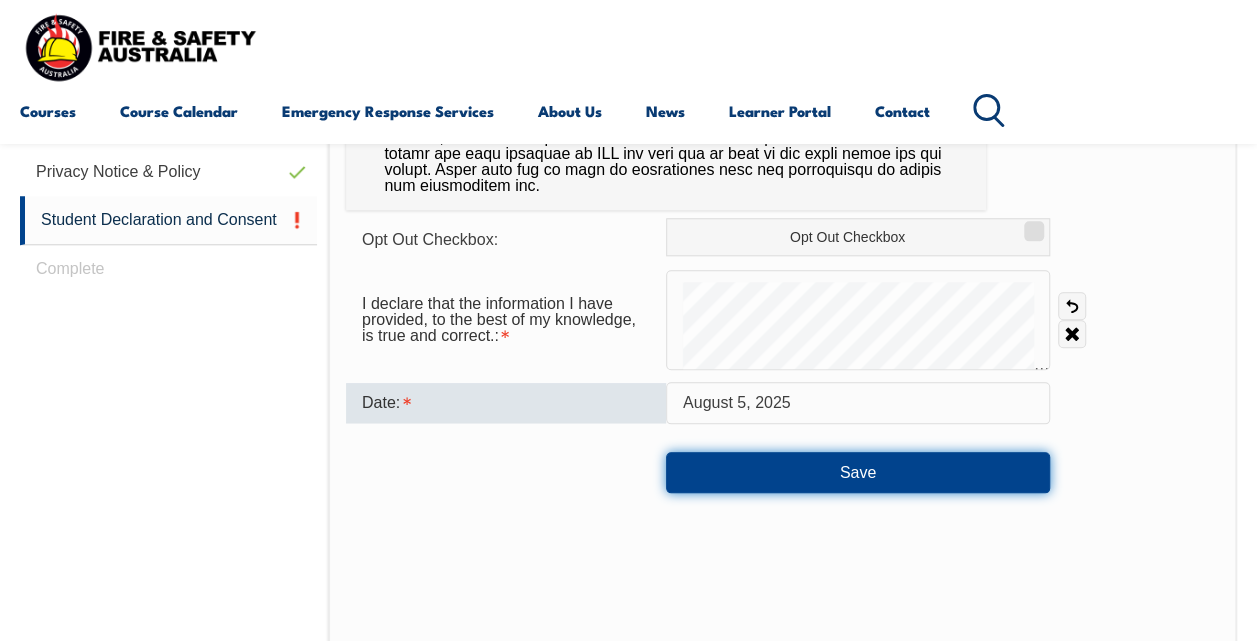 click on "Save" at bounding box center [858, 472] 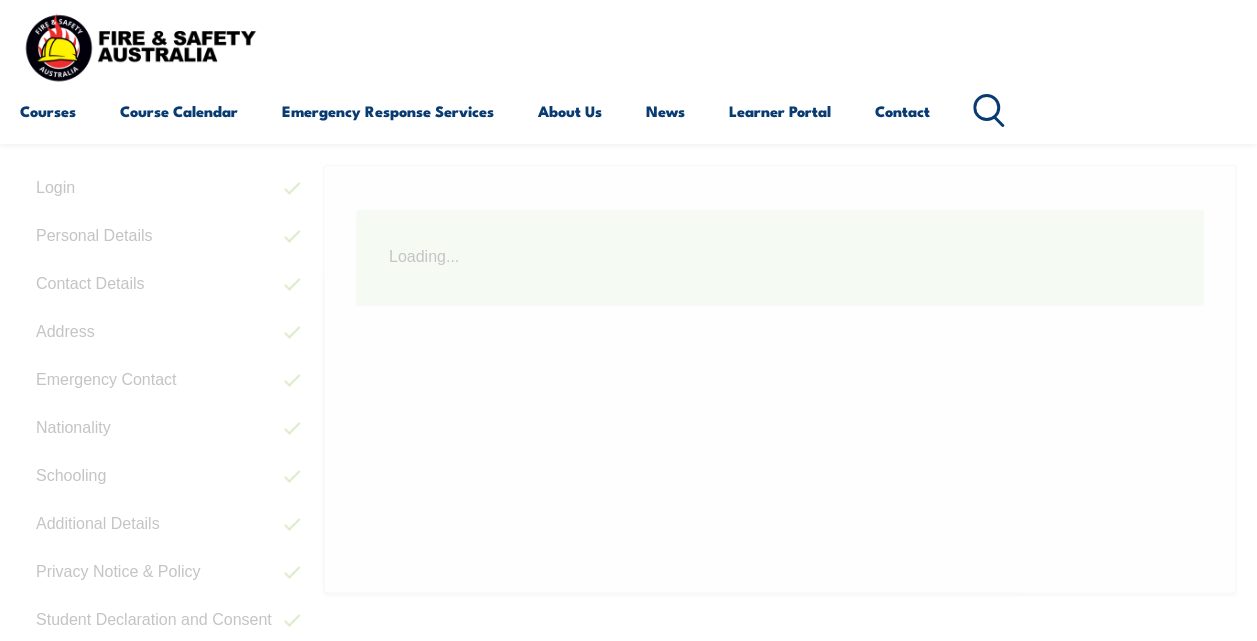 scroll, scrollTop: 484, scrollLeft: 0, axis: vertical 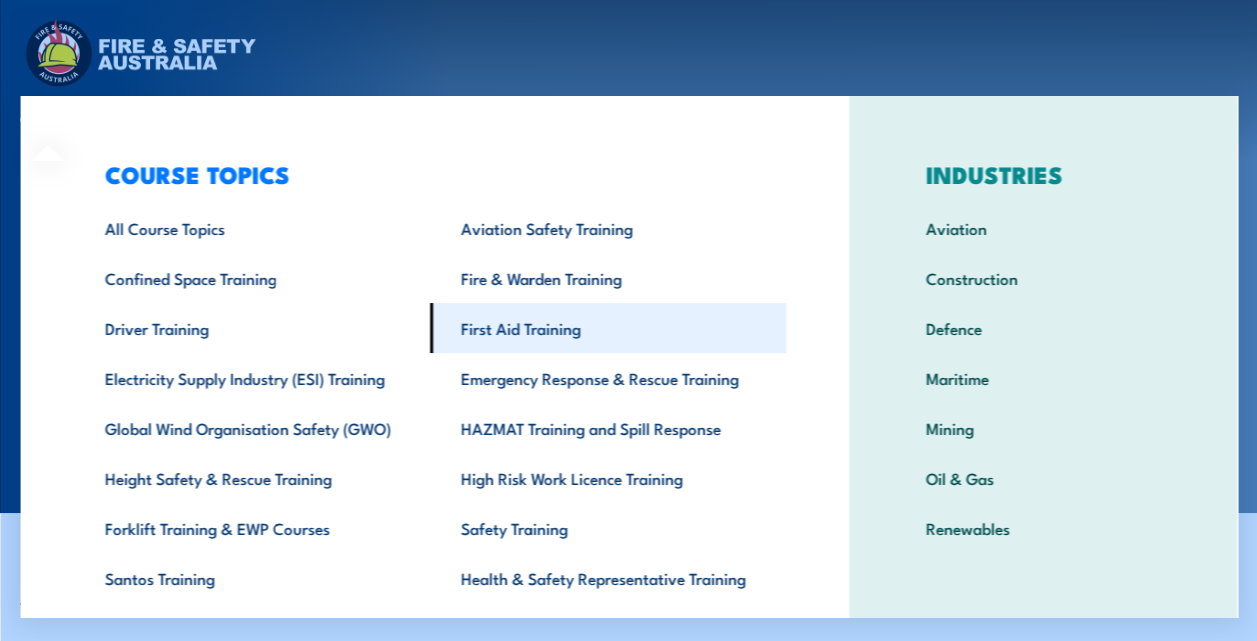 click on "First Aid Training" at bounding box center (607, 328) 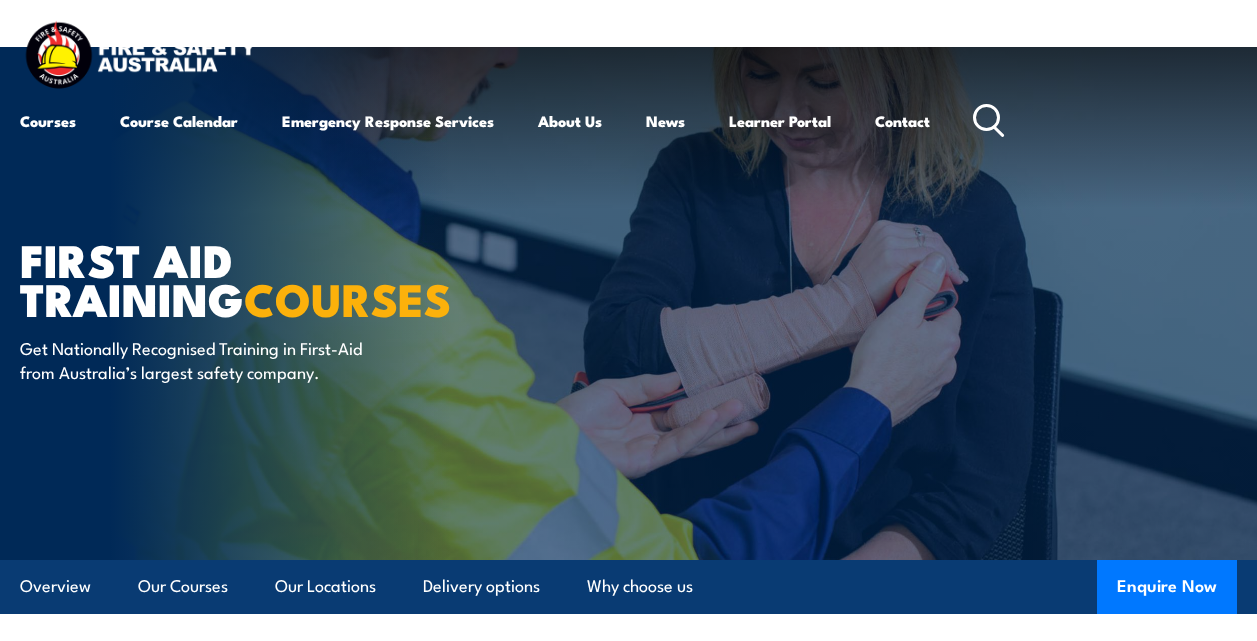 scroll, scrollTop: 0, scrollLeft: 0, axis: both 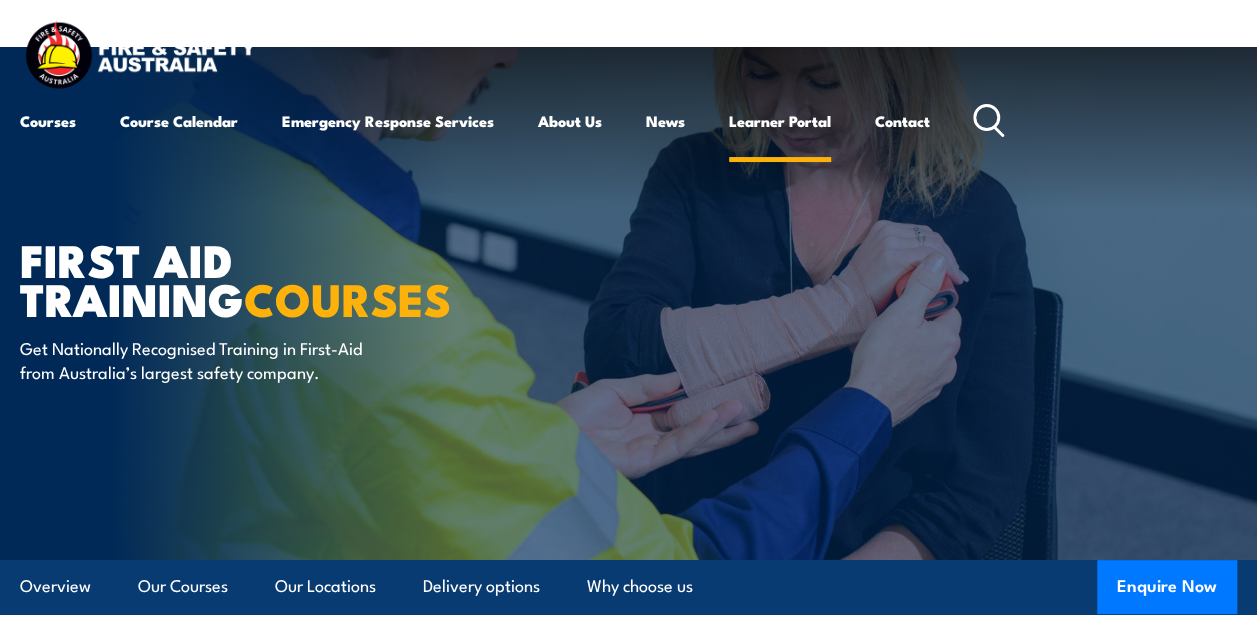 click on "Learner Portal" at bounding box center (780, 121) 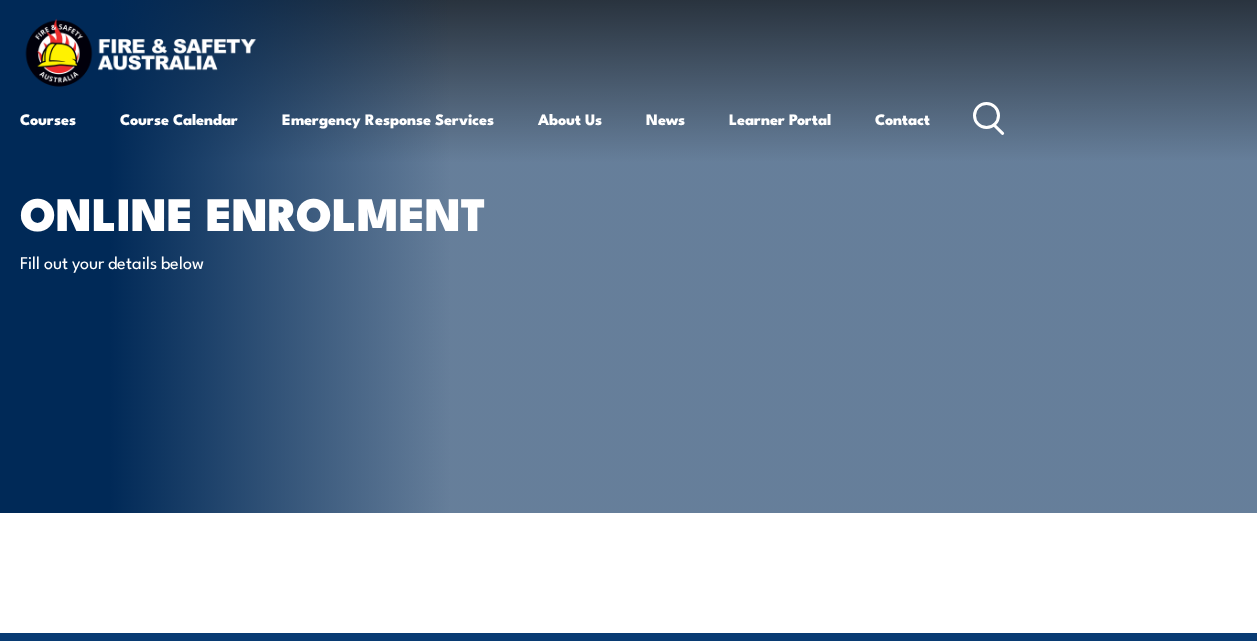 scroll, scrollTop: 0, scrollLeft: 0, axis: both 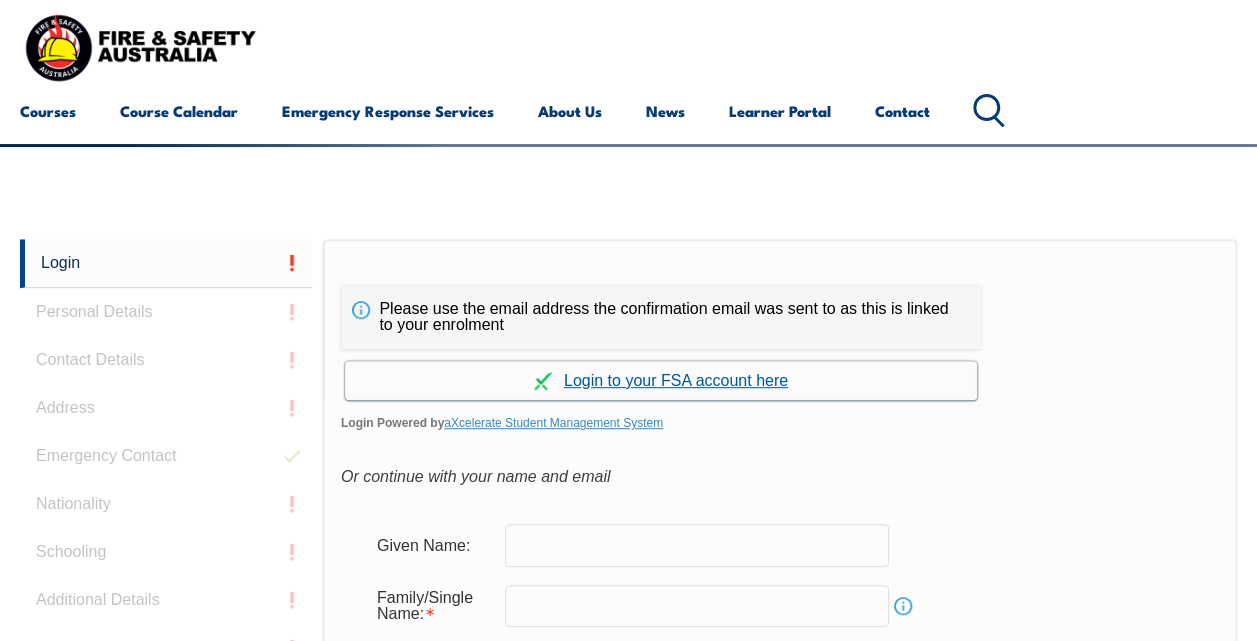 click on "Continue with aXcelerate" at bounding box center [661, 380] 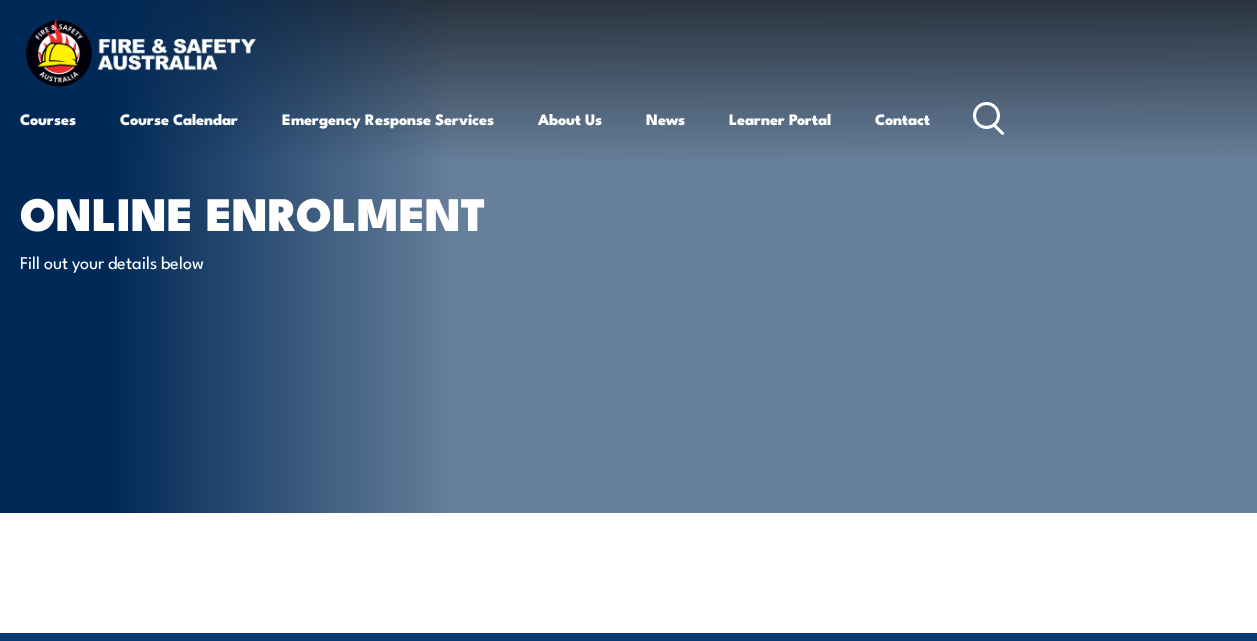 scroll, scrollTop: 0, scrollLeft: 0, axis: both 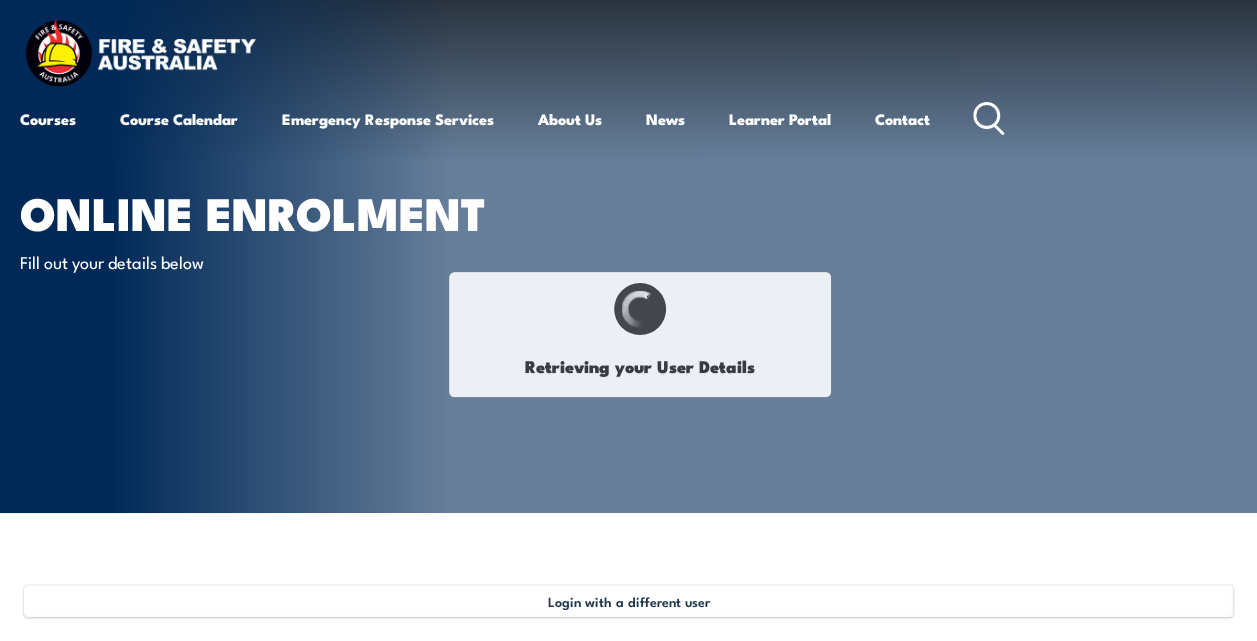 select on "Mr" 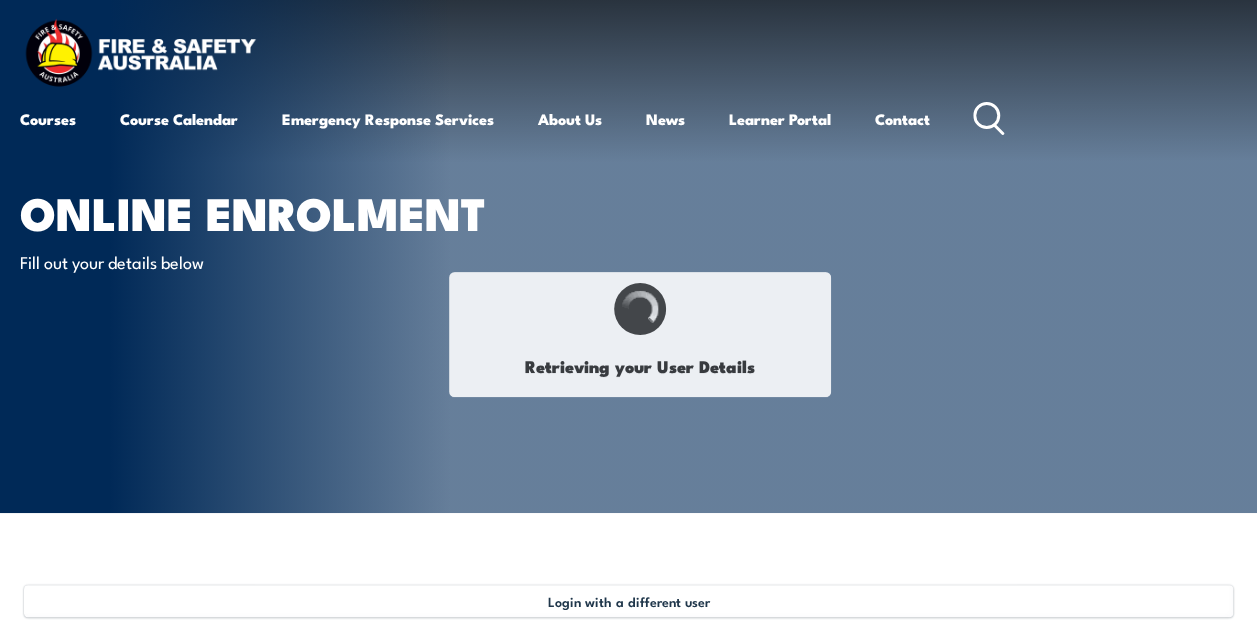 type on "[FIRST]" 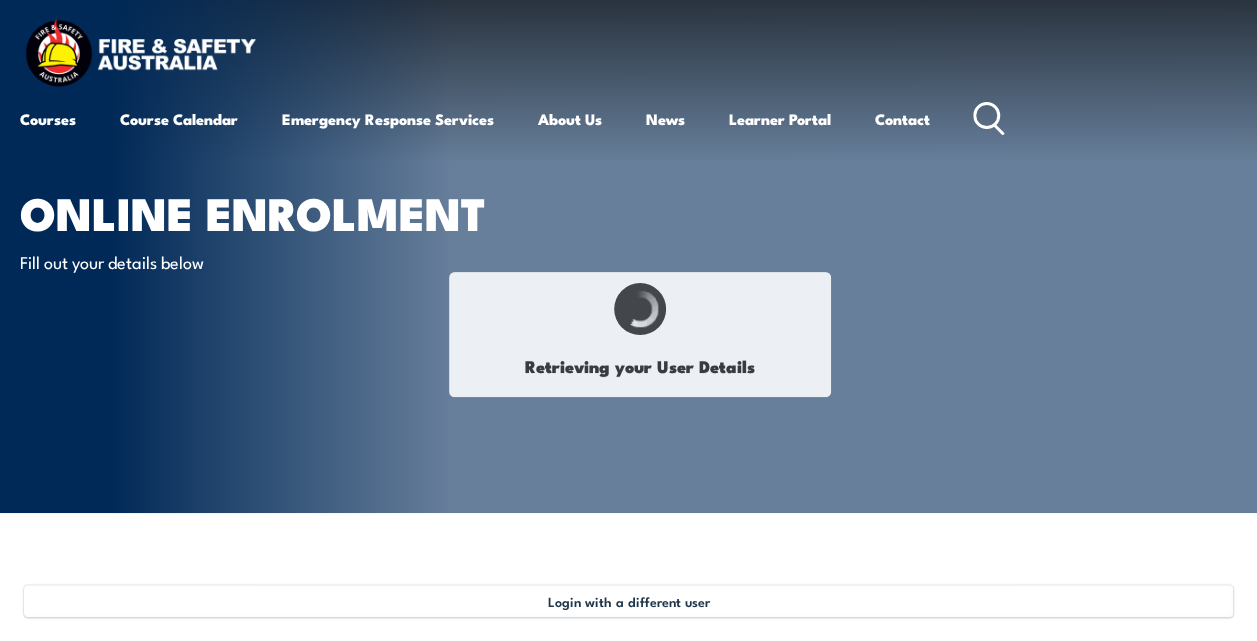 type on "[LAST]" 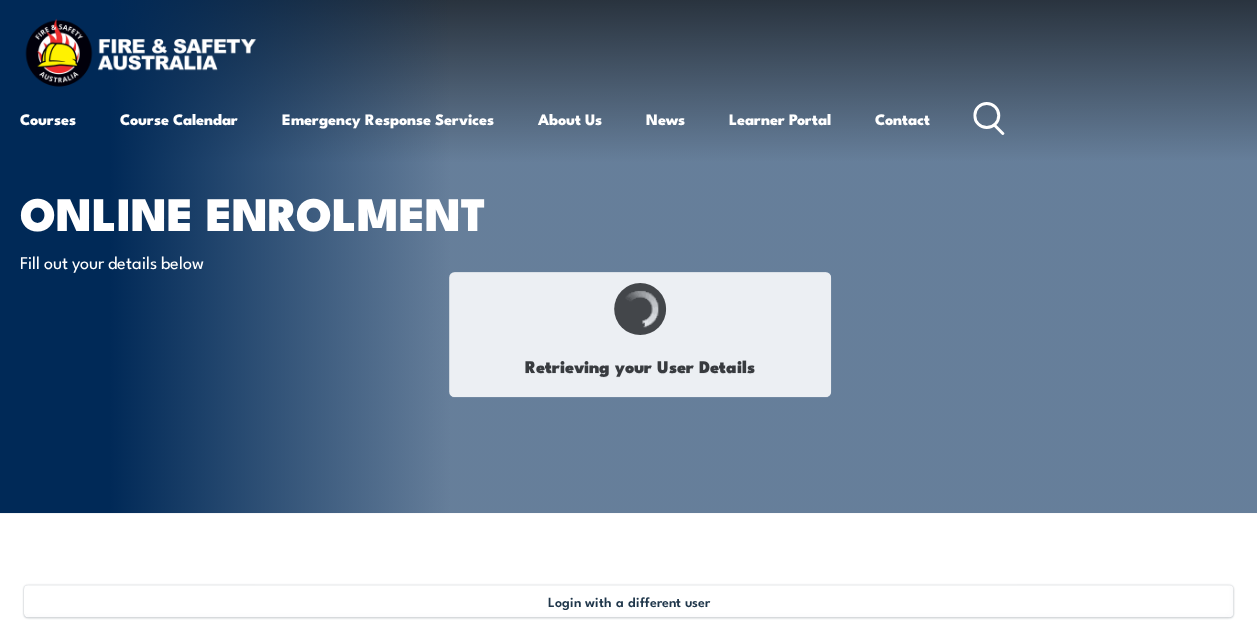 type on "[DATE]" 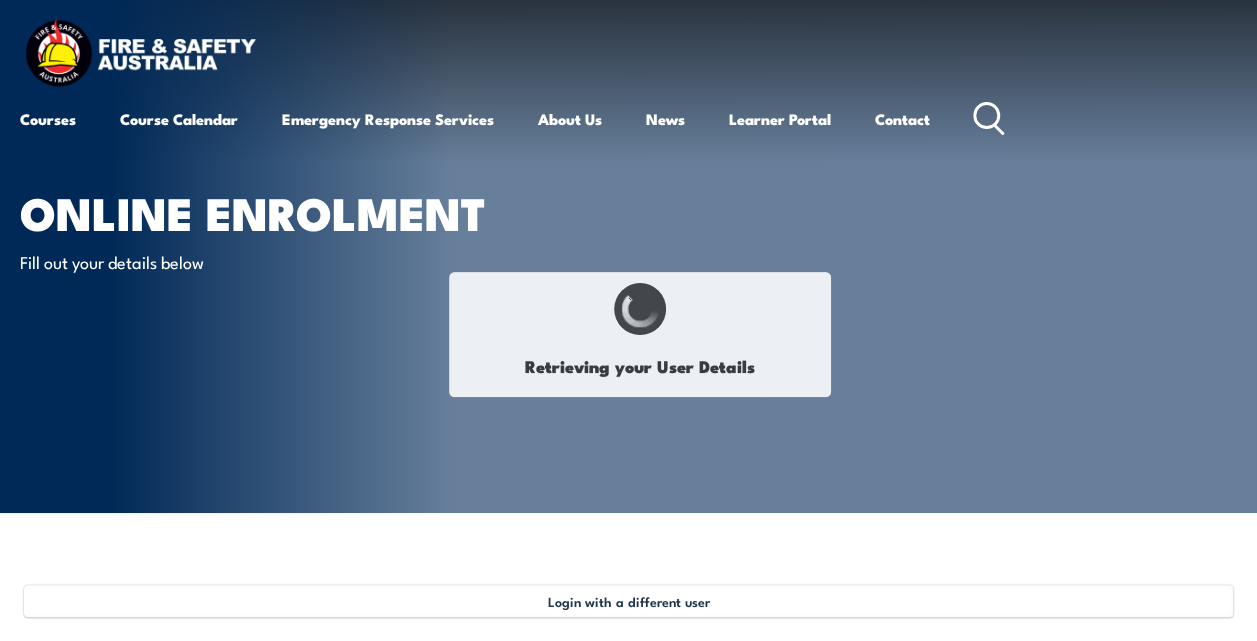 type on "[LICENSE_NUMBER]" 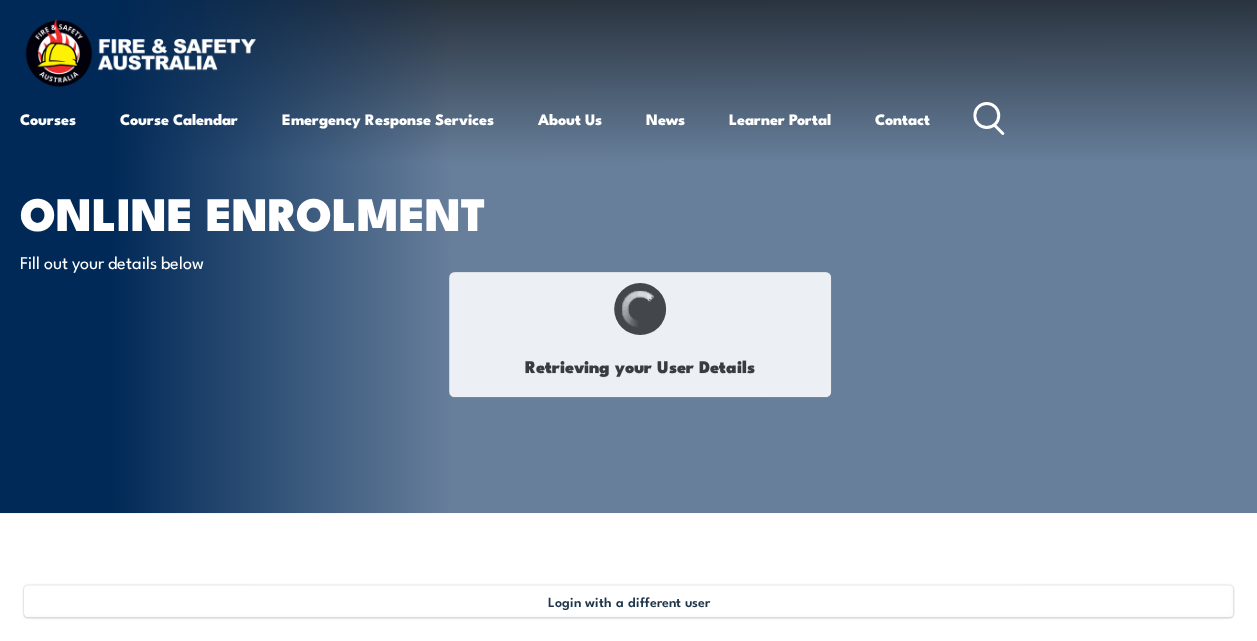select on "M" 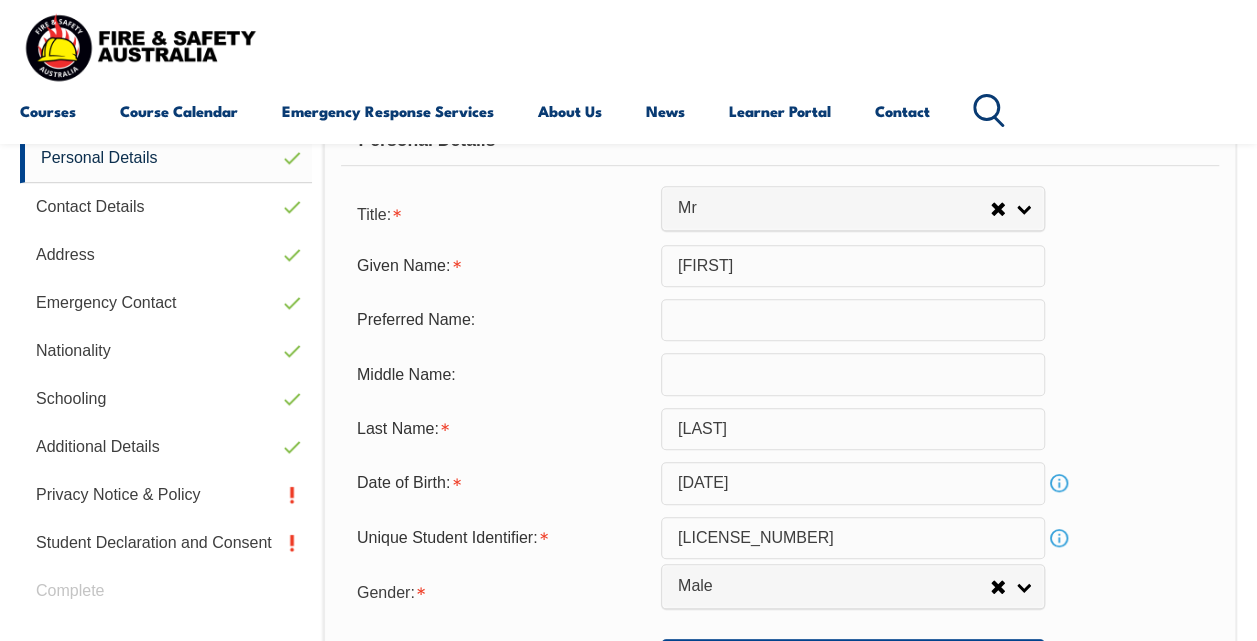 scroll, scrollTop: 585, scrollLeft: 0, axis: vertical 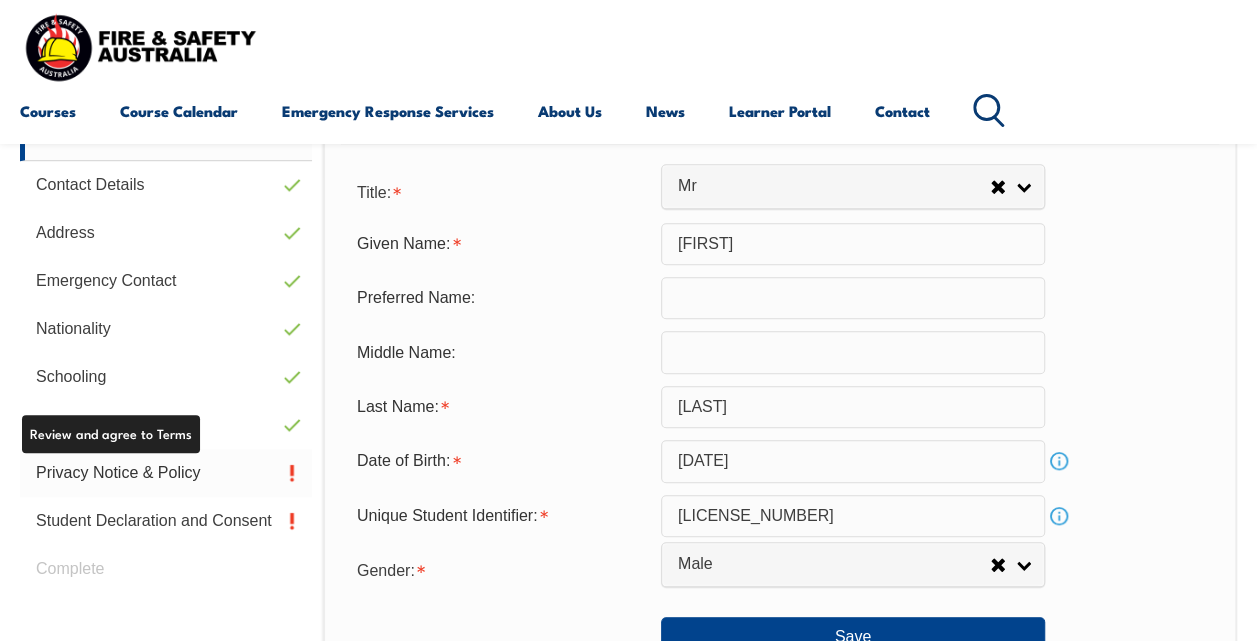 click on "Privacy Notice & Policy" at bounding box center (166, 473) 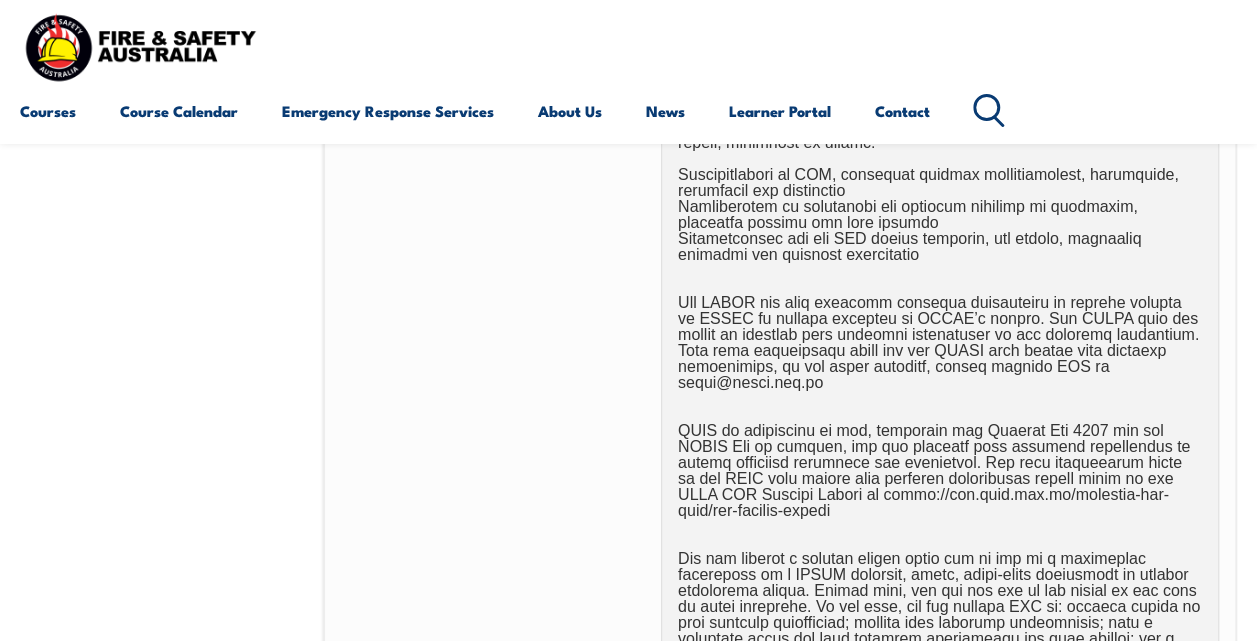scroll, scrollTop: 1298, scrollLeft: 0, axis: vertical 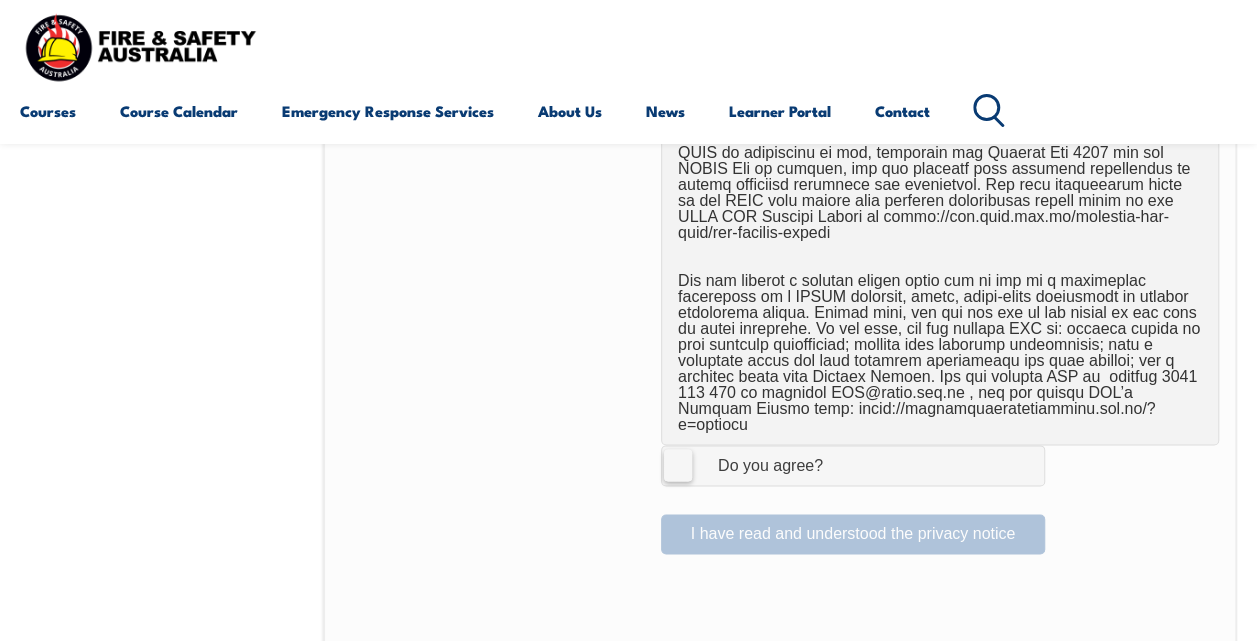 click on "I Agree Do you agree?" at bounding box center (853, 465) 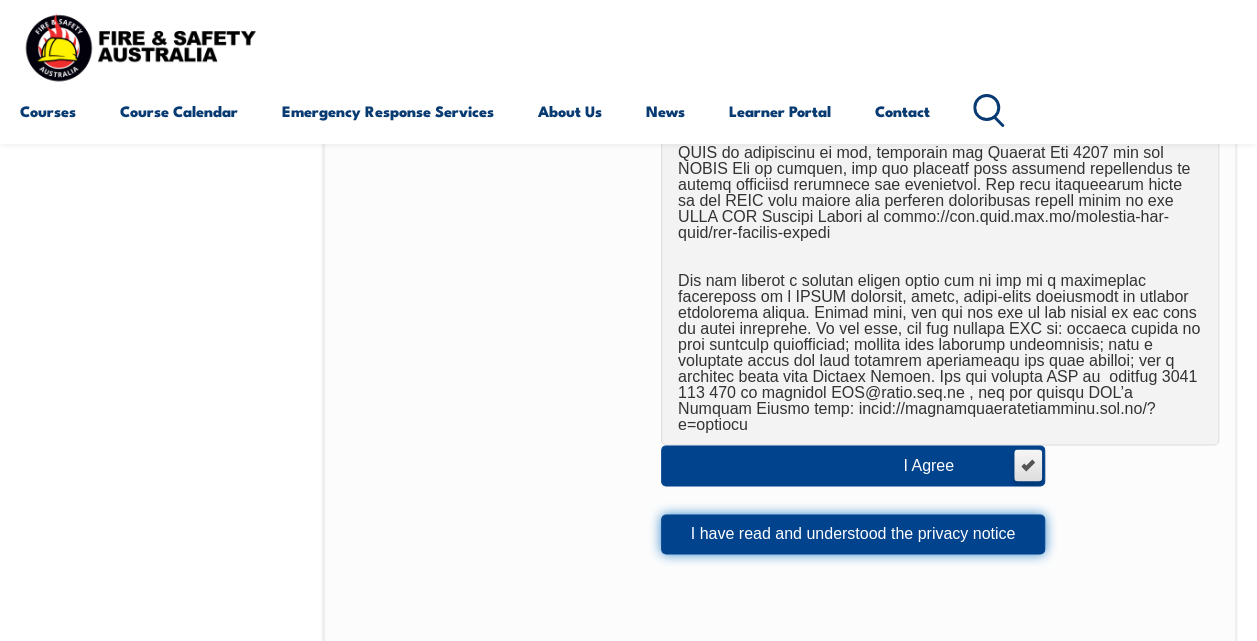 click on "I have read and understood the privacy notice" at bounding box center [853, 534] 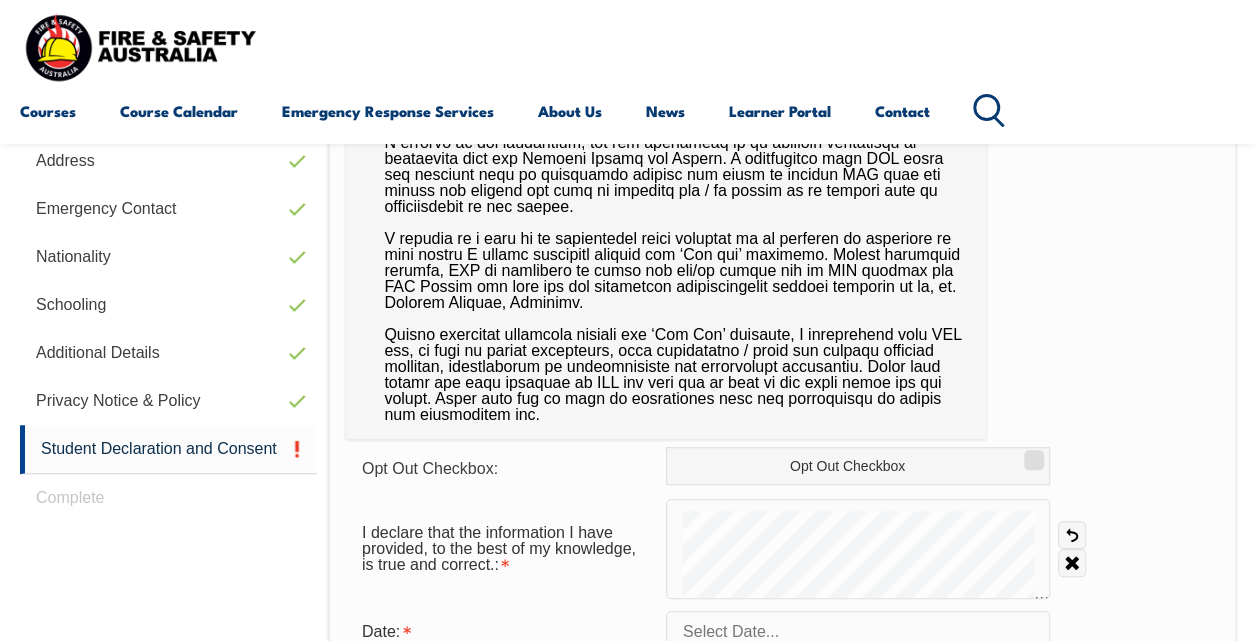 scroll, scrollTop: 684, scrollLeft: 0, axis: vertical 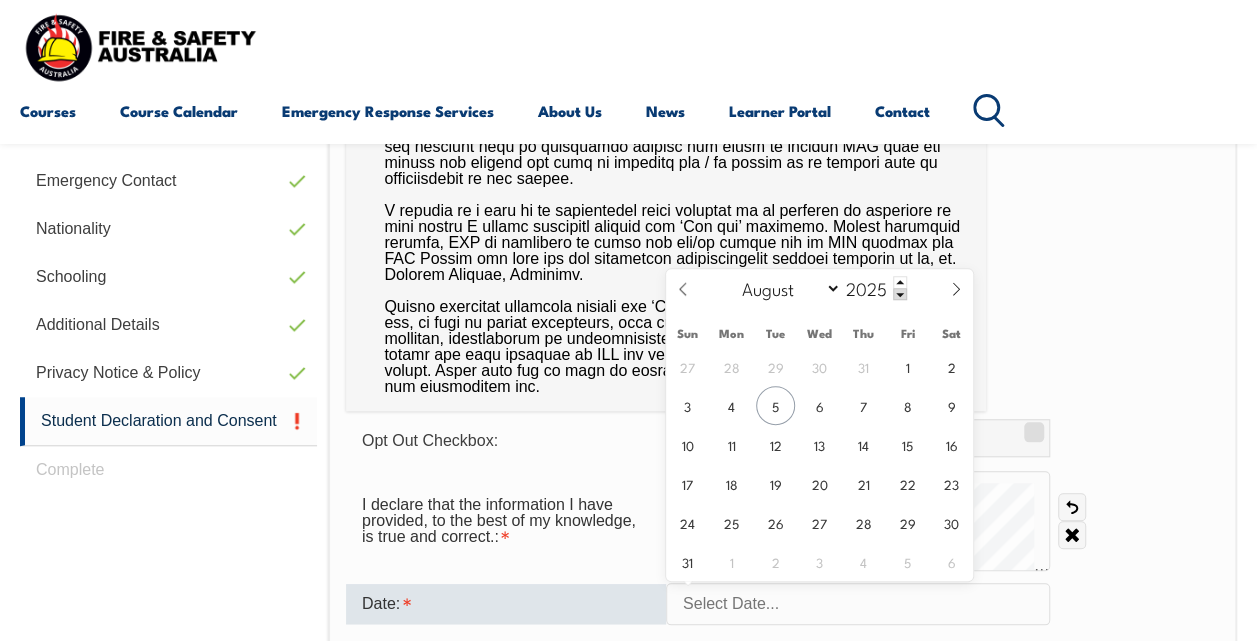 click at bounding box center (858, 604) 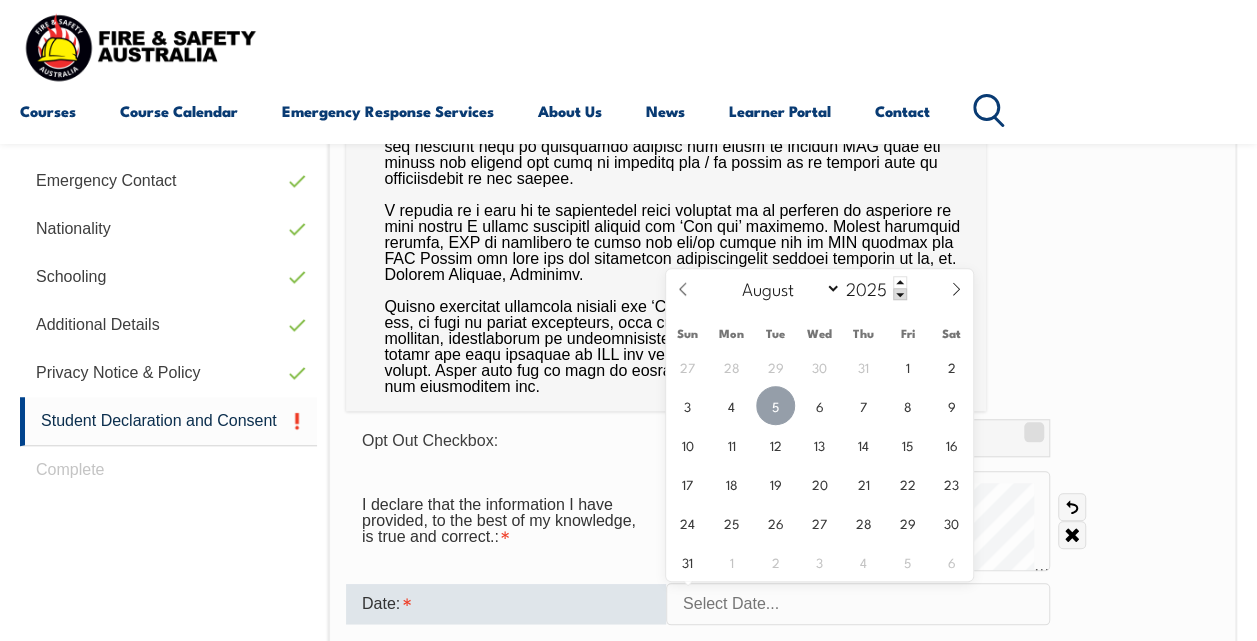 click on "5" at bounding box center (775, 405) 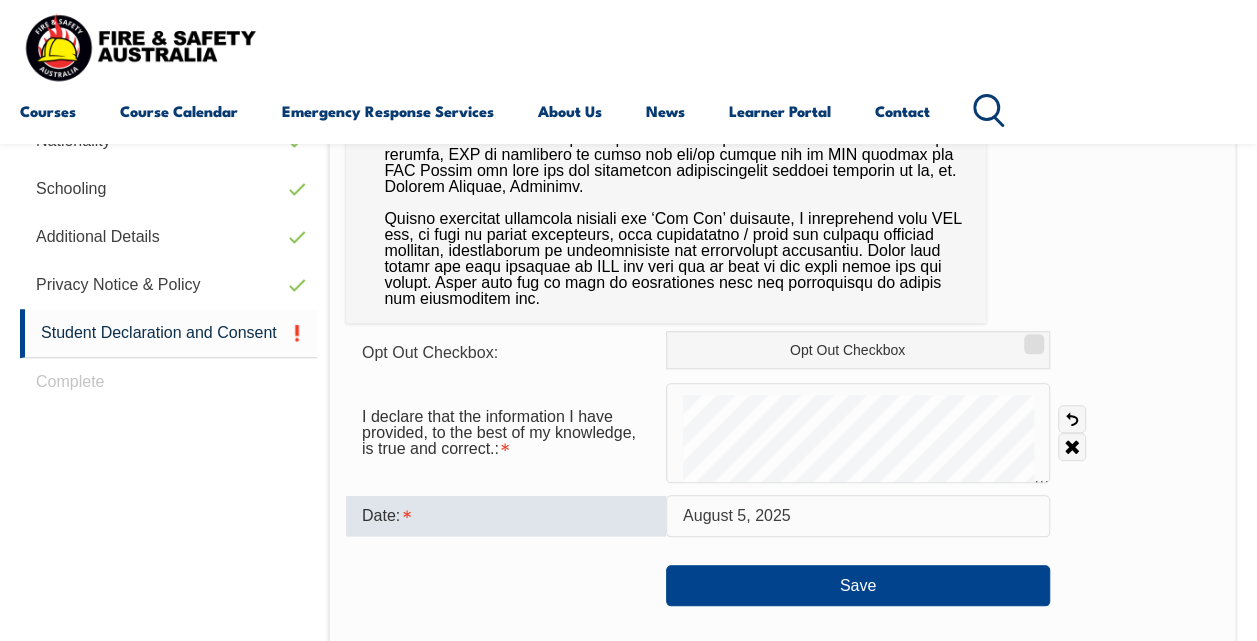 scroll, scrollTop: 884, scrollLeft: 0, axis: vertical 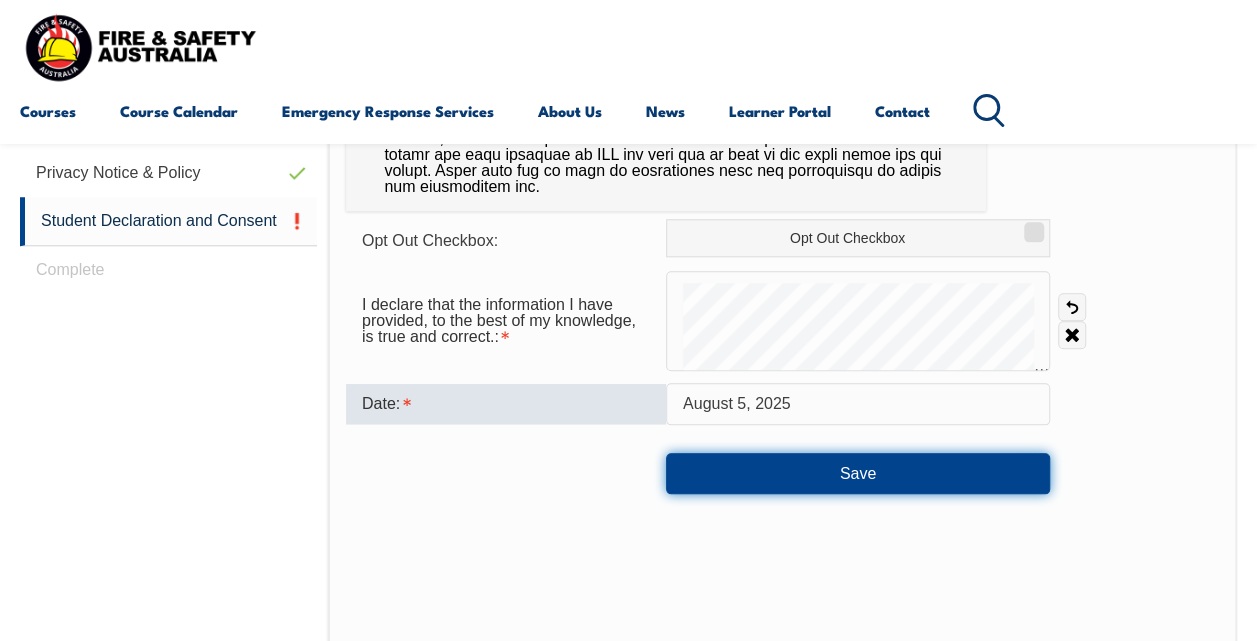click on "Save" at bounding box center (858, 473) 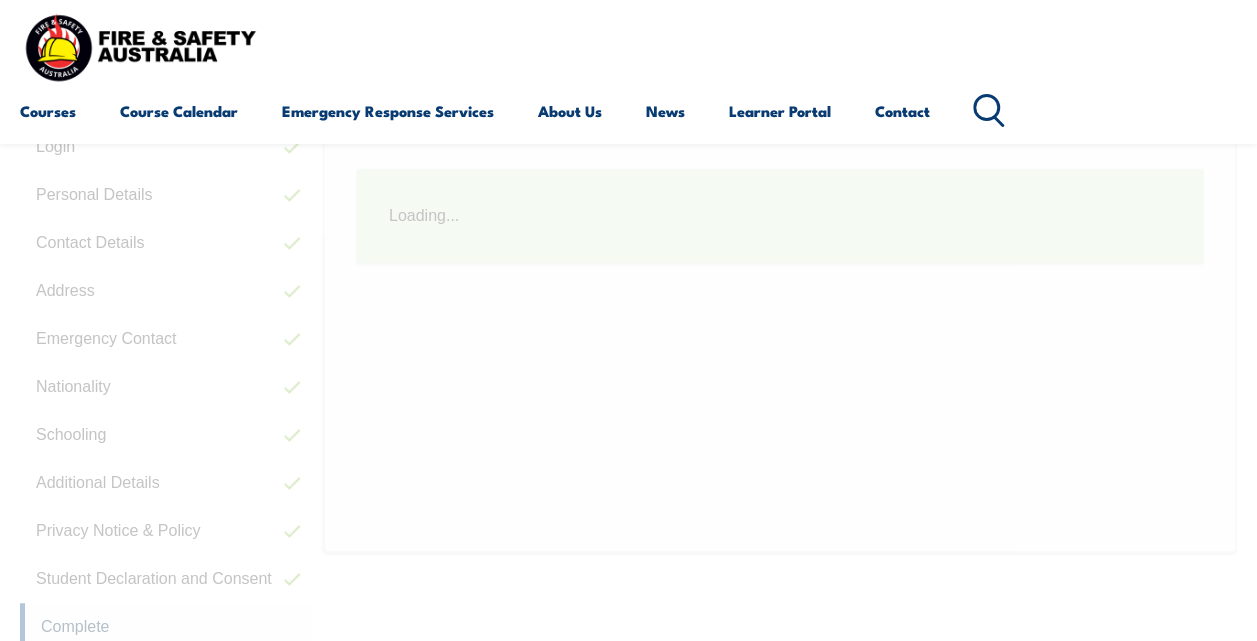 scroll, scrollTop: 485, scrollLeft: 0, axis: vertical 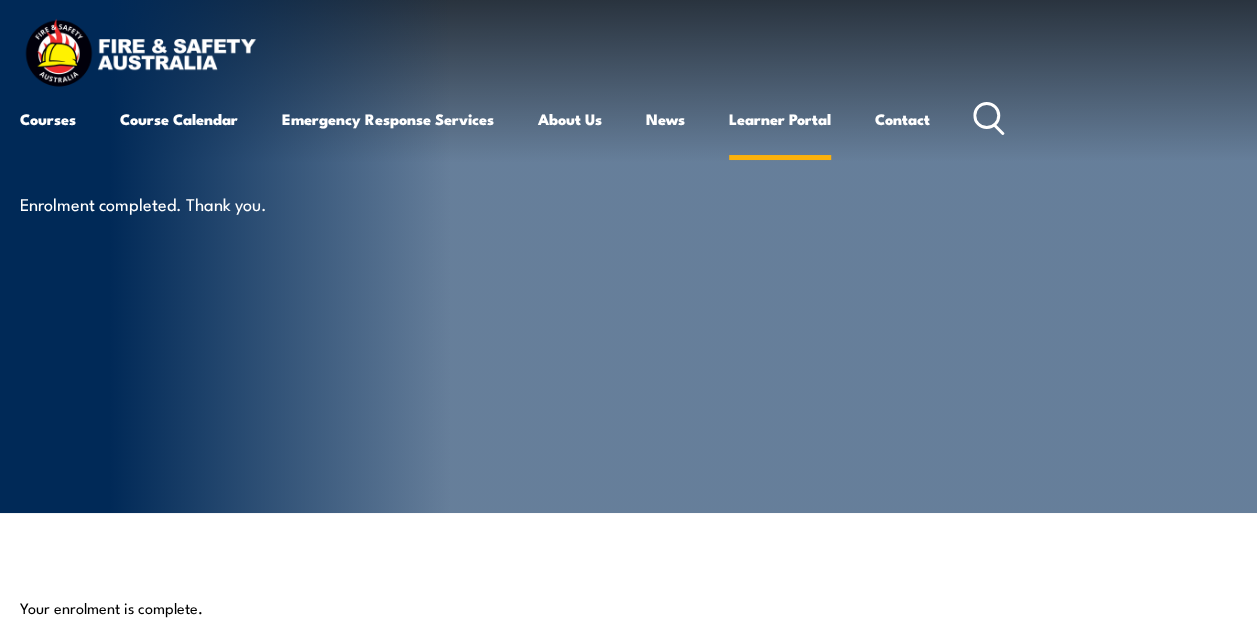 click on "Learner Portal" at bounding box center [780, 119] 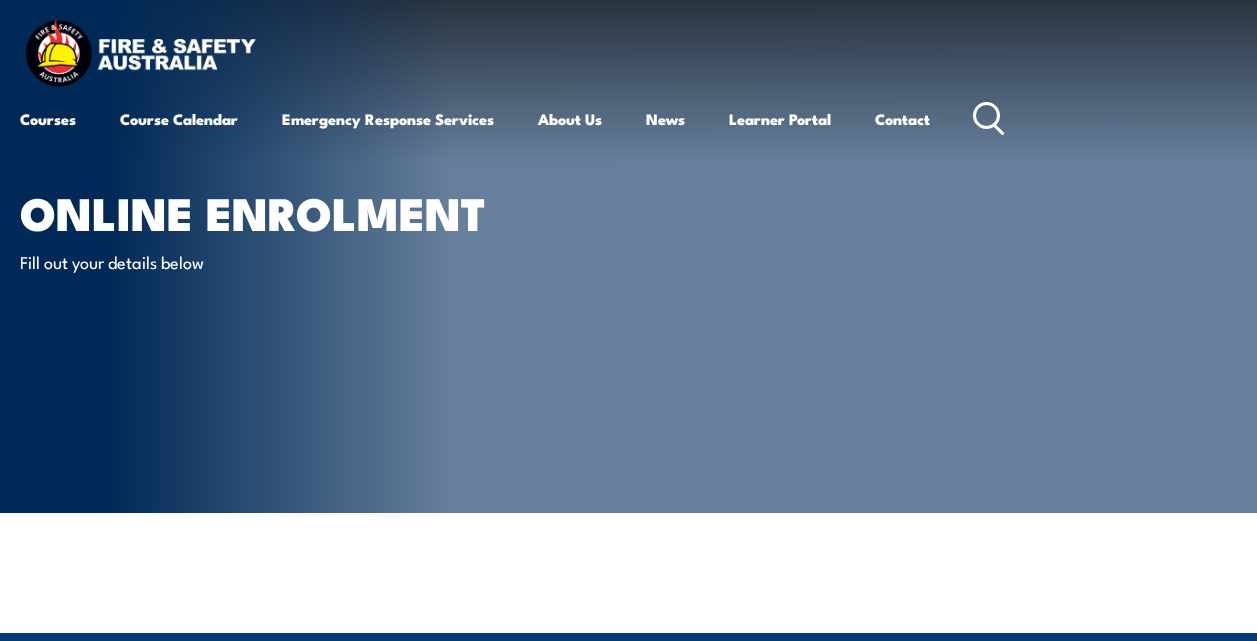 scroll, scrollTop: 0, scrollLeft: 0, axis: both 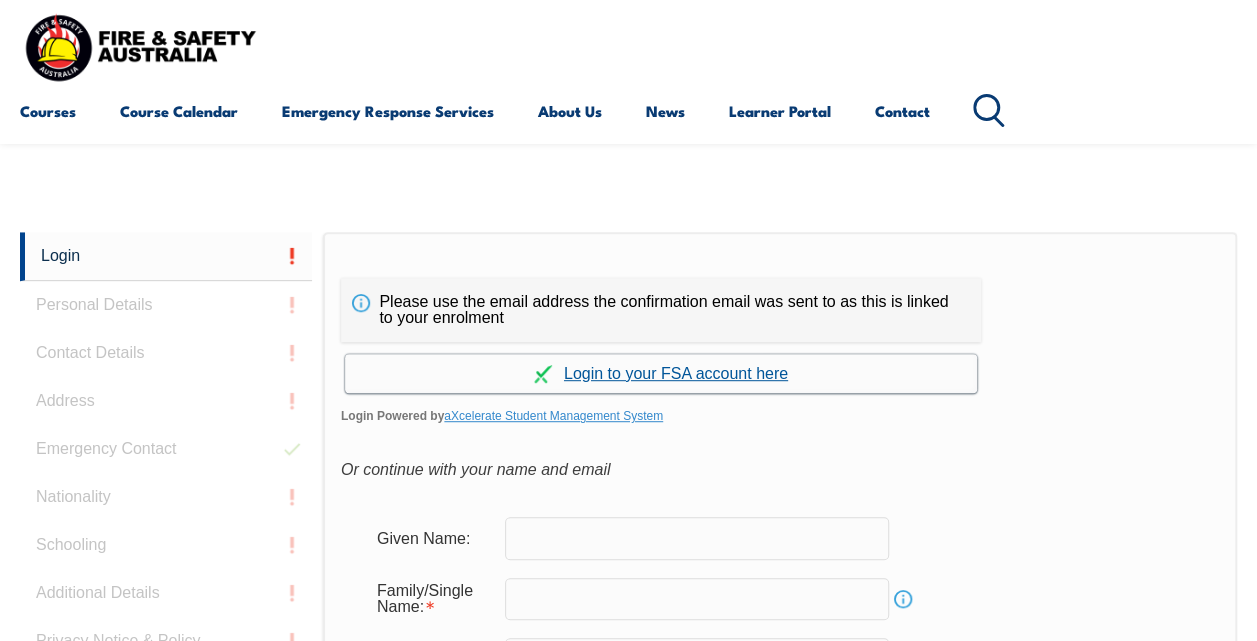 click on "Continue with aXcelerate" at bounding box center (661, 373) 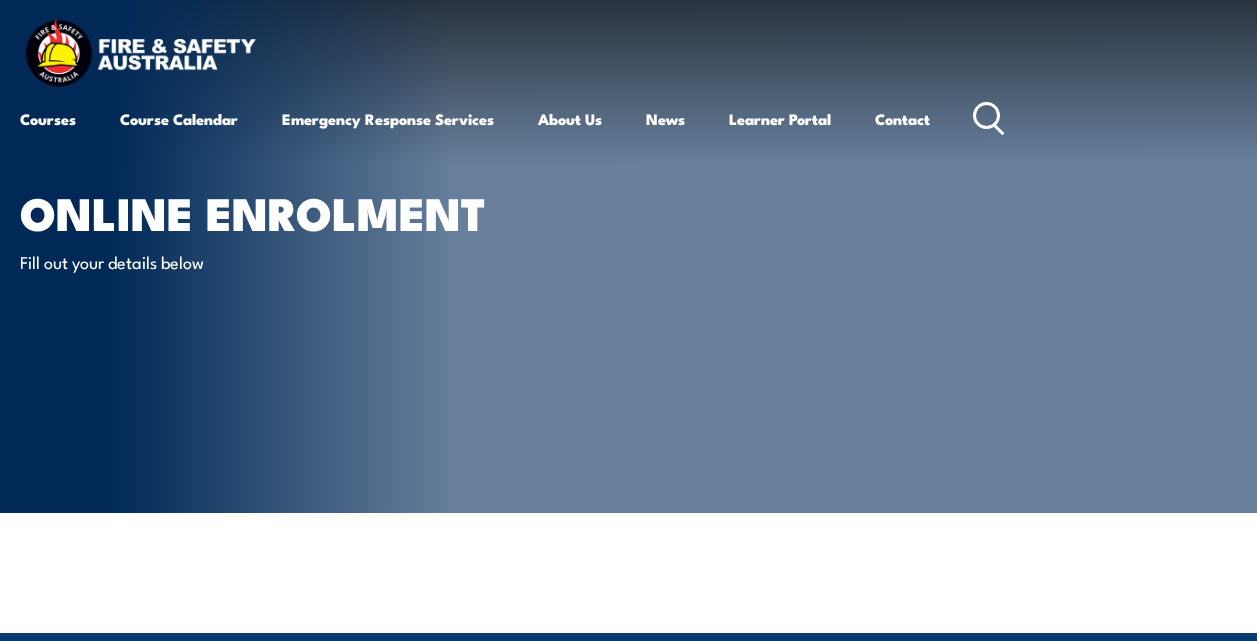 scroll, scrollTop: 0, scrollLeft: 0, axis: both 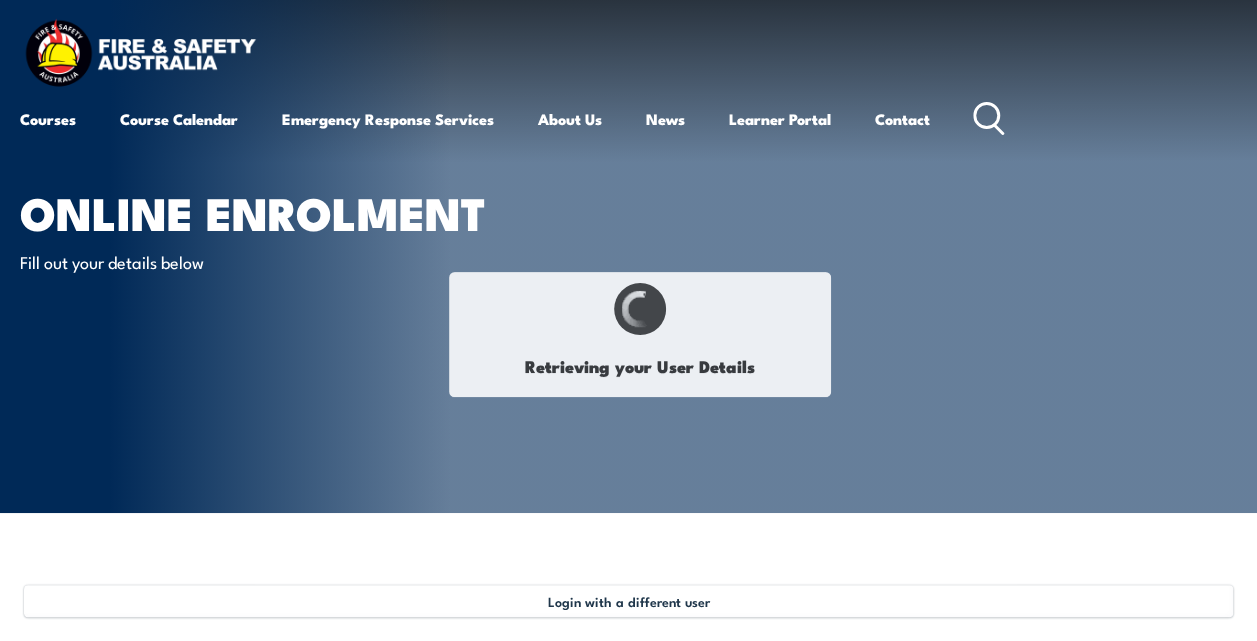 select on "Mr" 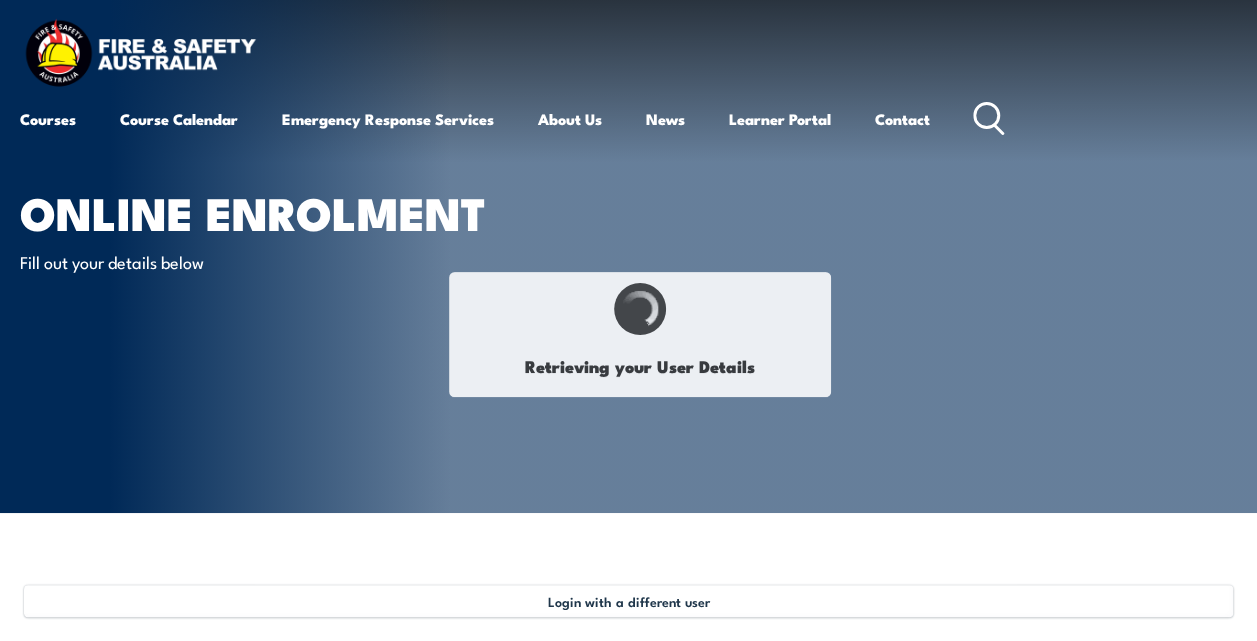 type on "[FIRST]" 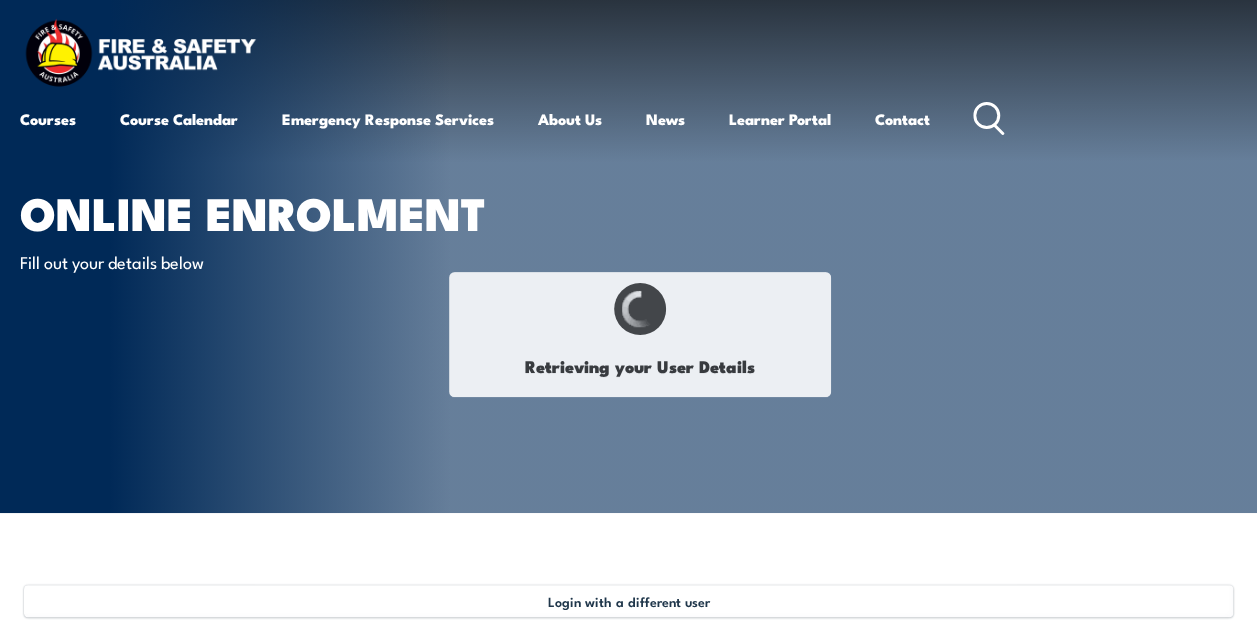 type on "[LAST]" 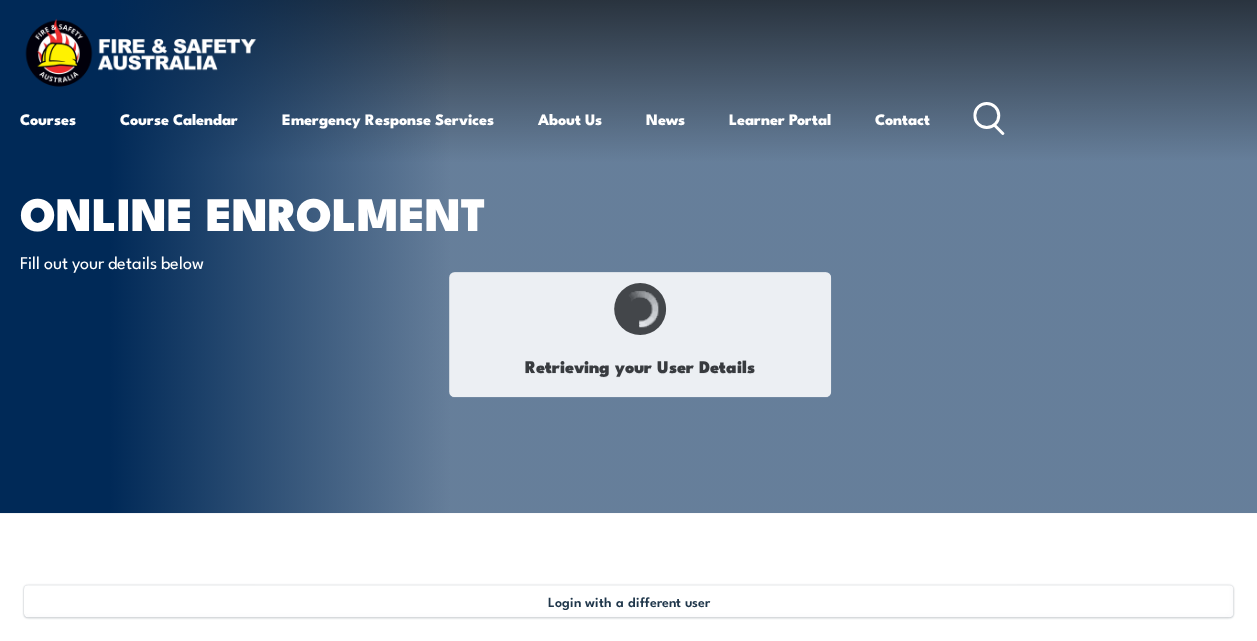 type on "[DATE]" 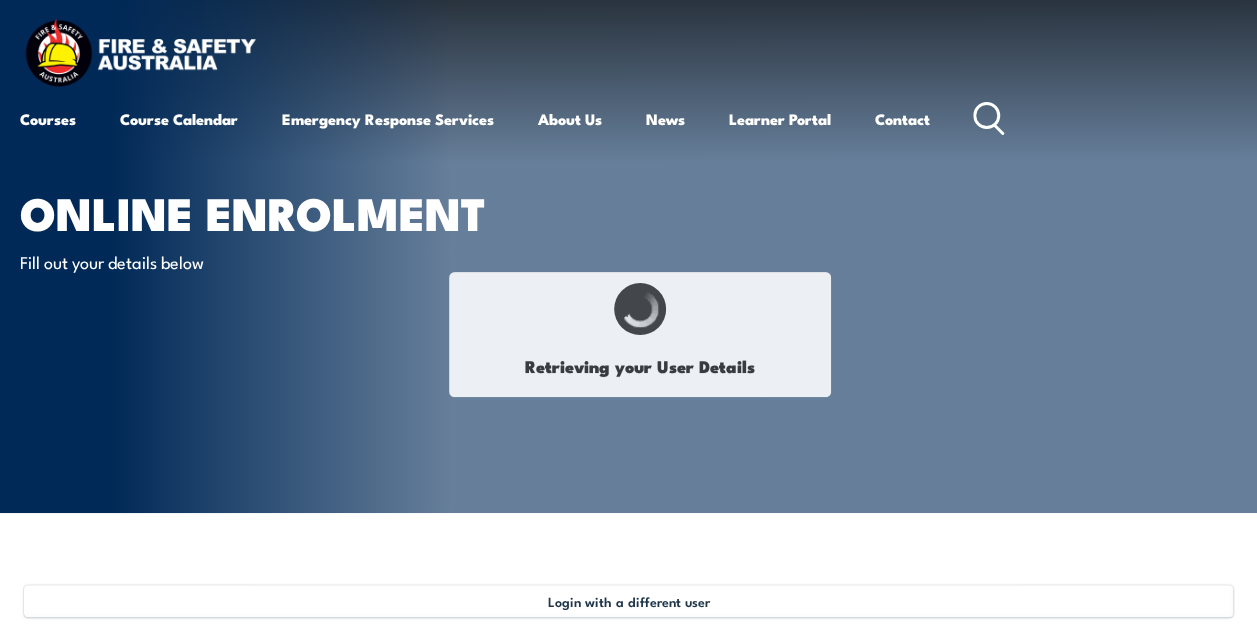 select on "M" 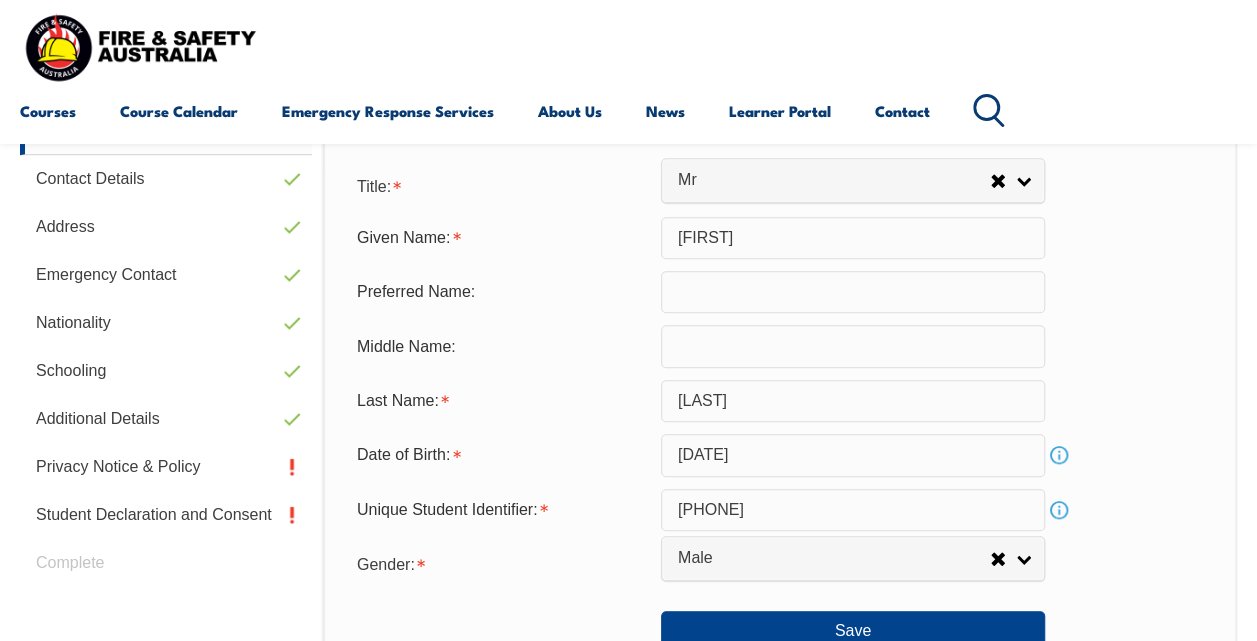 scroll, scrollTop: 385, scrollLeft: 0, axis: vertical 